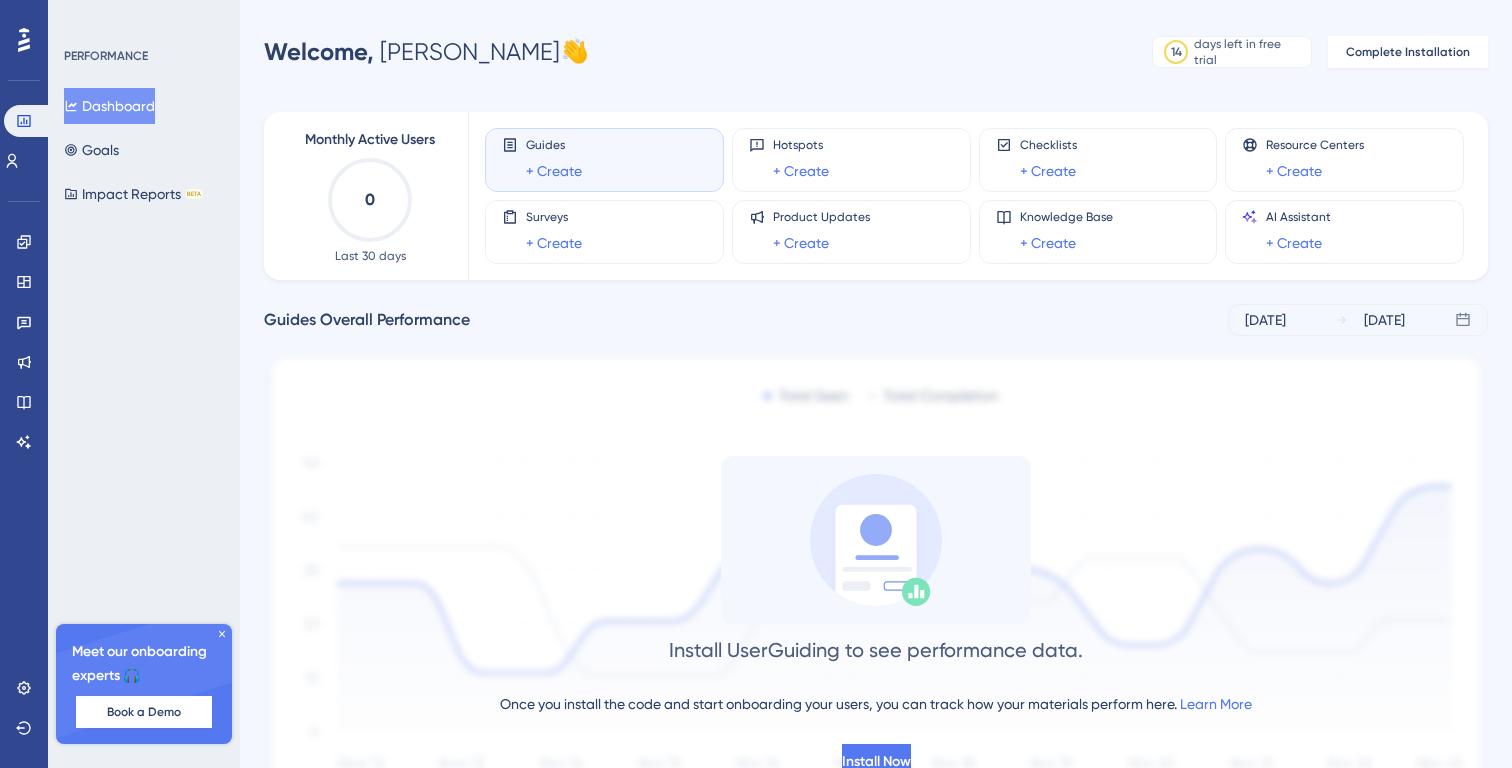 scroll, scrollTop: 0, scrollLeft: 0, axis: both 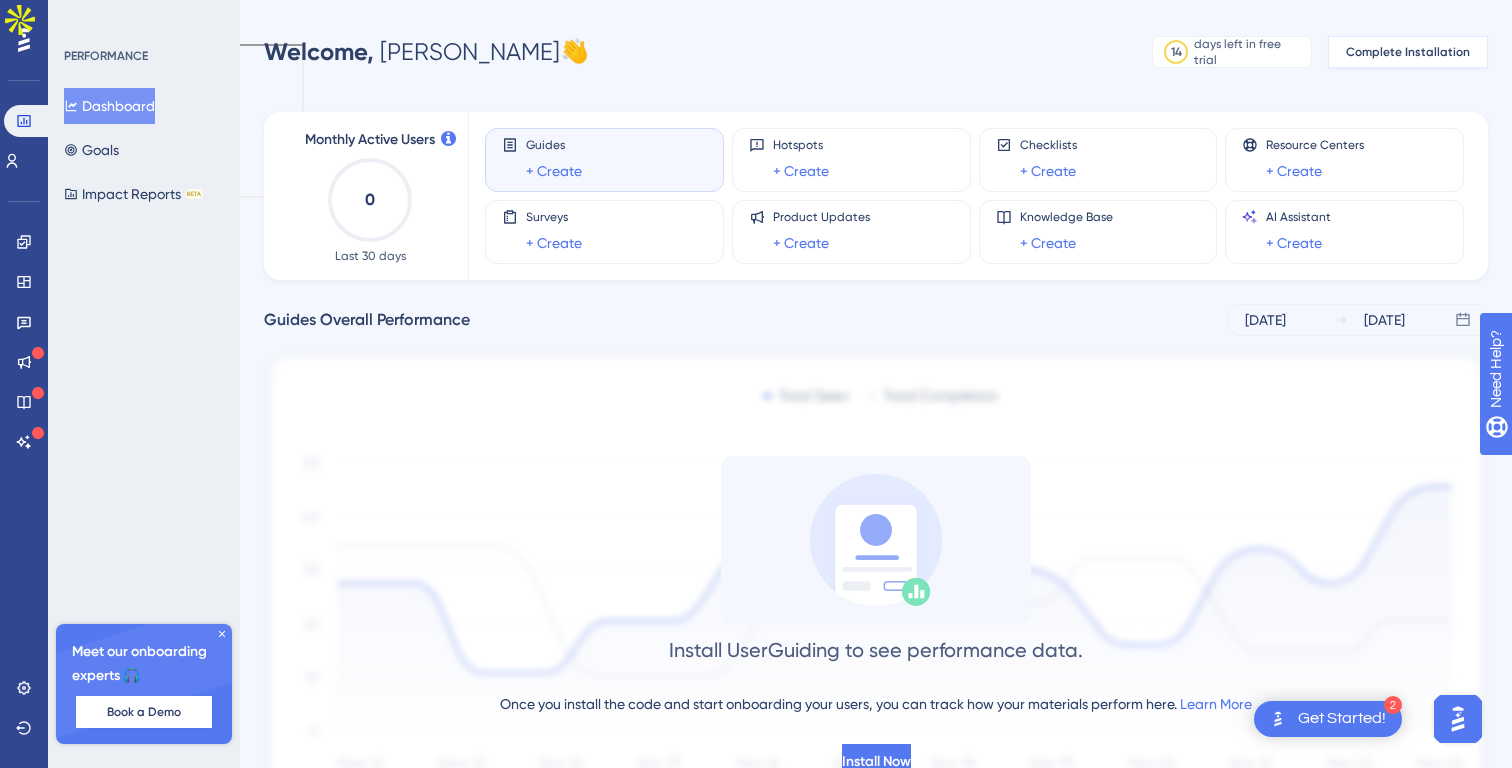 click on "Complete Installation" at bounding box center (1408, 52) 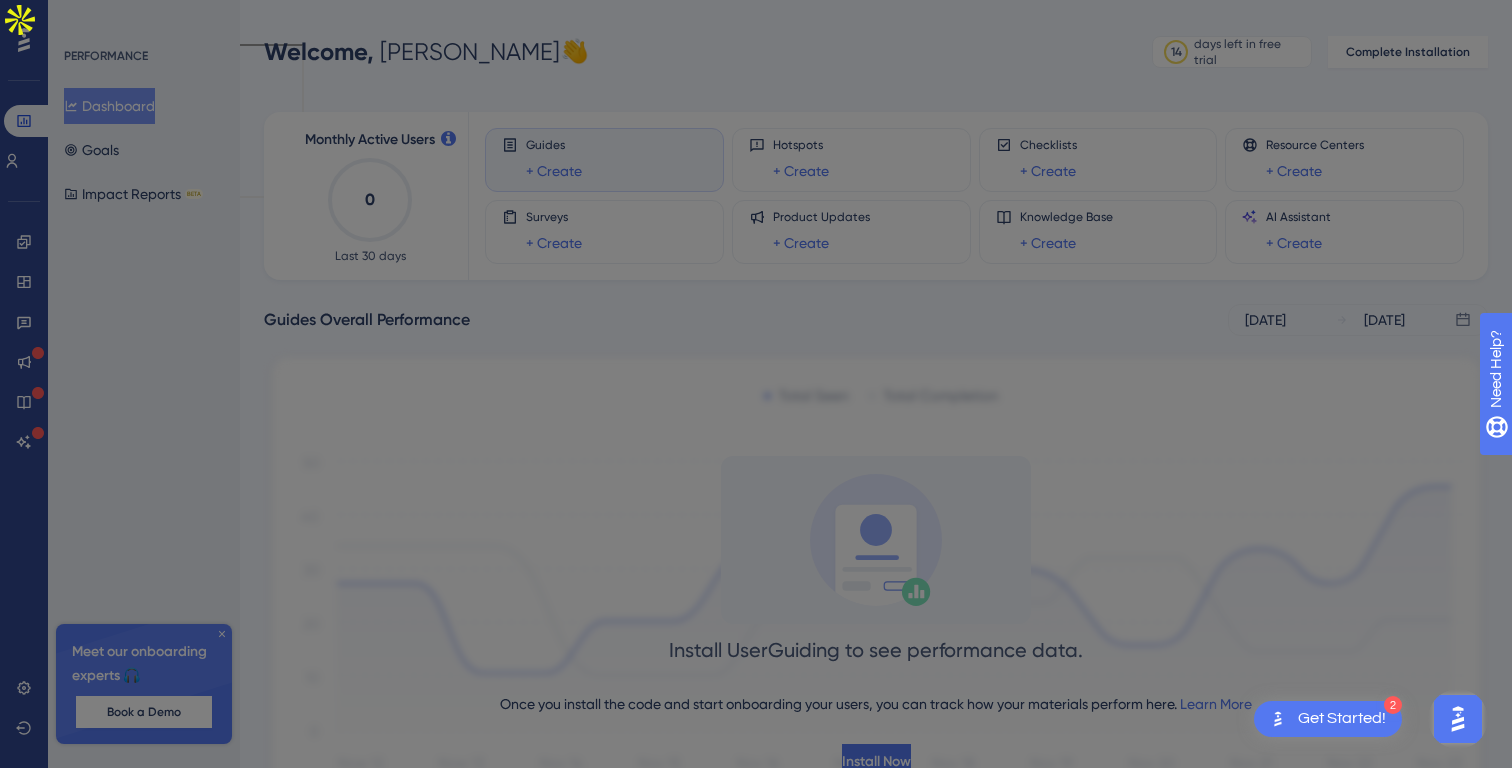 scroll, scrollTop: 0, scrollLeft: 0, axis: both 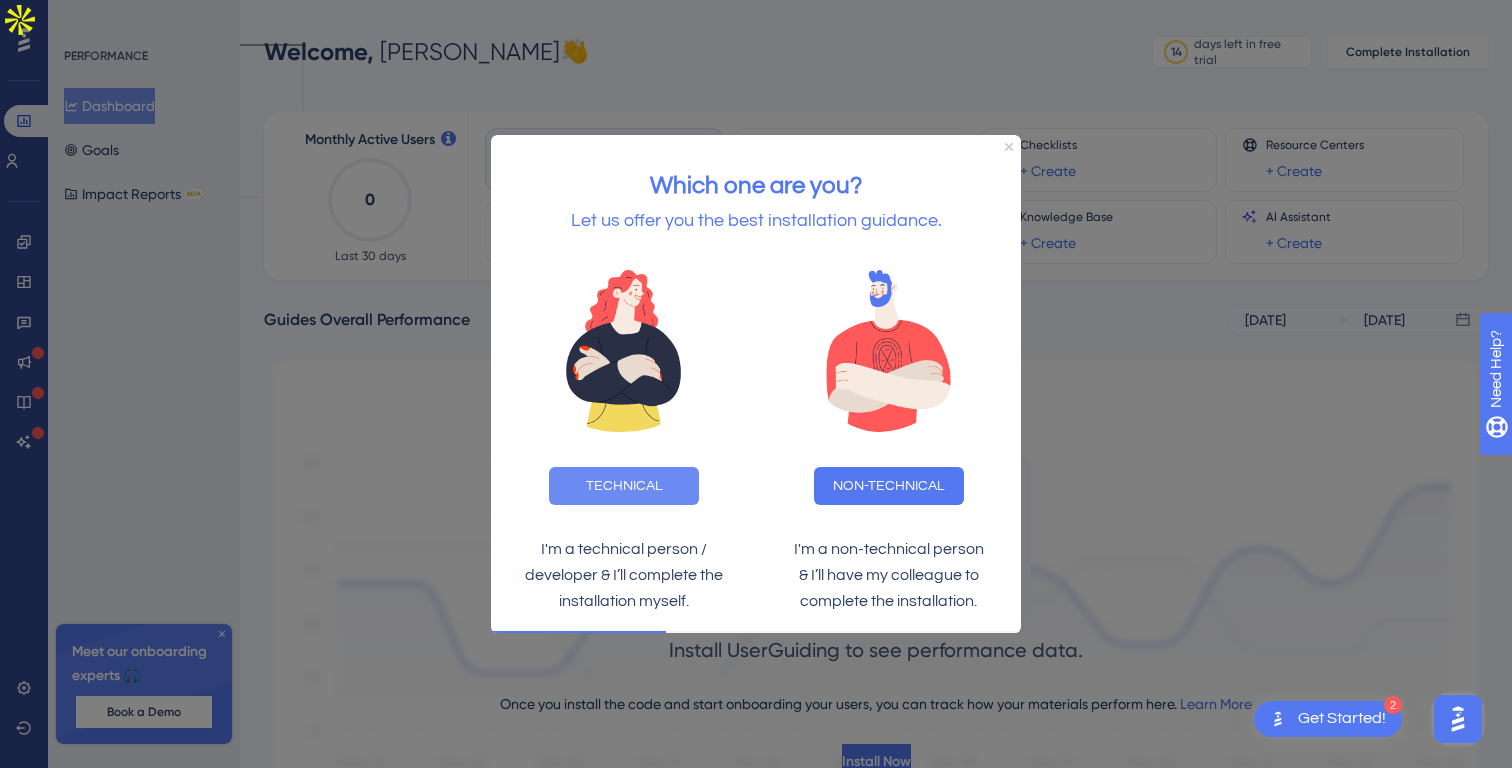 click on "TECHNICAL" at bounding box center [624, 485] 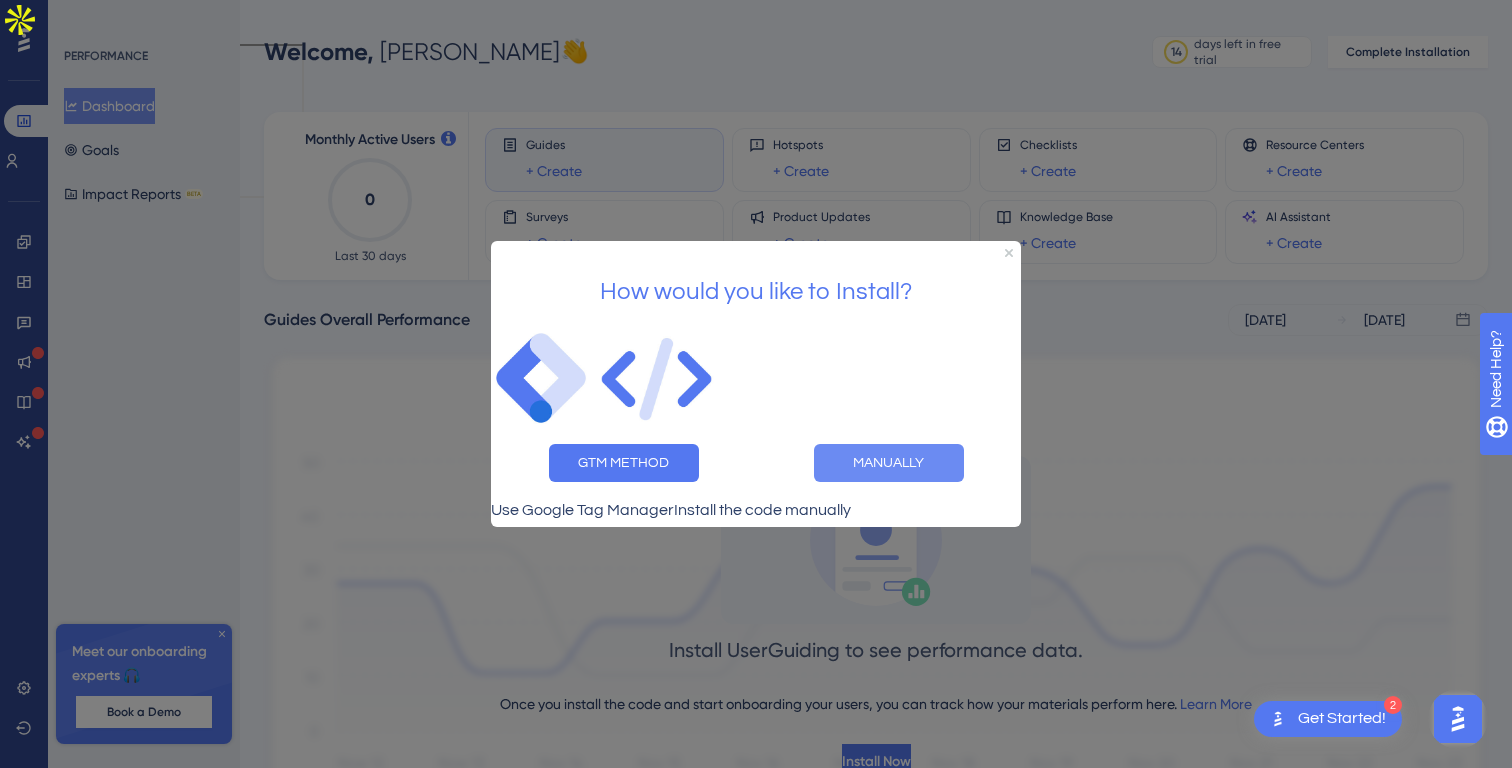 click on "MANUALLY" at bounding box center [889, 463] 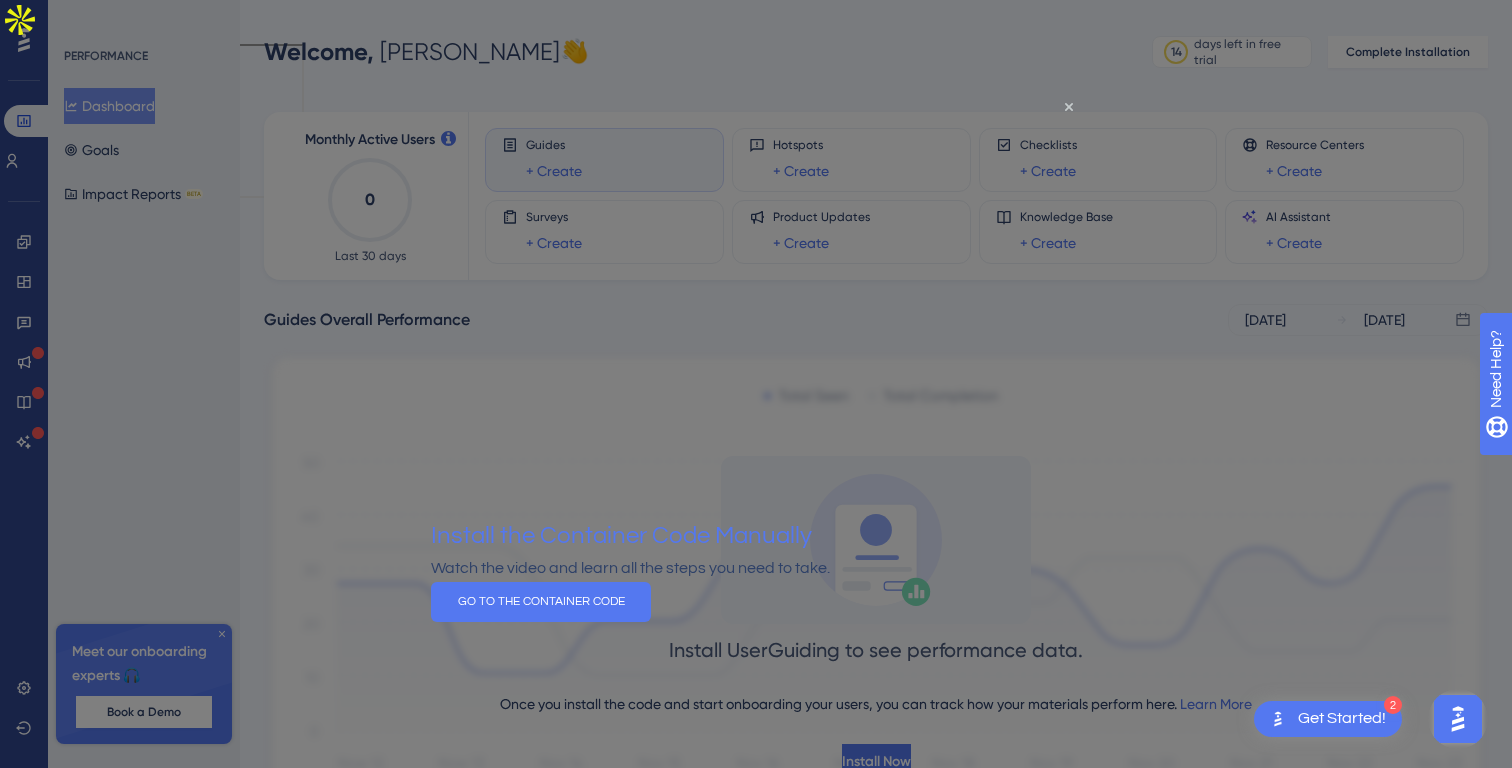 scroll, scrollTop: 0, scrollLeft: 0, axis: both 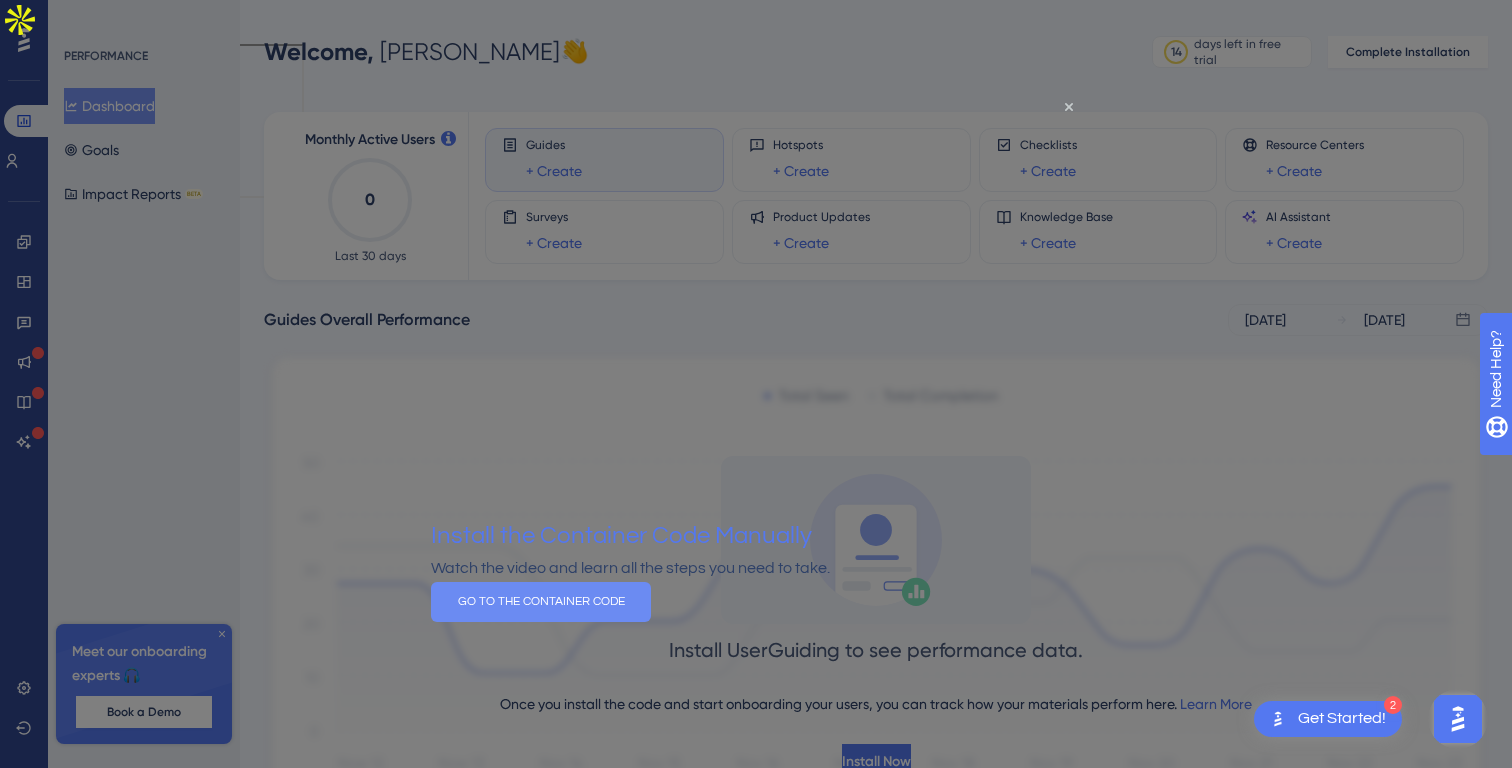 click on "GO TO THE CONTAINER CODE" at bounding box center (541, 602) 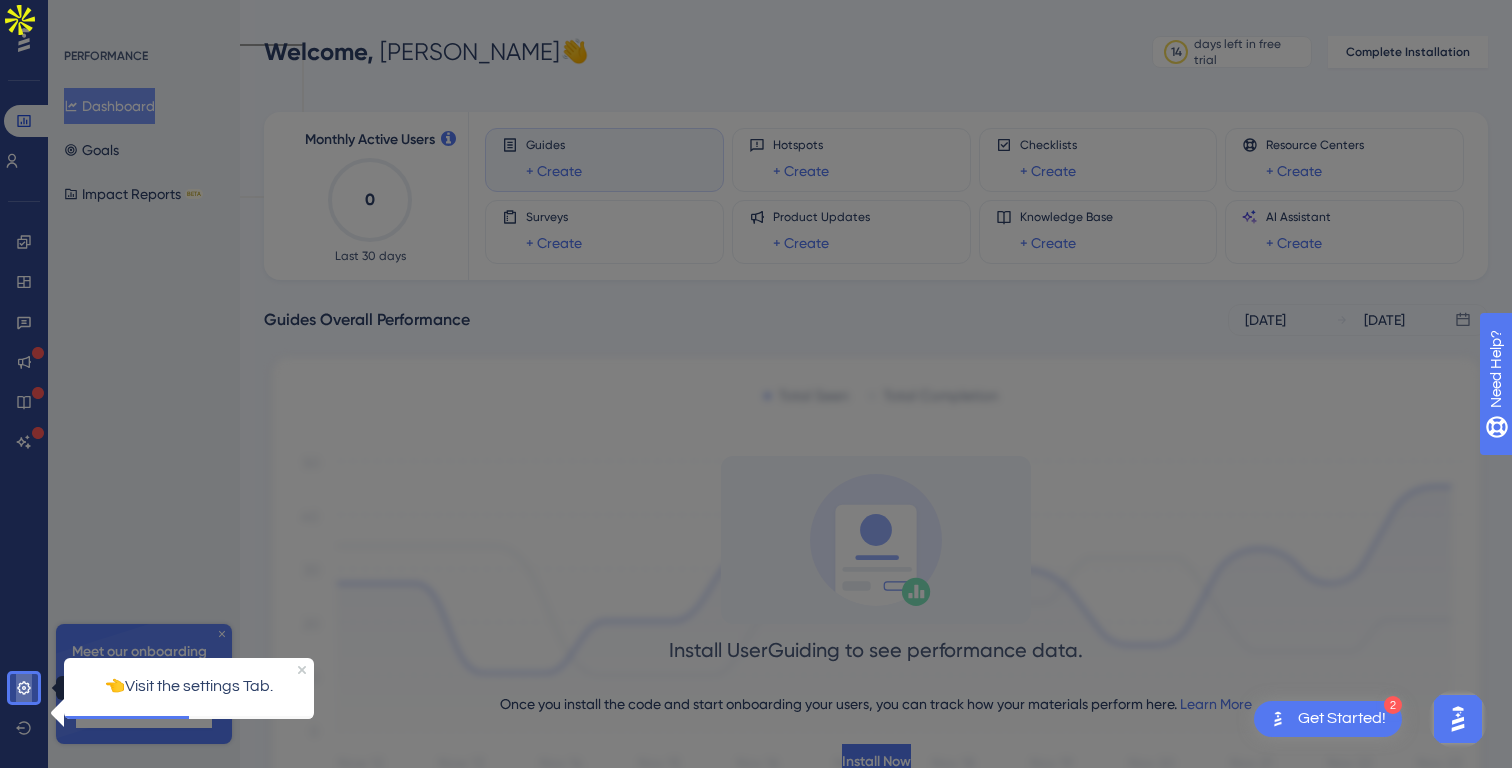 click 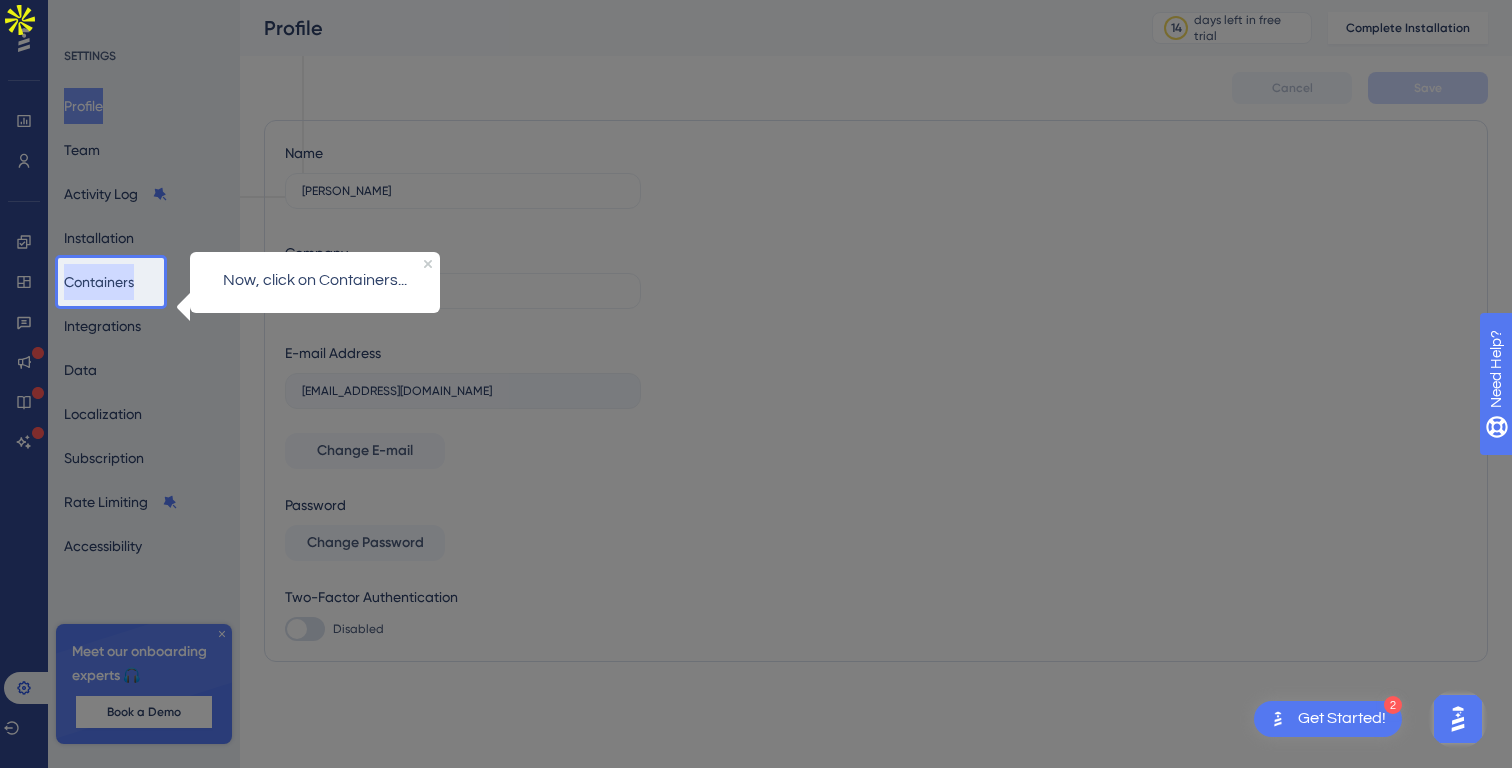 click on "Containers" at bounding box center [99, 282] 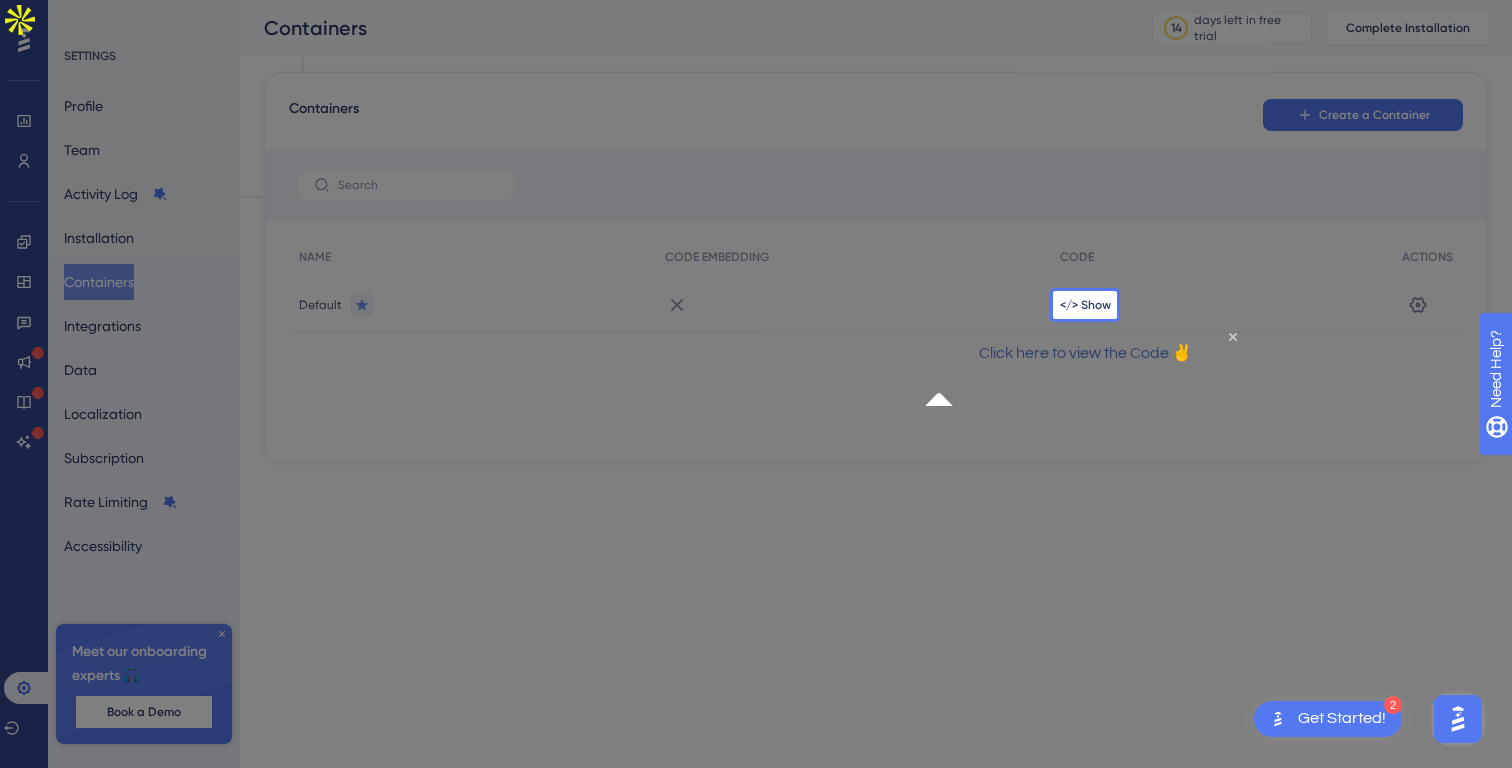 click on "</> Show" at bounding box center (1221, 305) 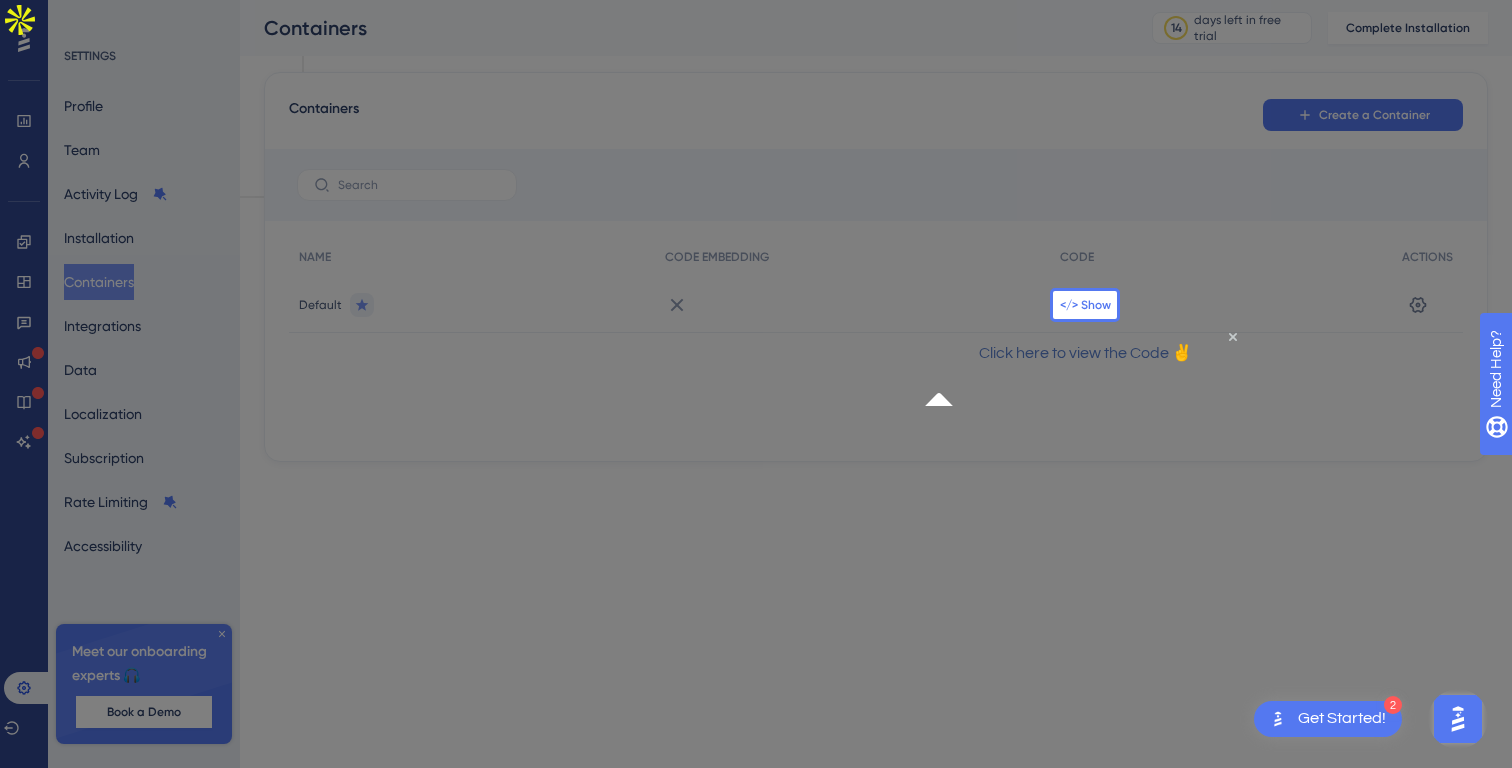 click on "</> Show" at bounding box center (1085, 305) 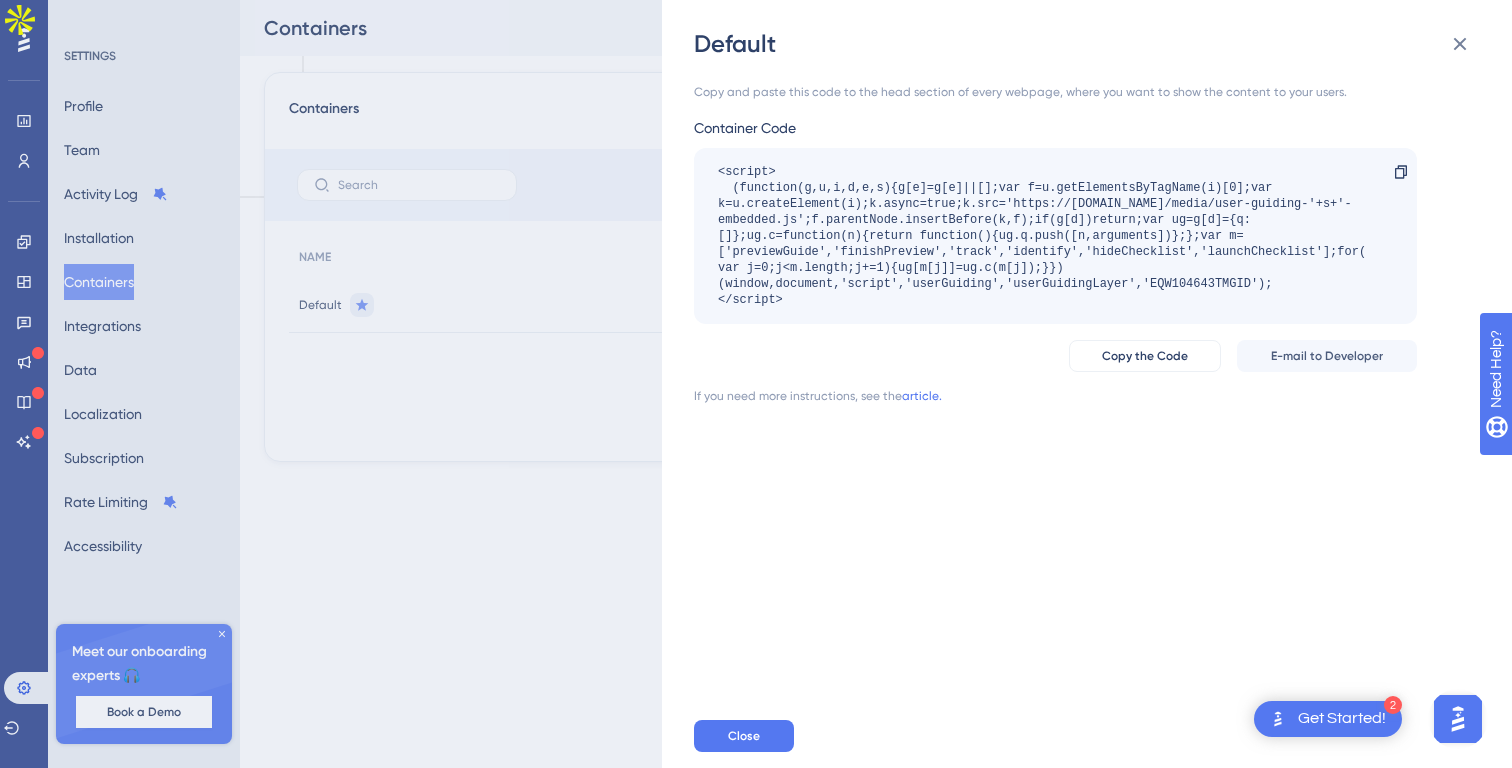 click on "Get Started!" at bounding box center (1342, 719) 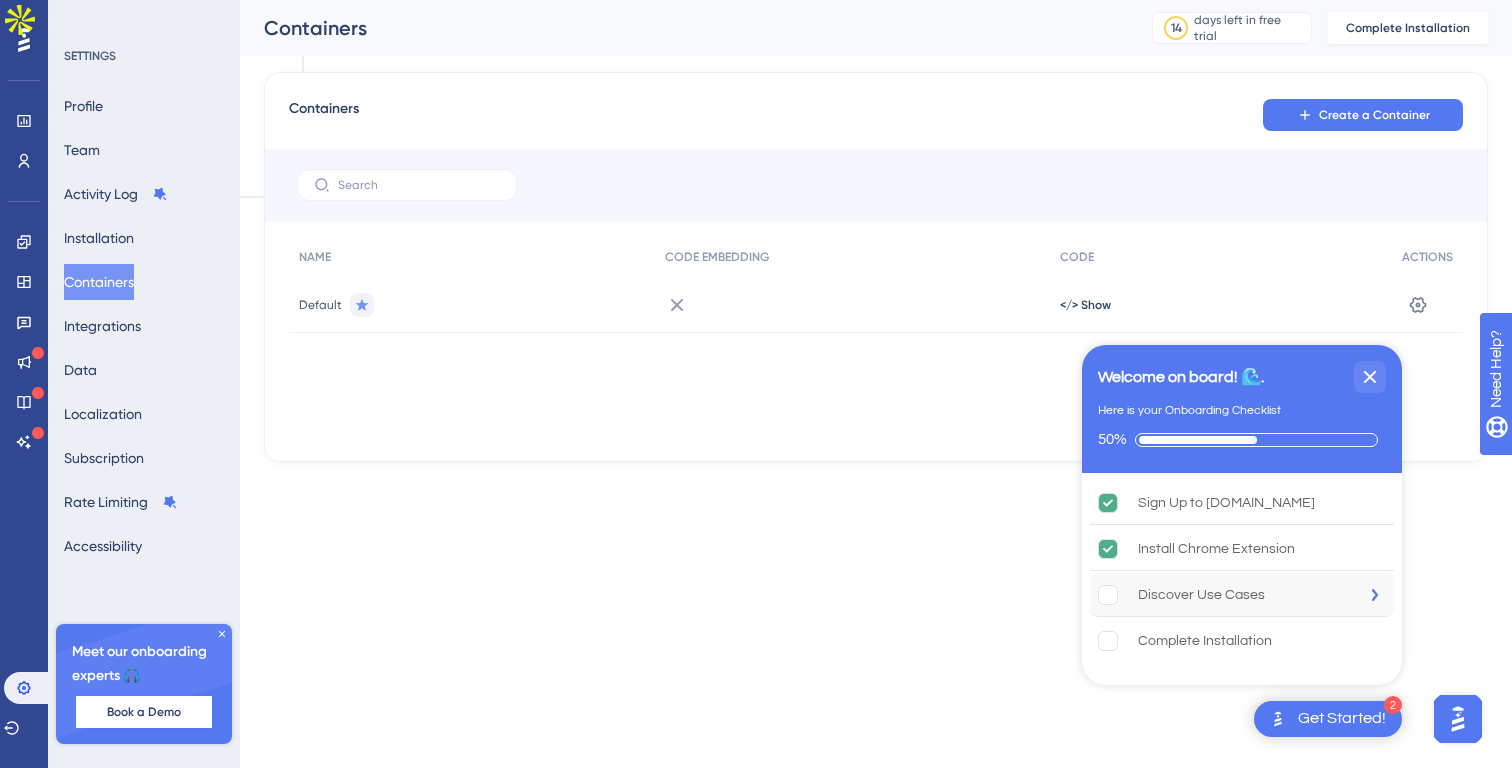 click on "Discover Use Cases" at bounding box center (1201, 595) 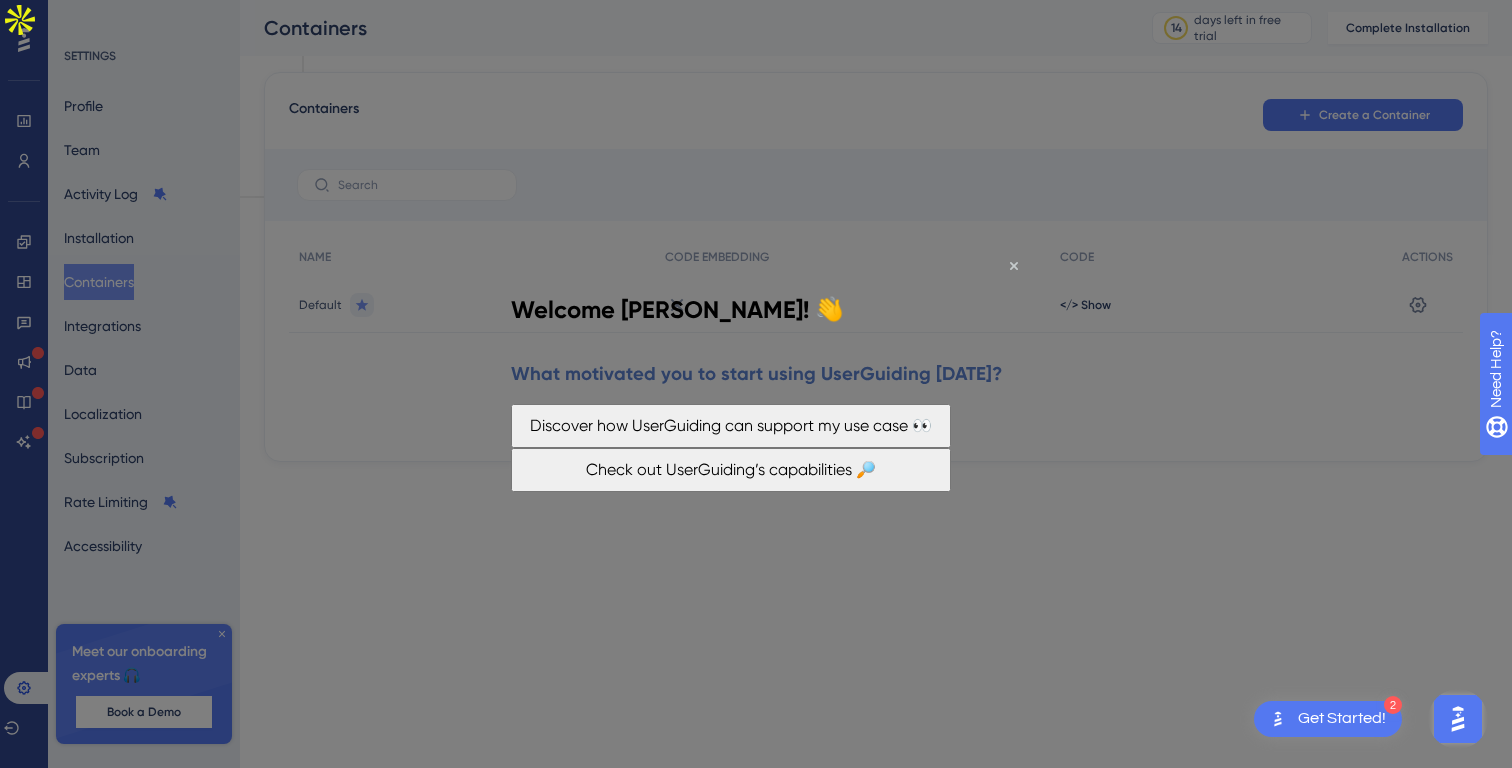 scroll, scrollTop: 0, scrollLeft: 0, axis: both 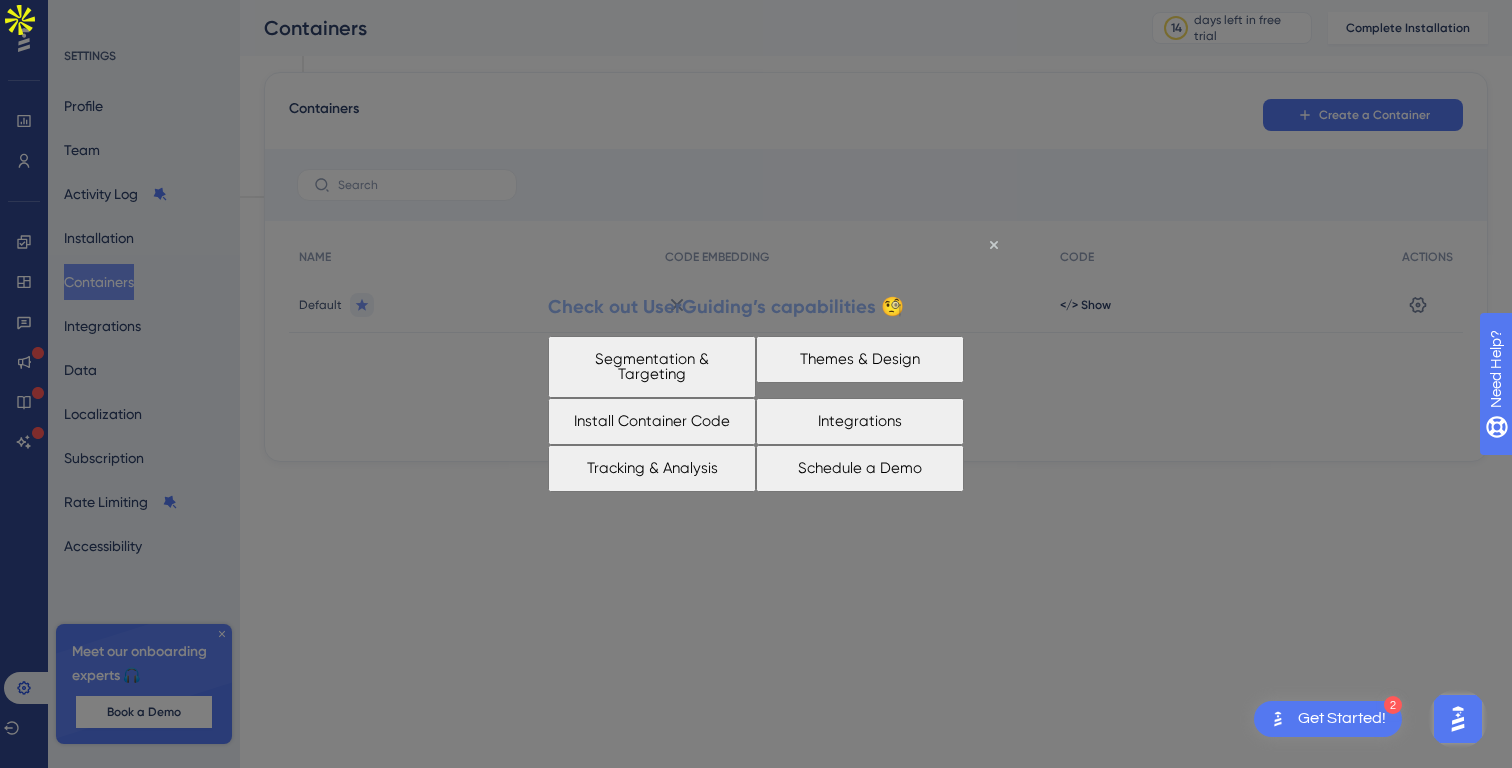 click on "Integrations" at bounding box center [860, 420] 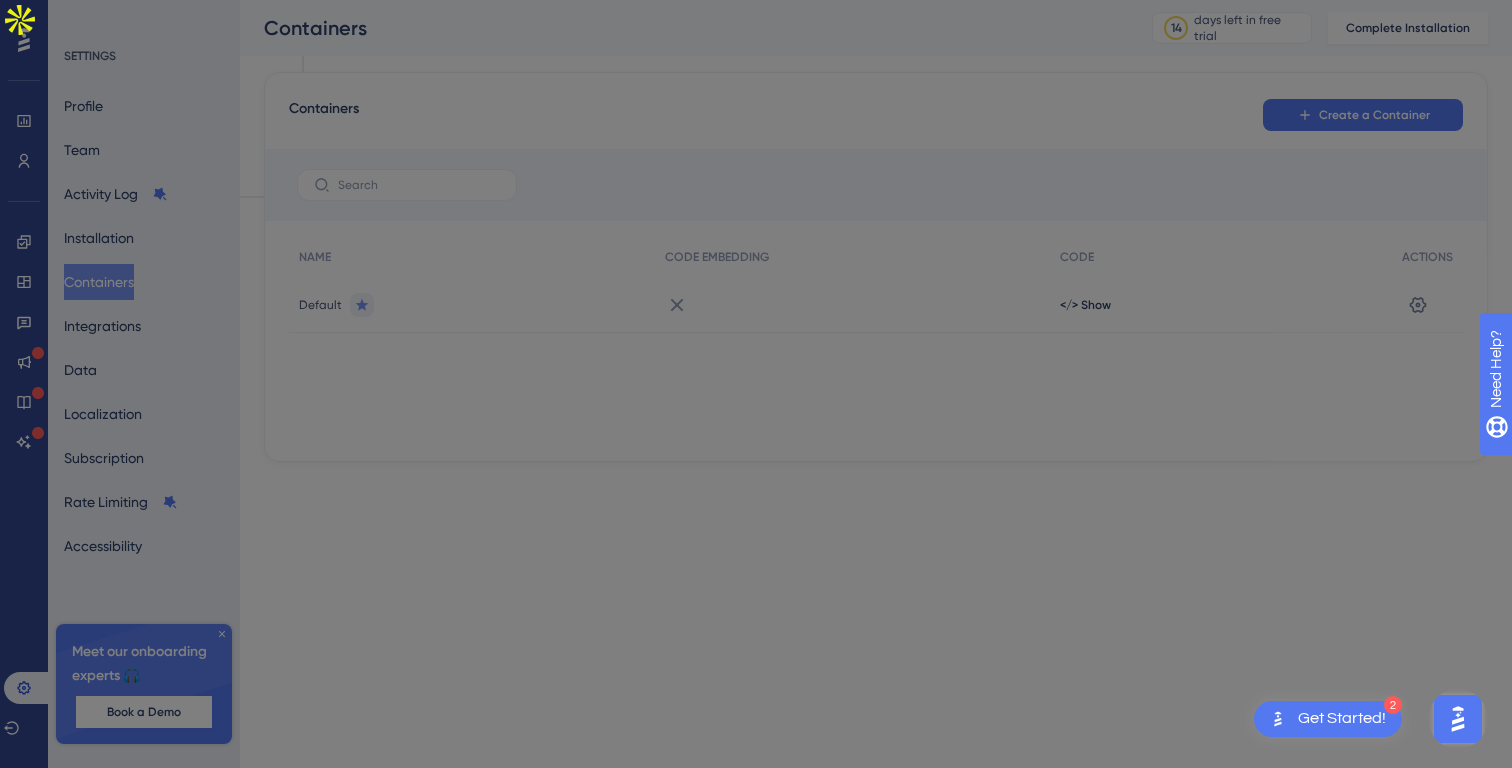 scroll, scrollTop: 0, scrollLeft: 0, axis: both 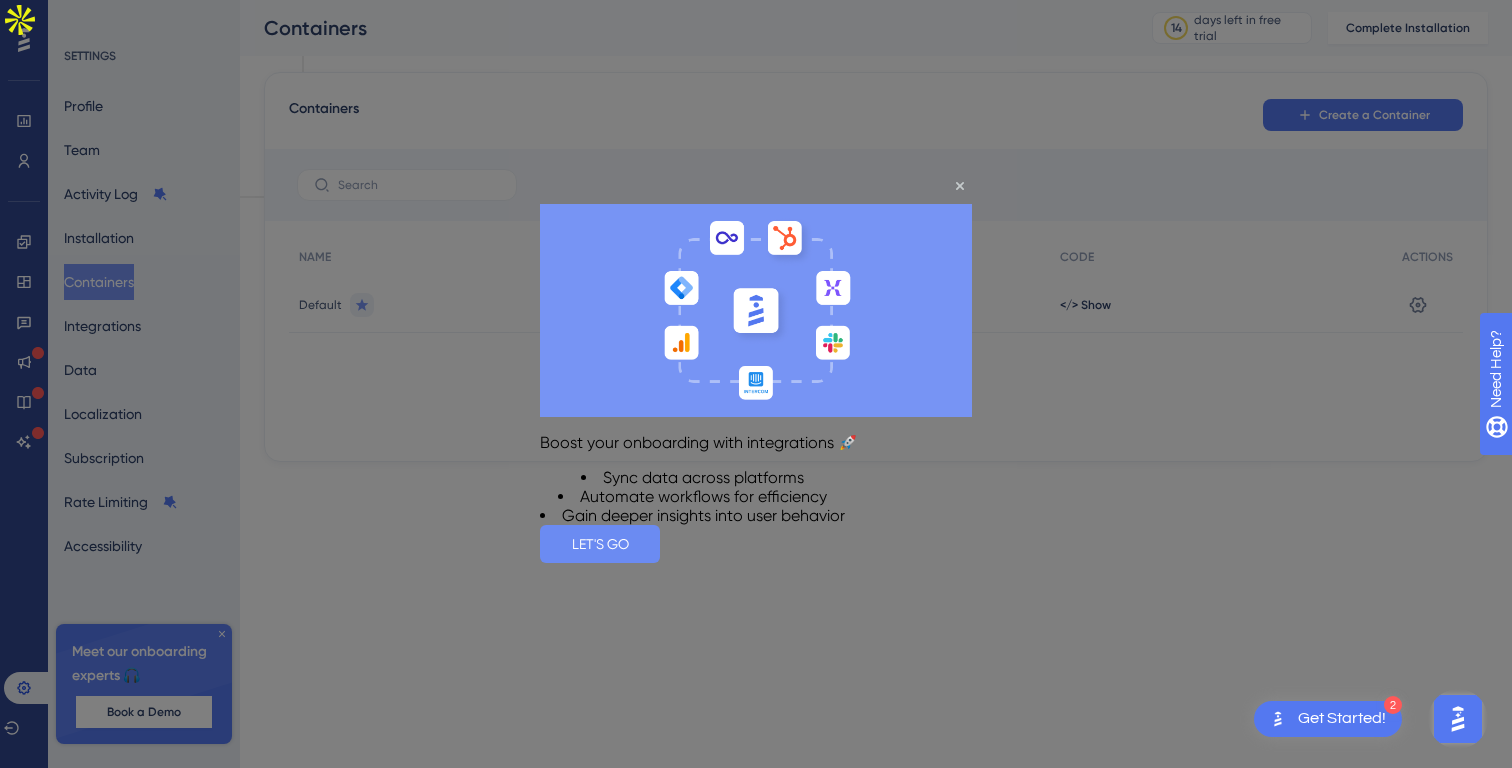 click on "LET'S GO" at bounding box center [600, 544] 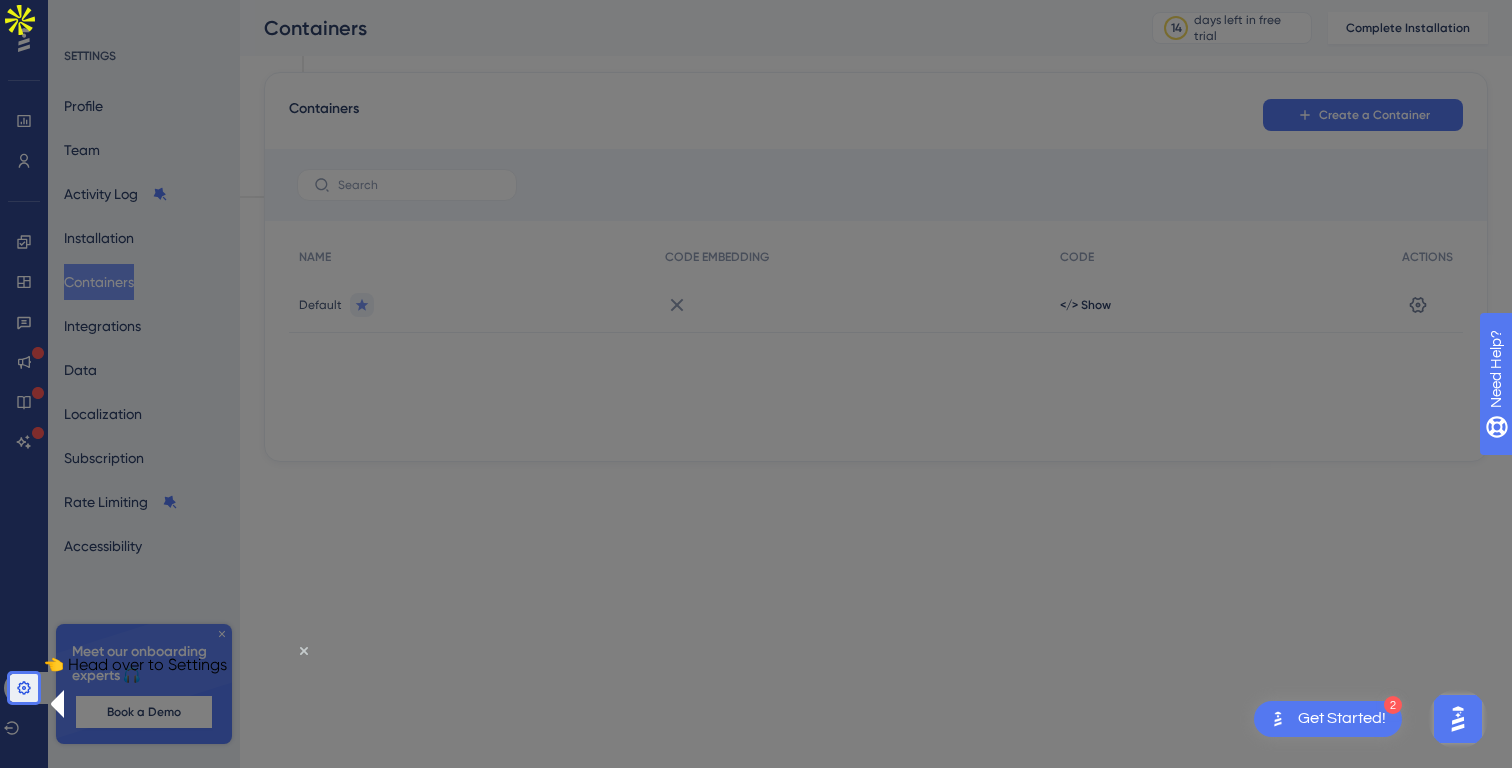 click on "👈 Head over to Settings" at bounding box center (135, 664) 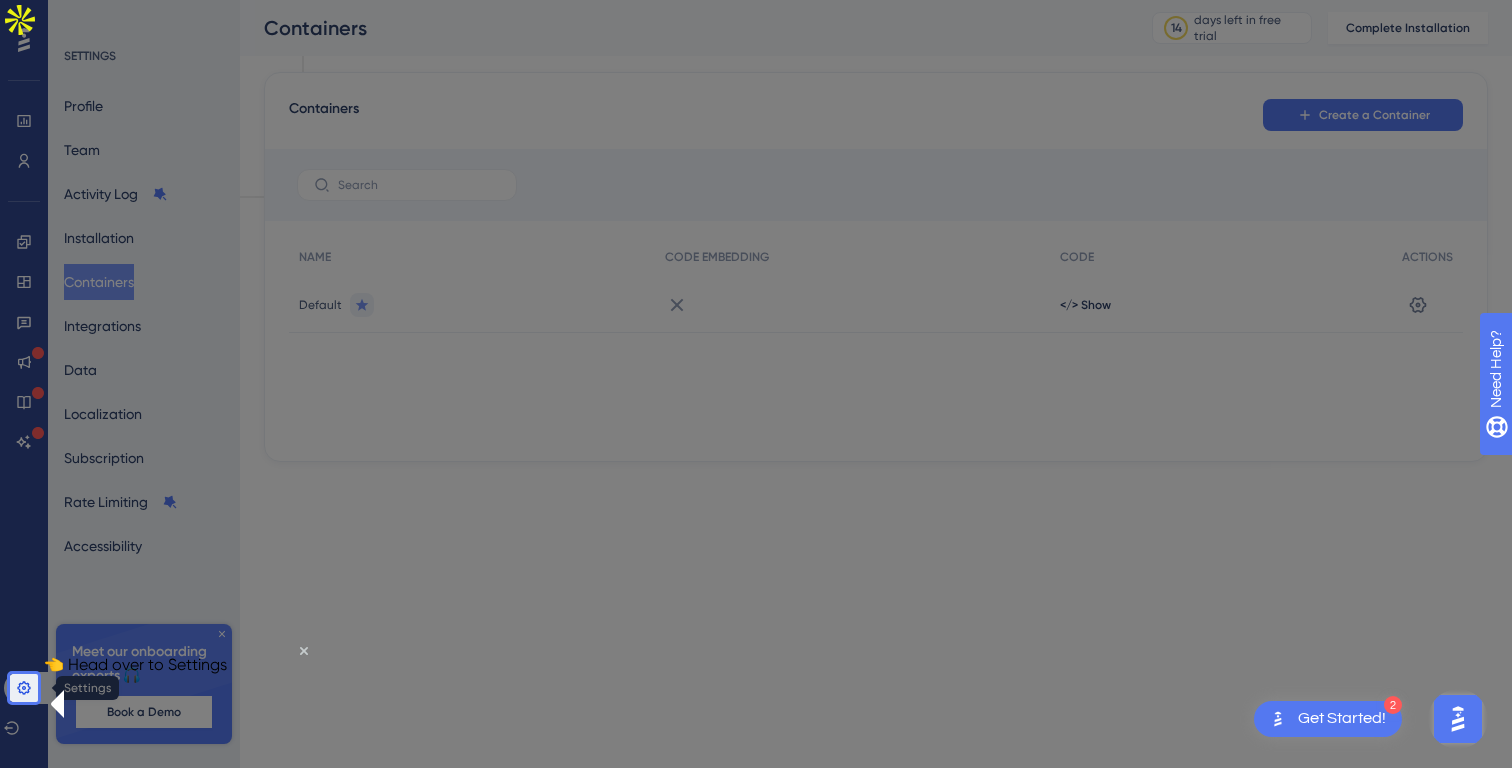 click at bounding box center [28, 688] 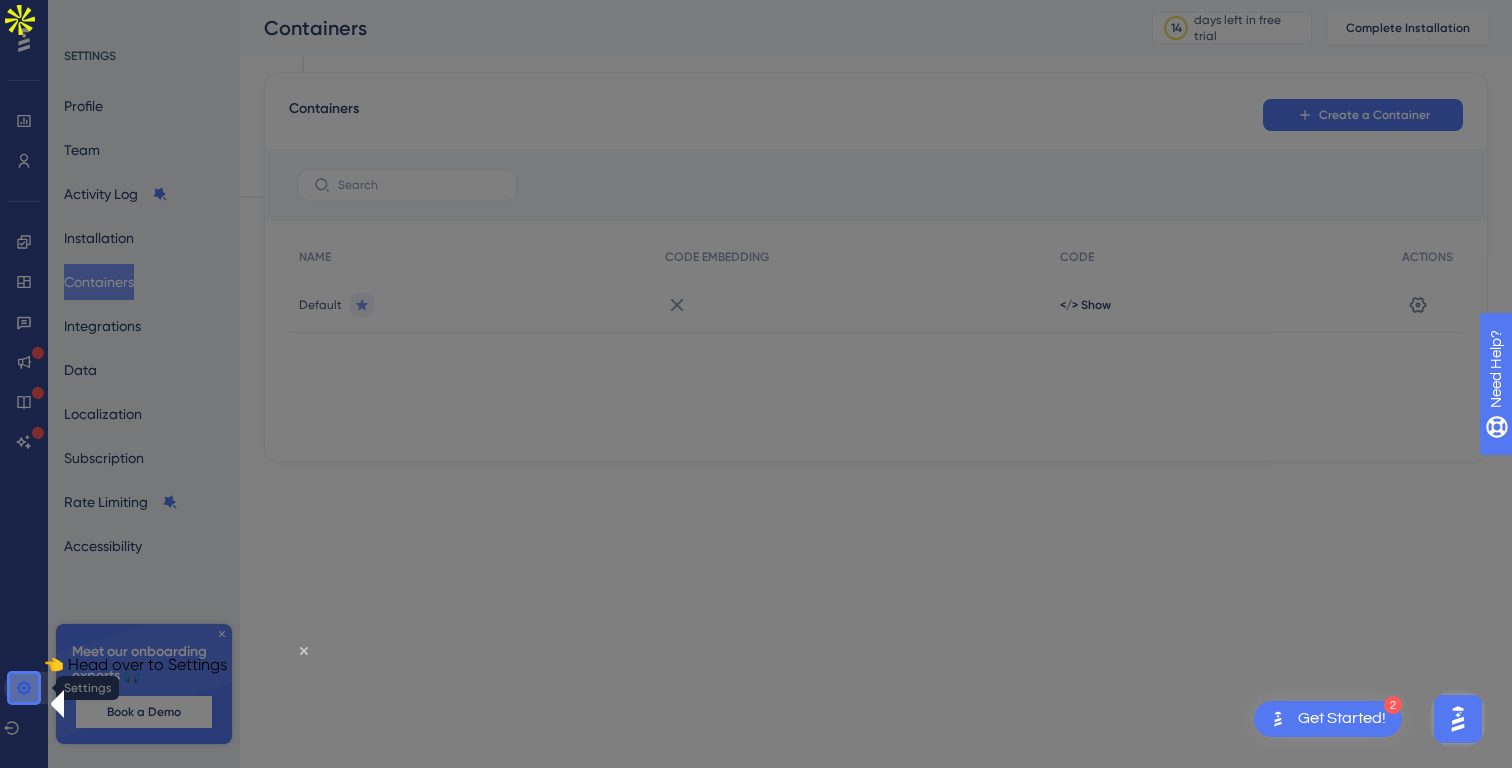 click 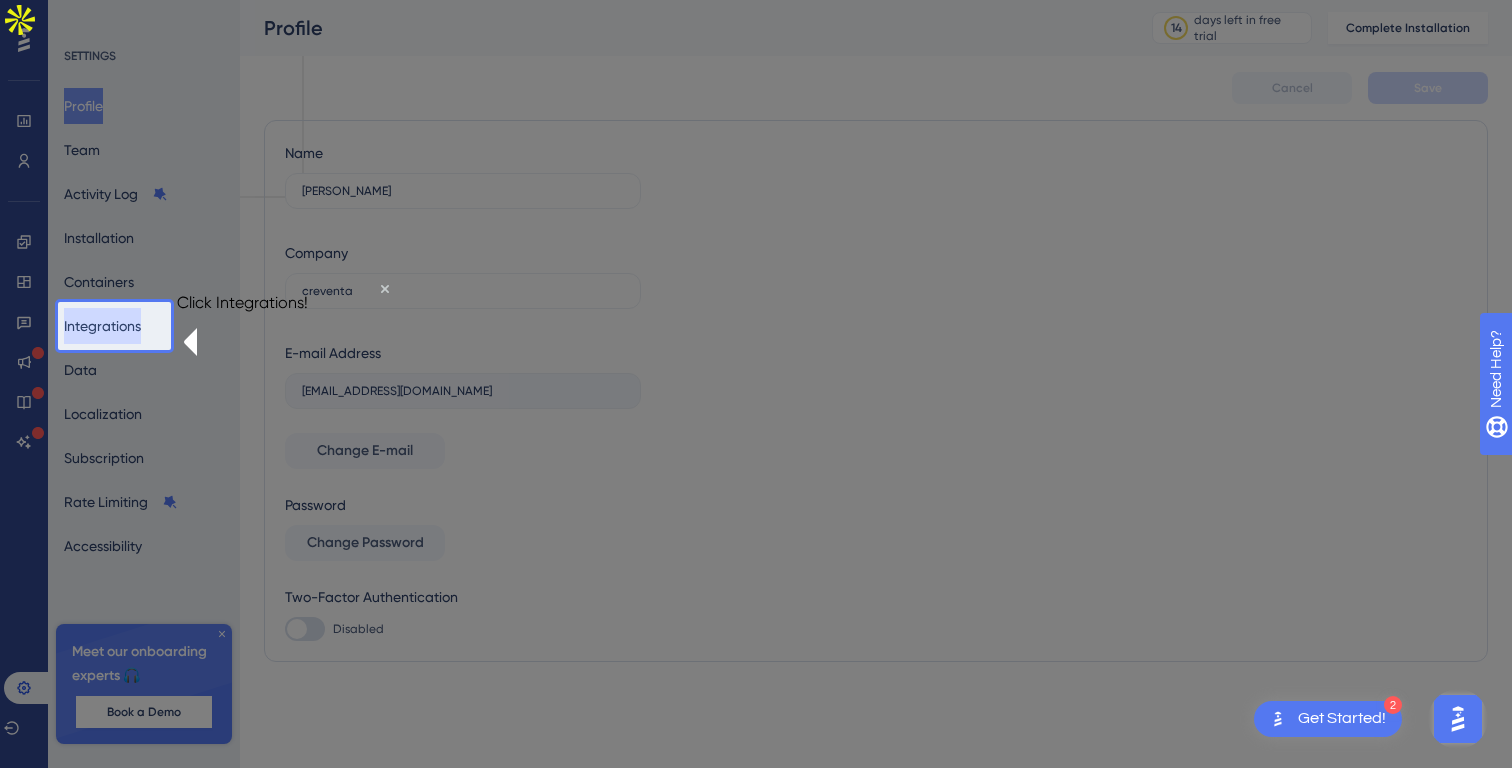 click on "Integrations" at bounding box center [102, 326] 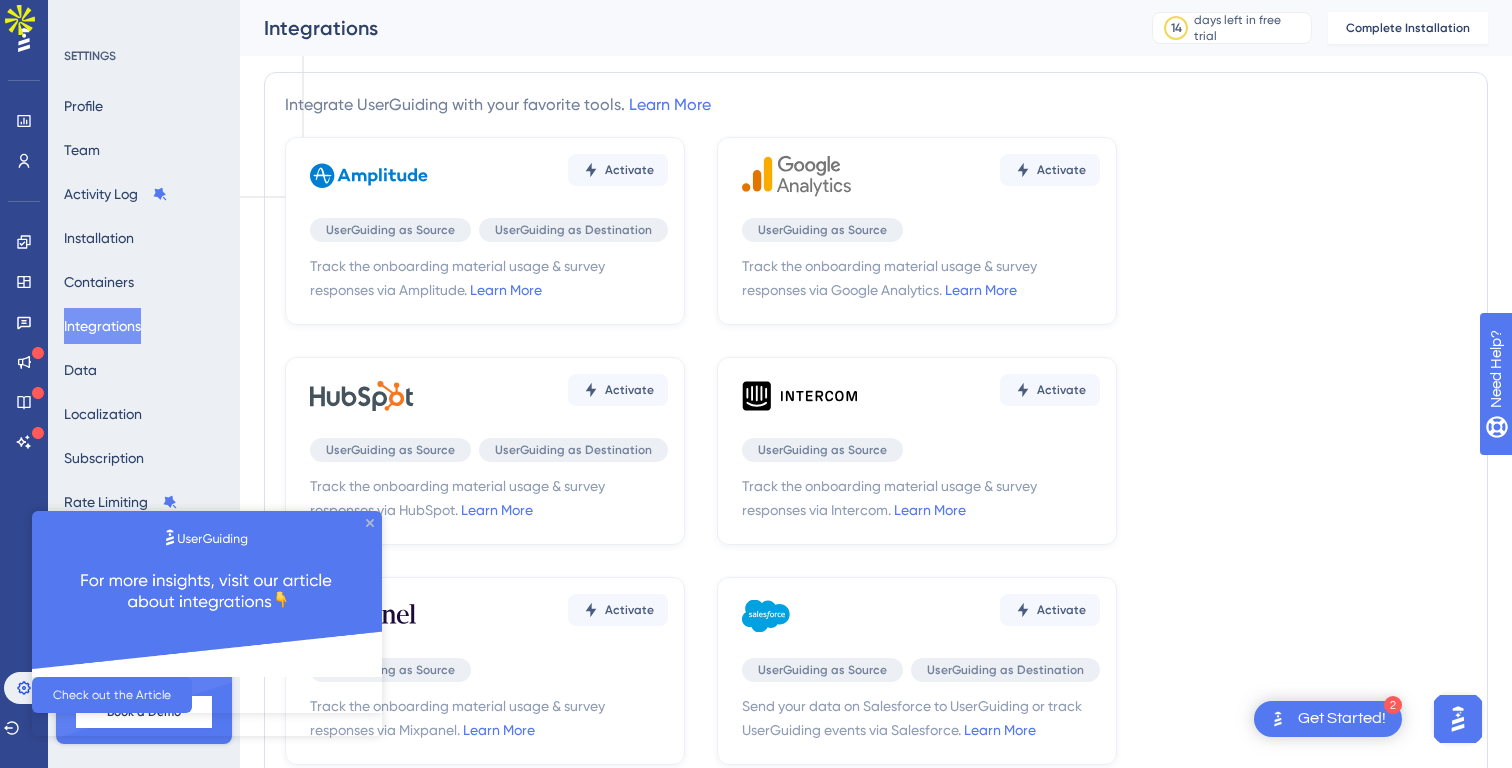 click 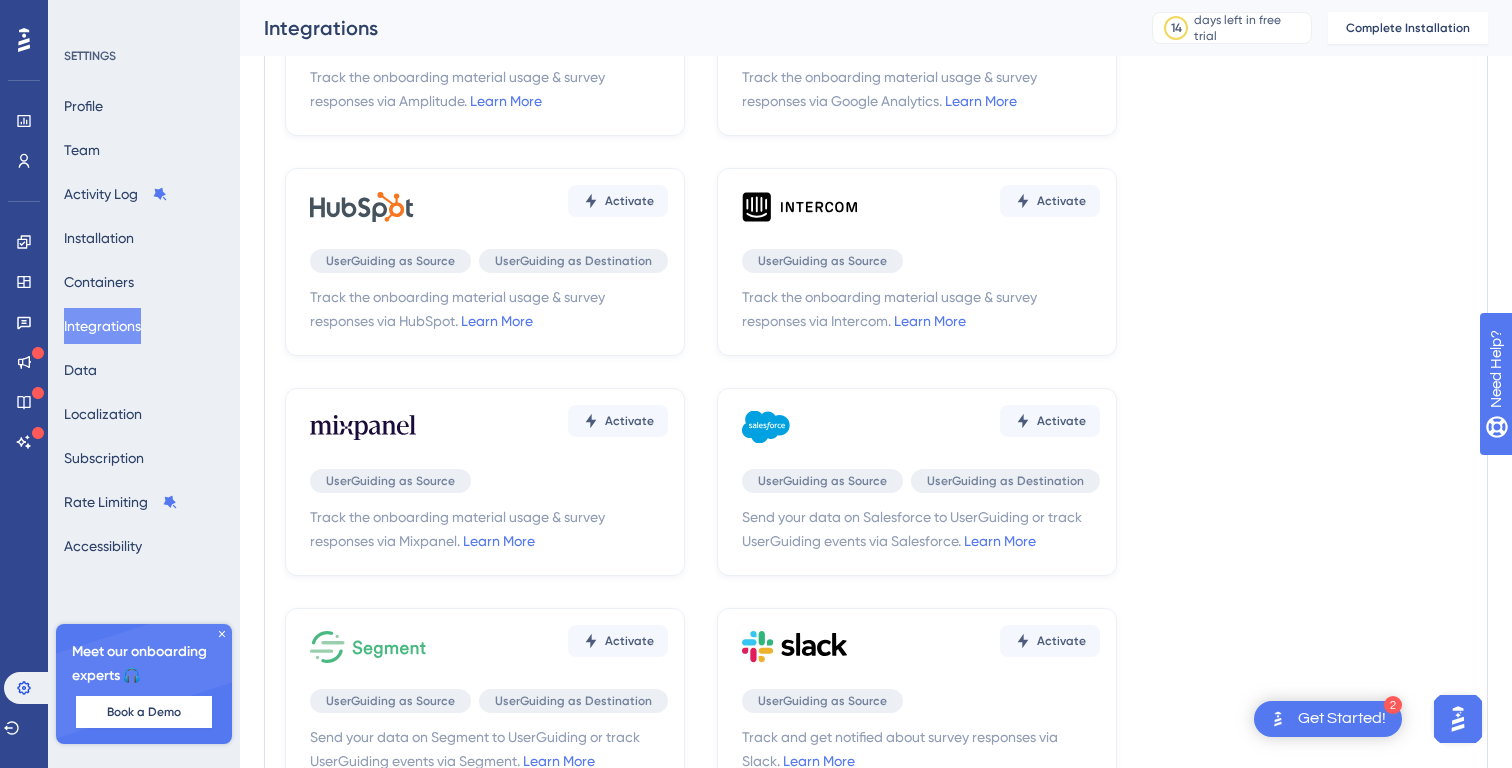 scroll, scrollTop: 220, scrollLeft: 0, axis: vertical 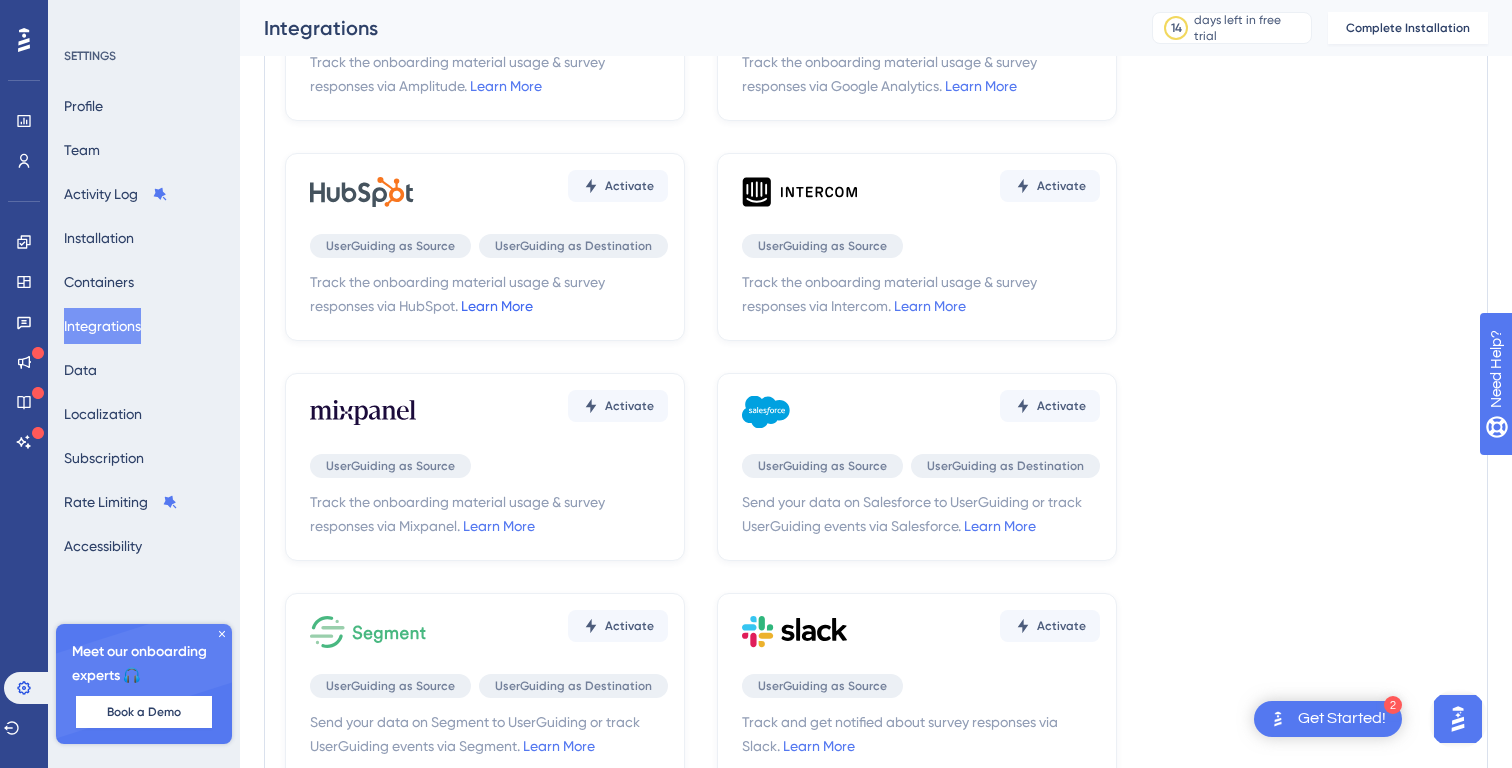 click on "Learn More" at bounding box center (497, 306) 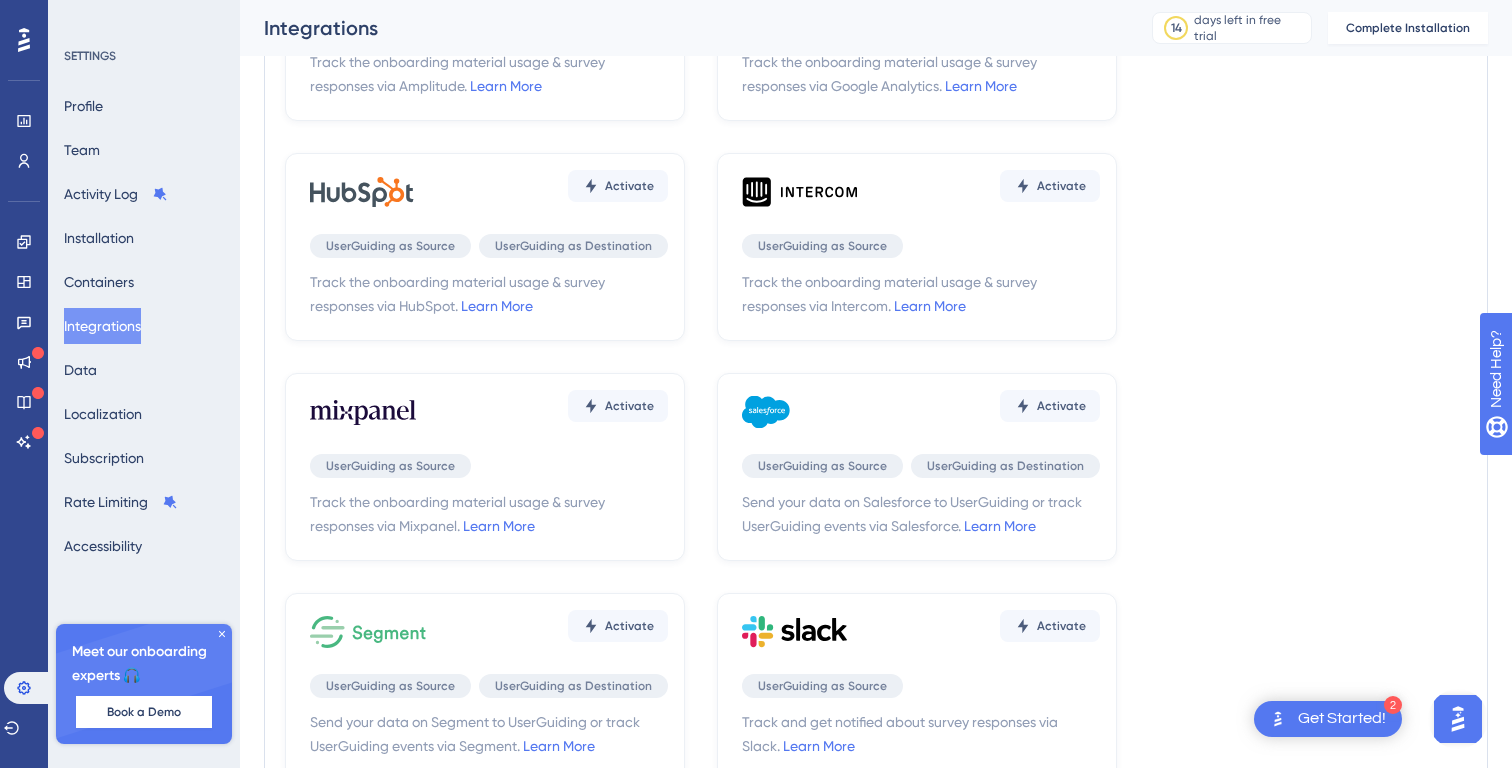 click on "Integrations" at bounding box center (102, 326) 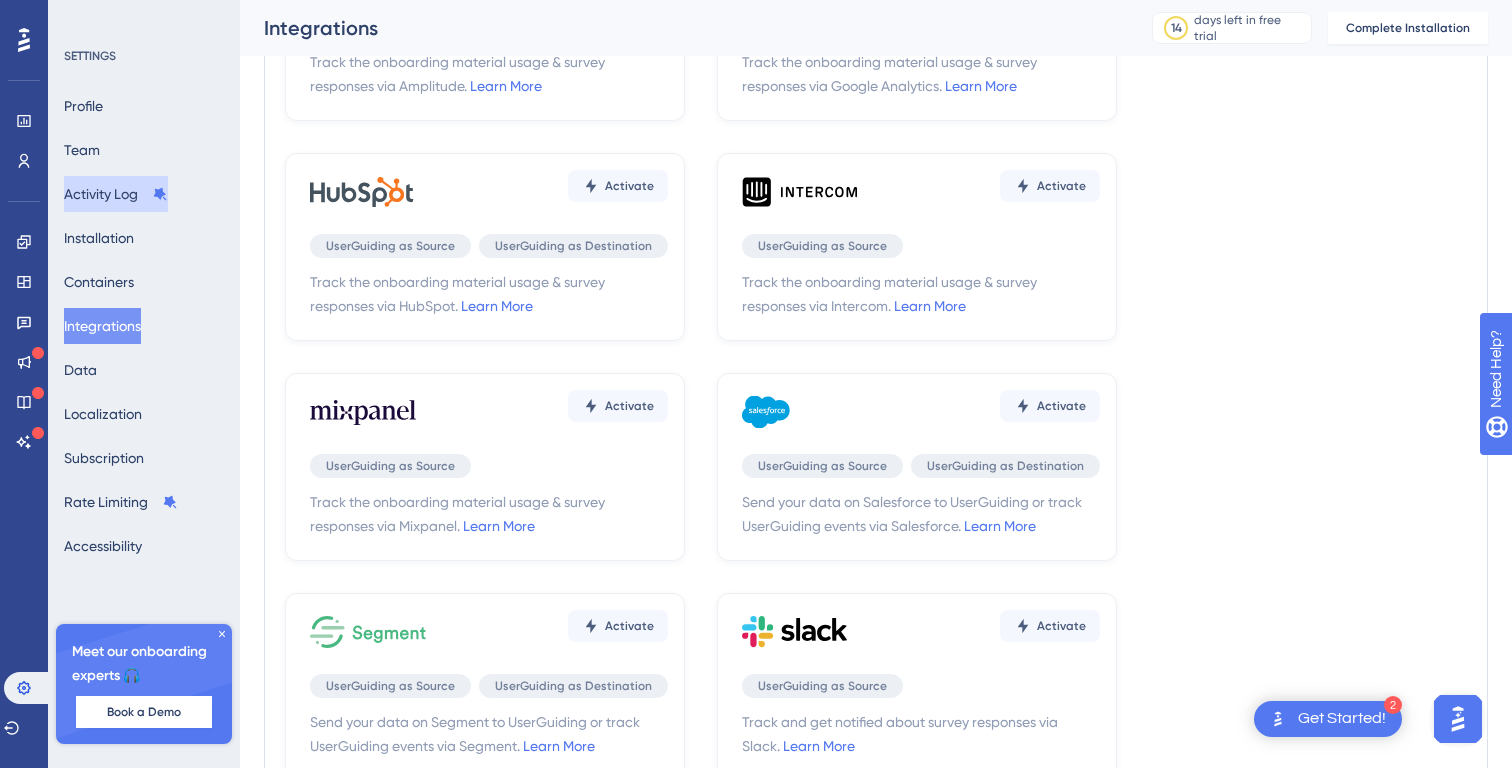 click on "Activity Log" at bounding box center (116, 194) 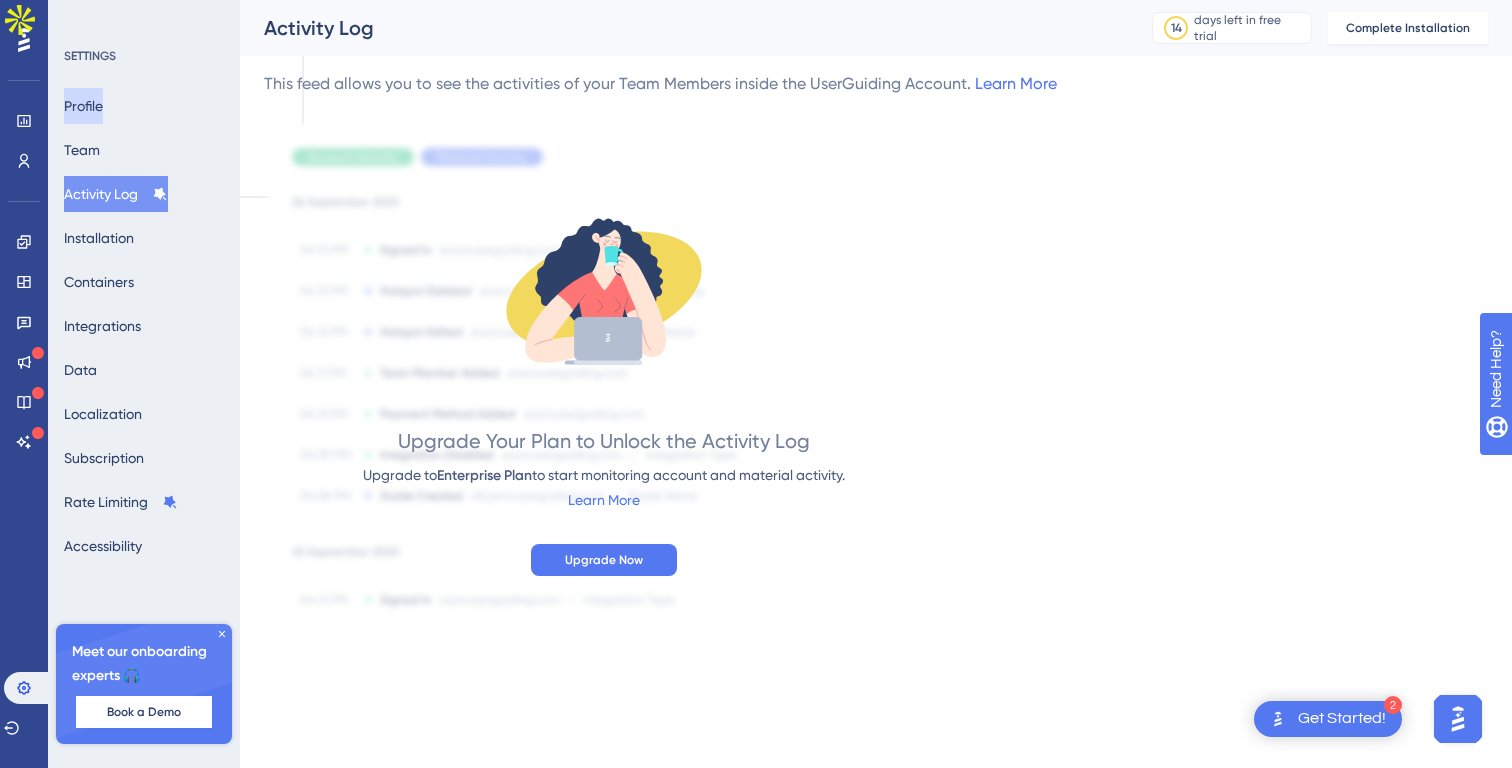 click on "Profile" at bounding box center (83, 106) 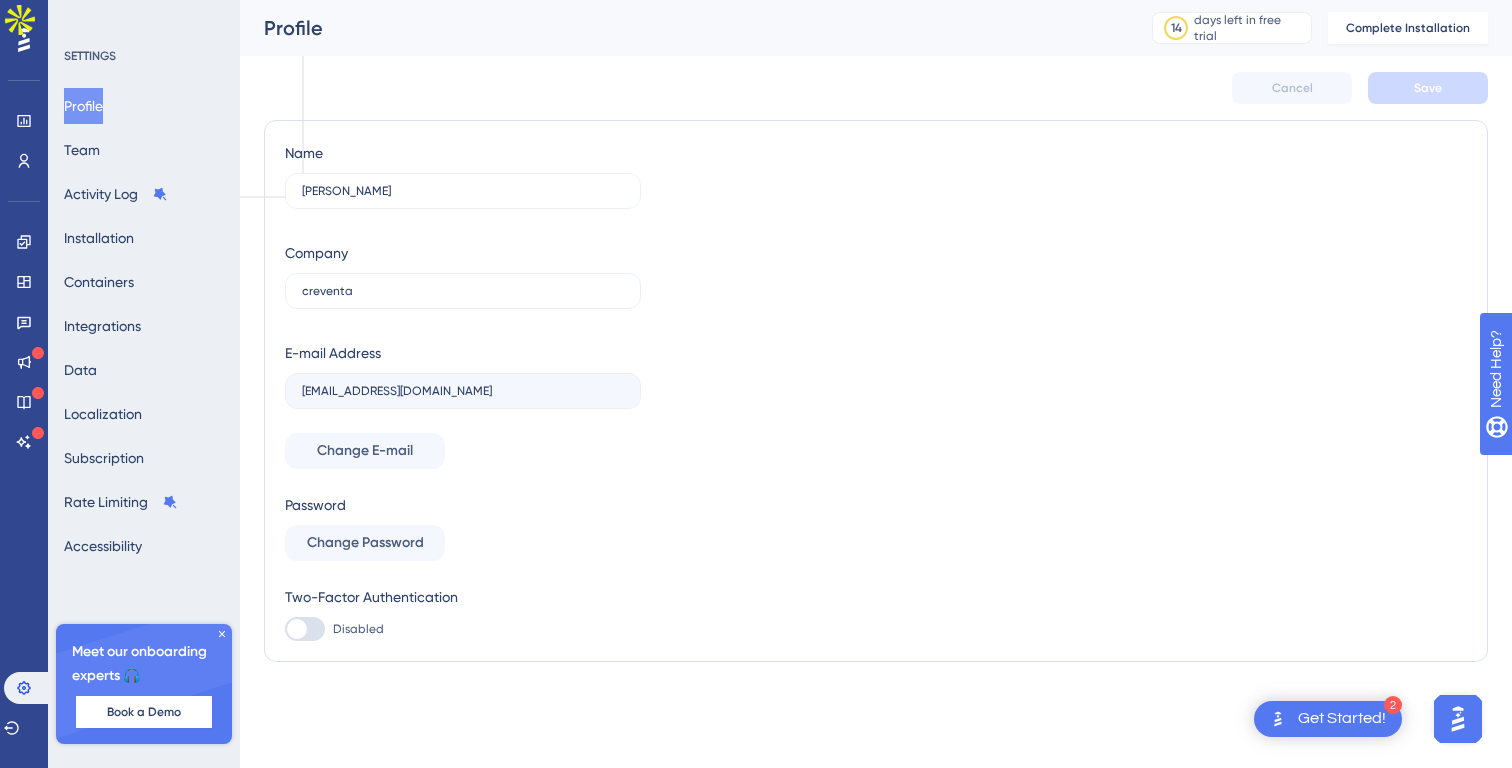 click 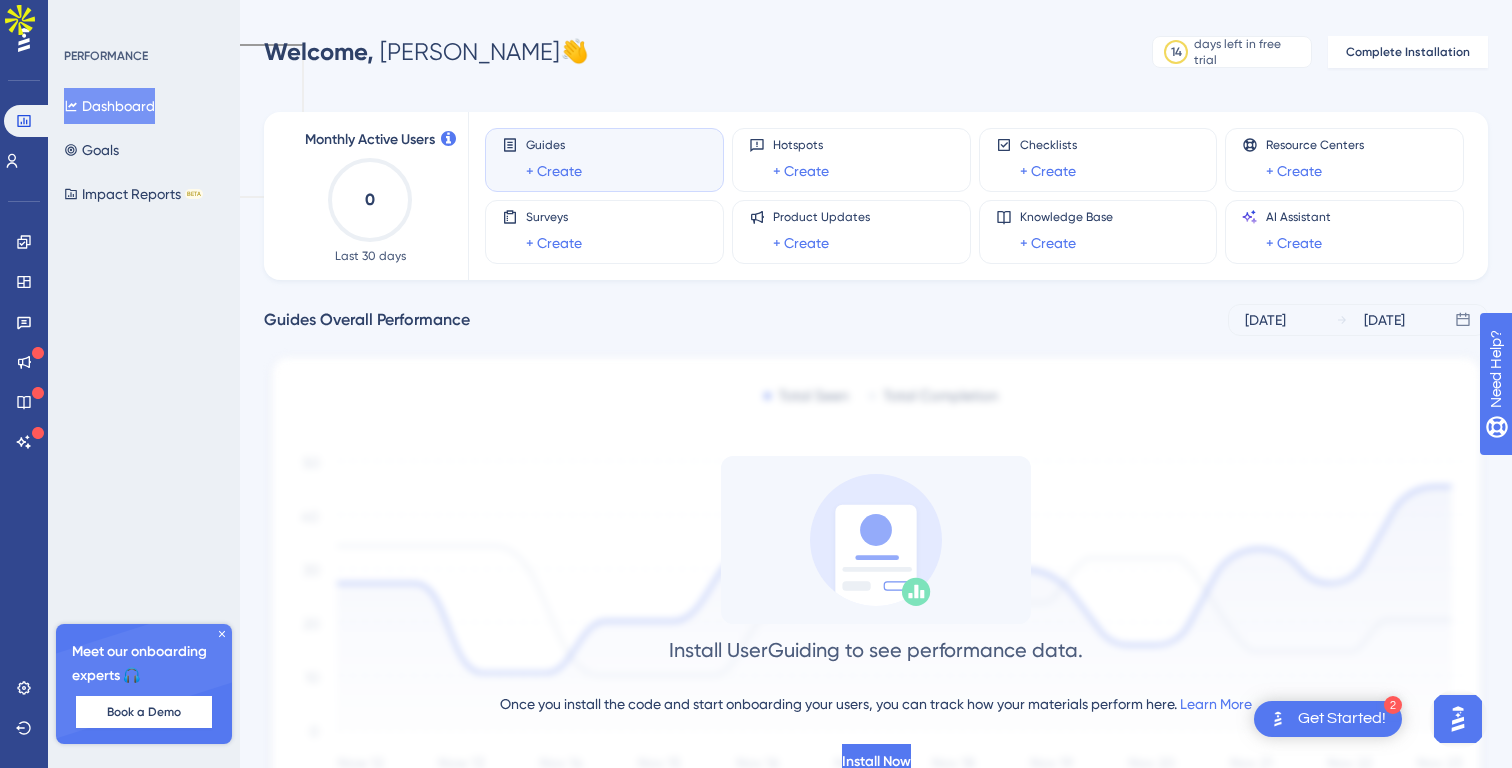click on "Dashboard" at bounding box center [109, 106] 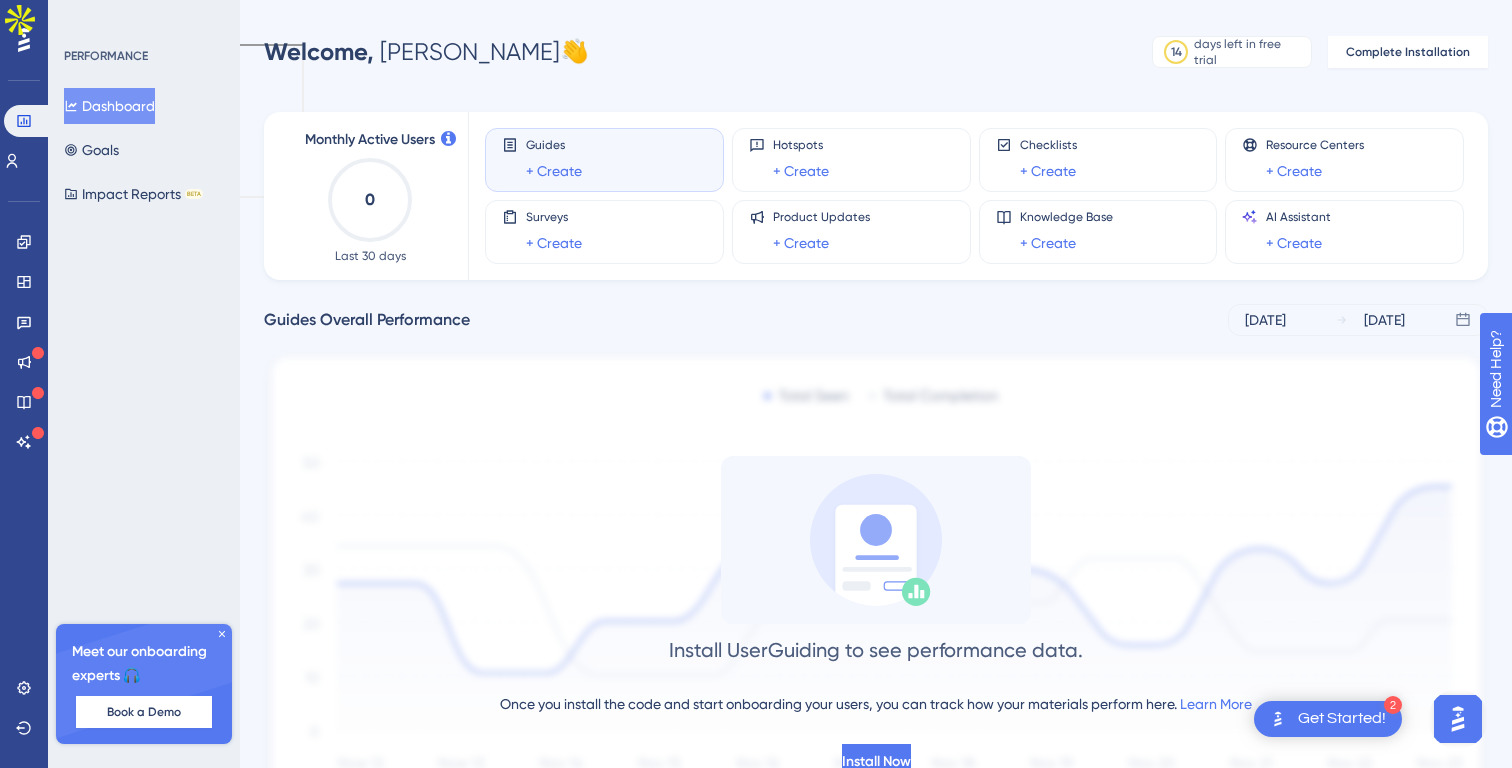 scroll, scrollTop: 107, scrollLeft: 0, axis: vertical 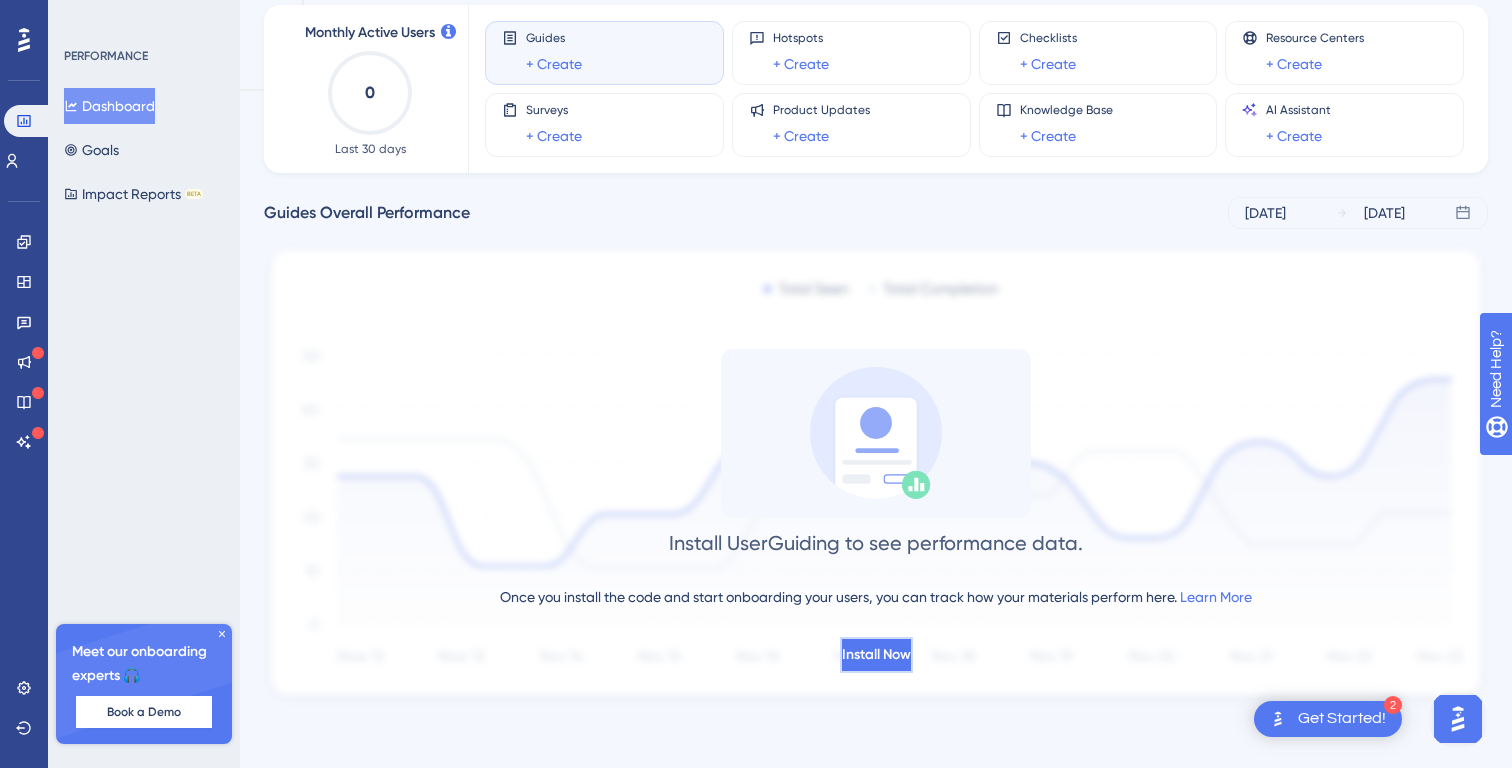 click on "Install Now" at bounding box center [876, 655] 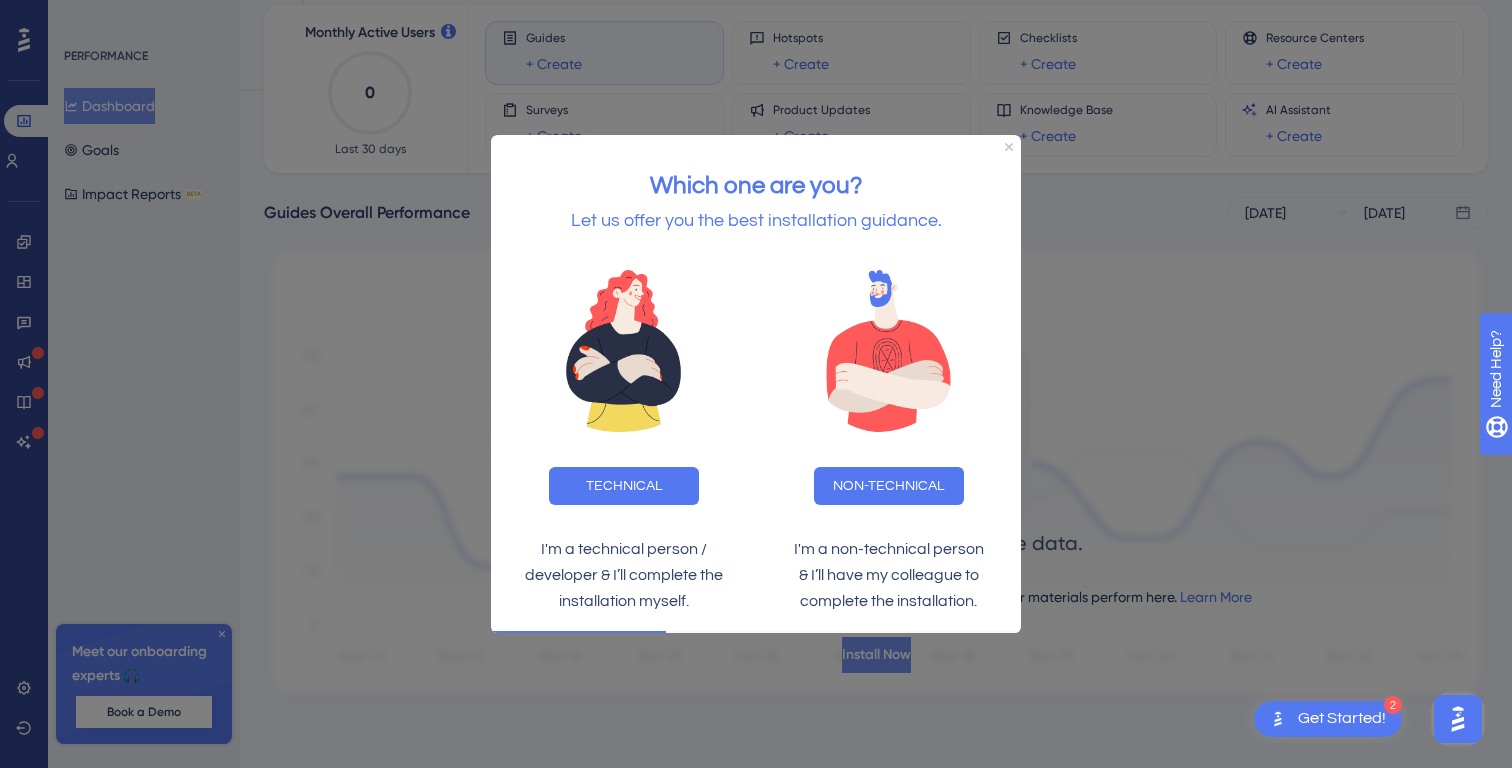 scroll, scrollTop: 0, scrollLeft: 0, axis: both 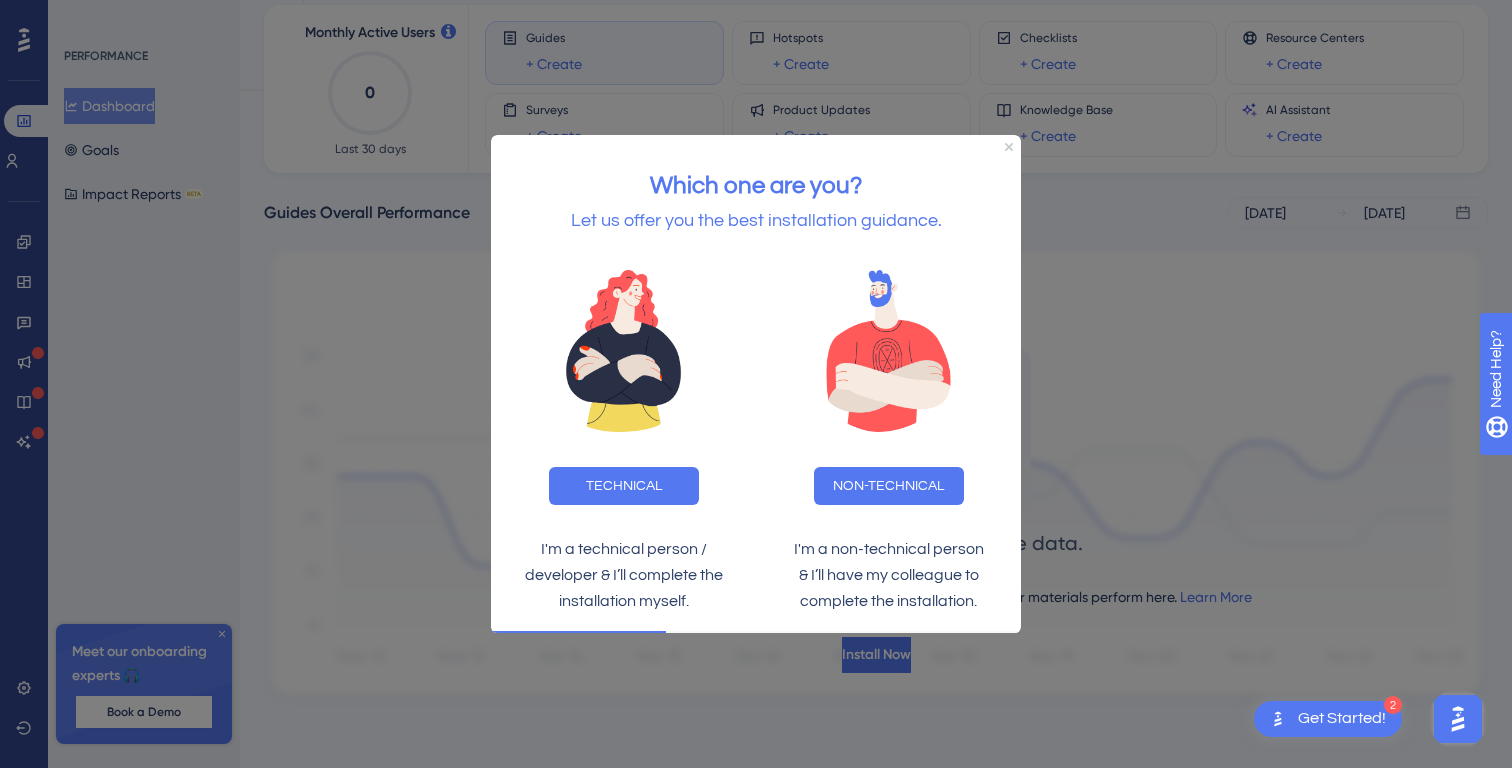 click on "Which one are you? Let us offer you the best installation guidance." at bounding box center [756, 192] 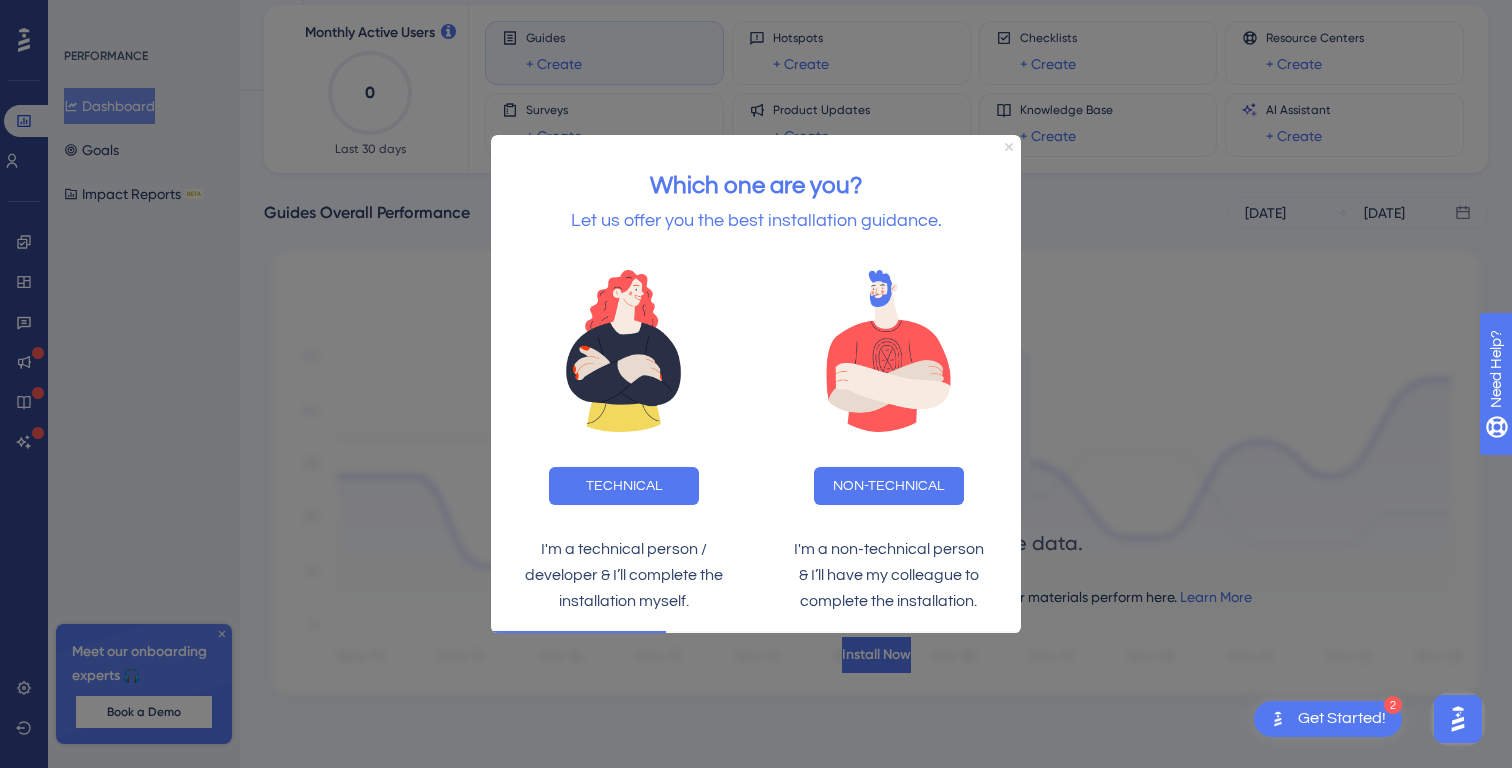 click 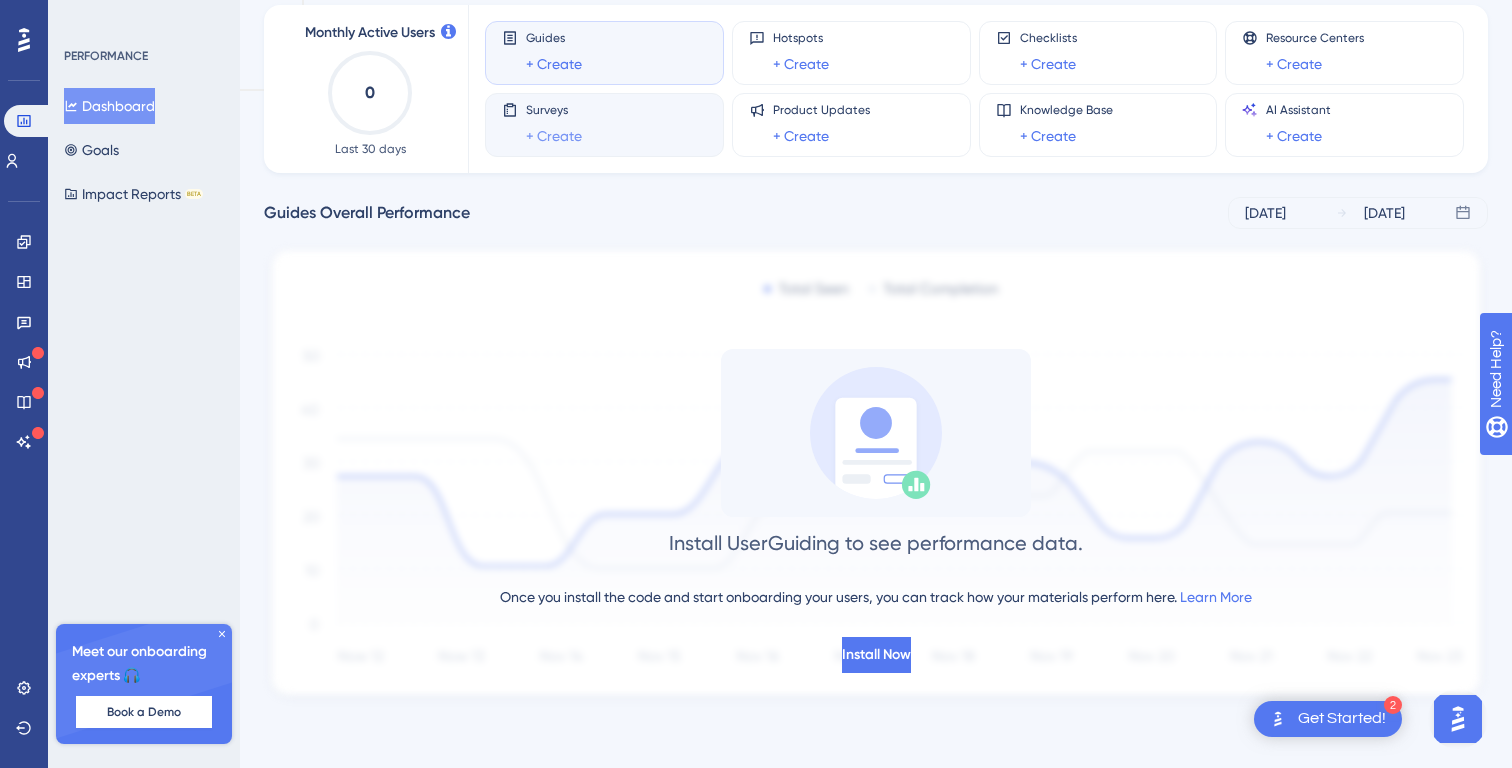 click on "+ Create" at bounding box center [554, 136] 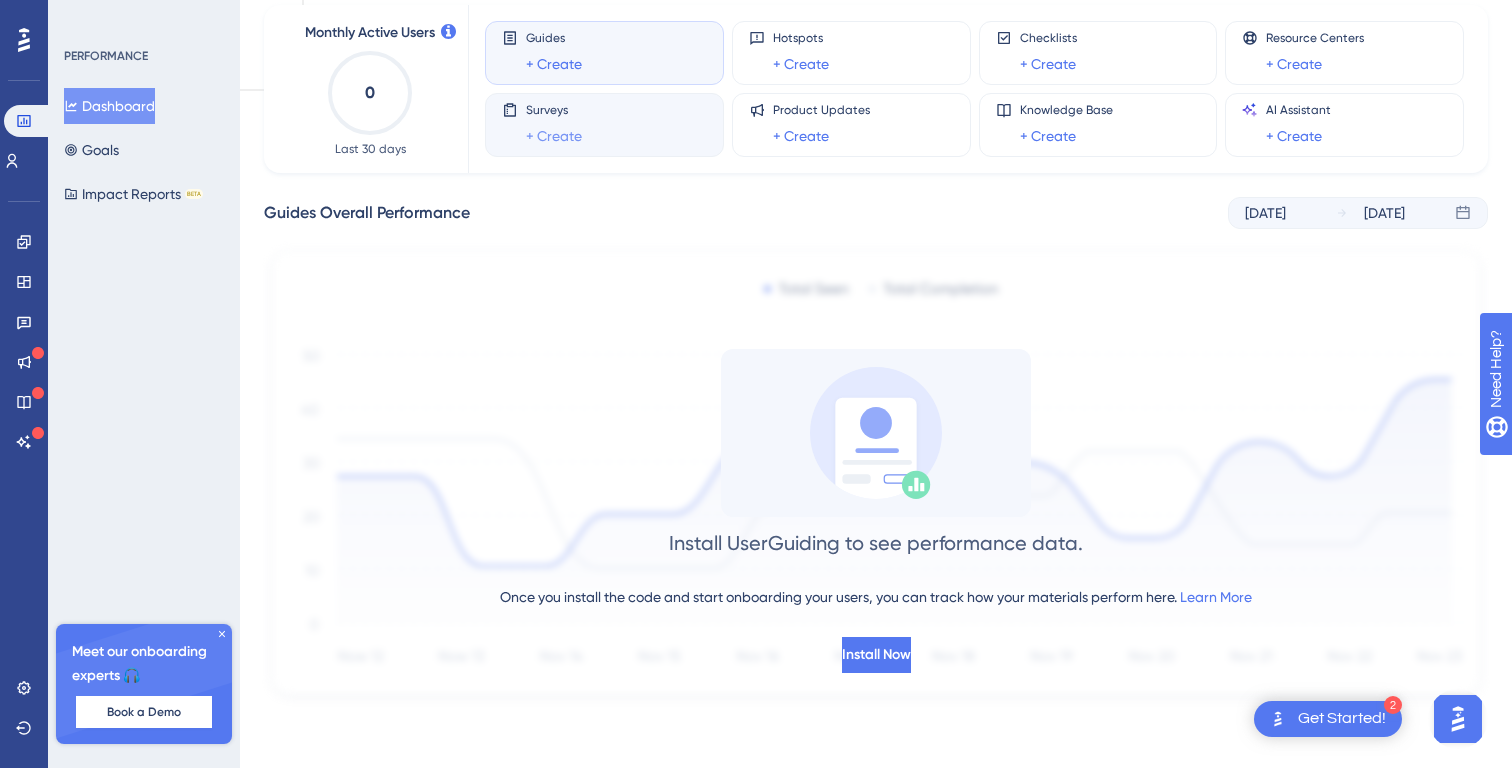 scroll, scrollTop: 0, scrollLeft: 0, axis: both 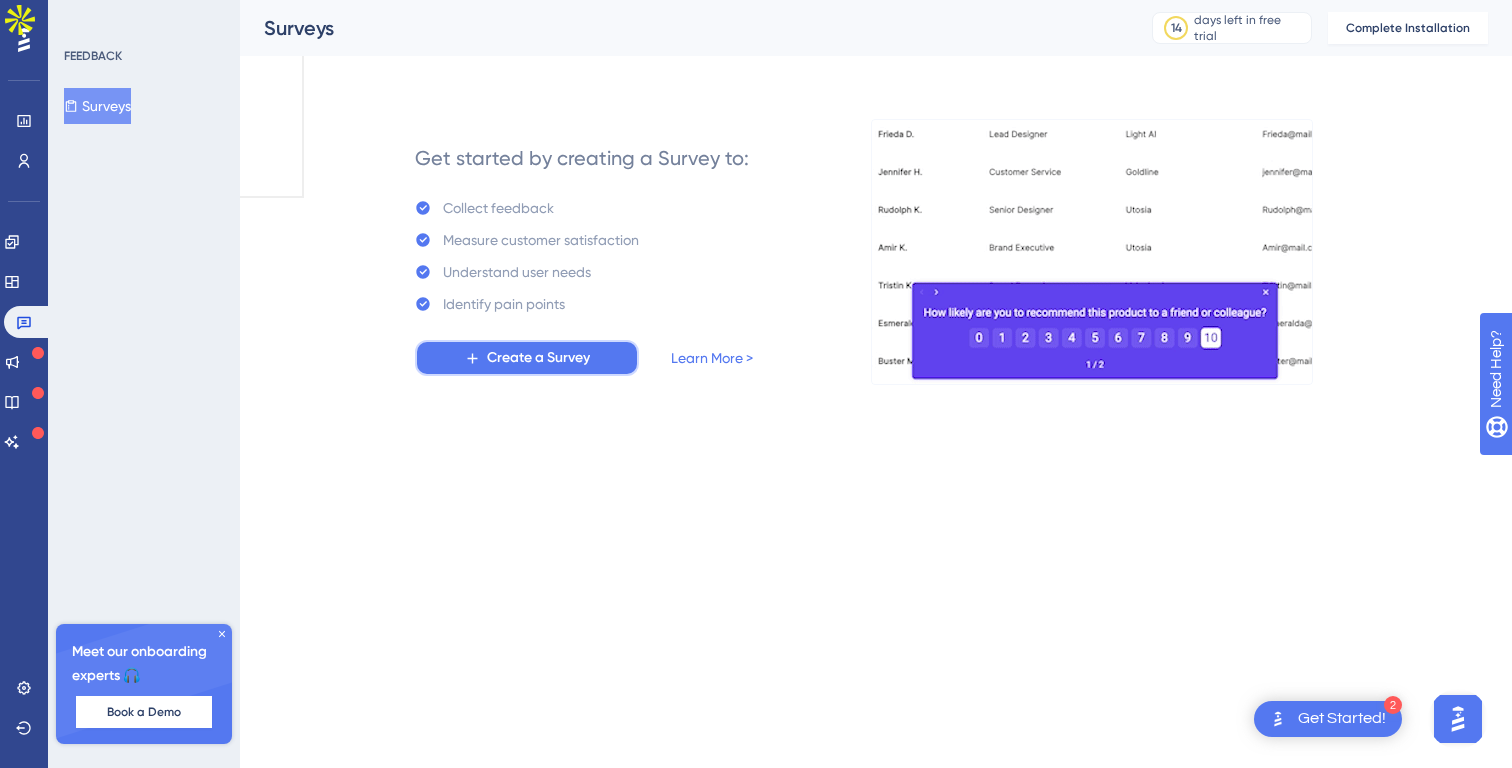 click on "Create a Survey" at bounding box center [527, 358] 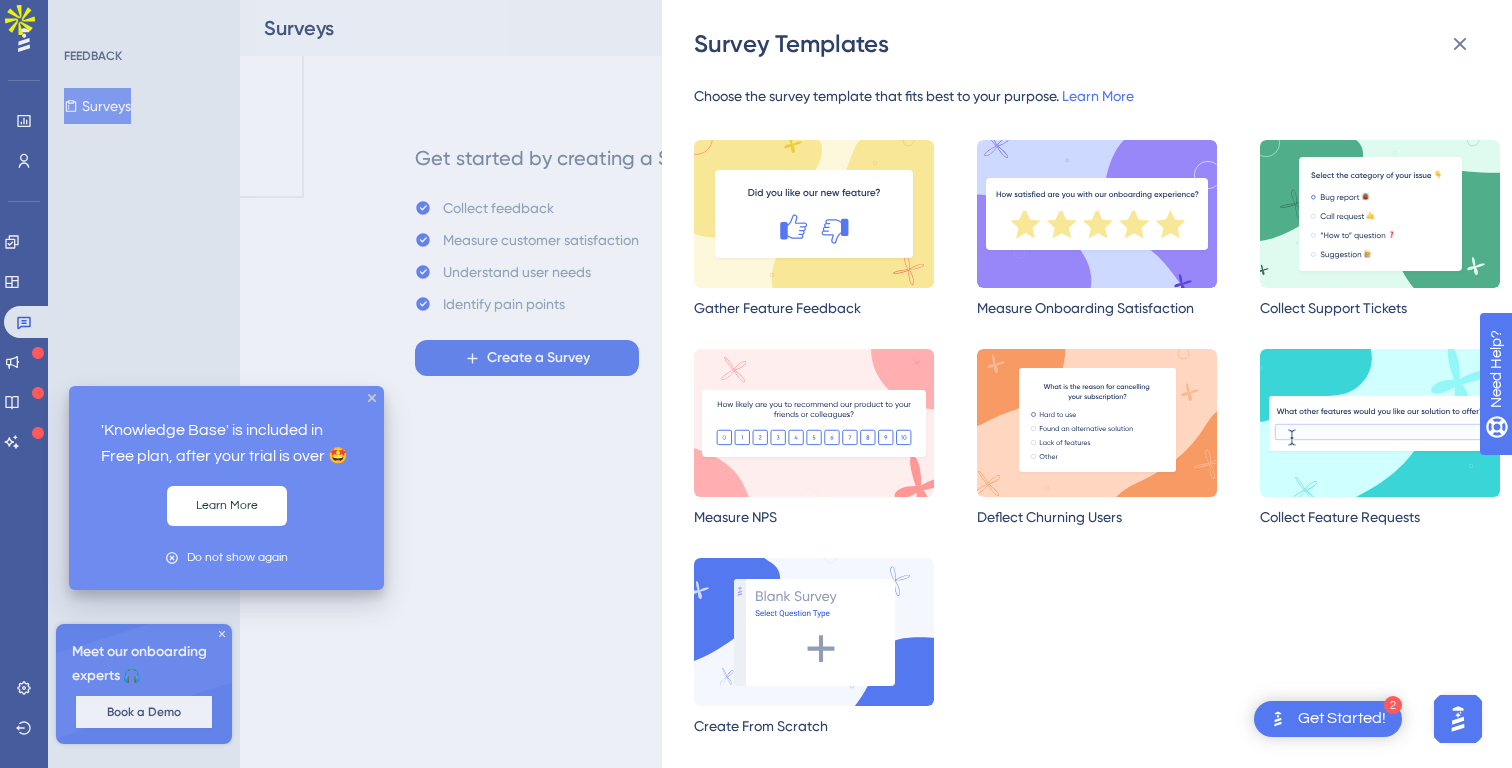 click on "Survey Templates Choose the survey template that fits best to your purpose.   Learn More Gather Feature Feedback Measure Onboarding Satisfaction Collect Support Tickets Measure NPS Deflect Churning Users Collect Feature Requests Create From Scratch" at bounding box center (756, 384) 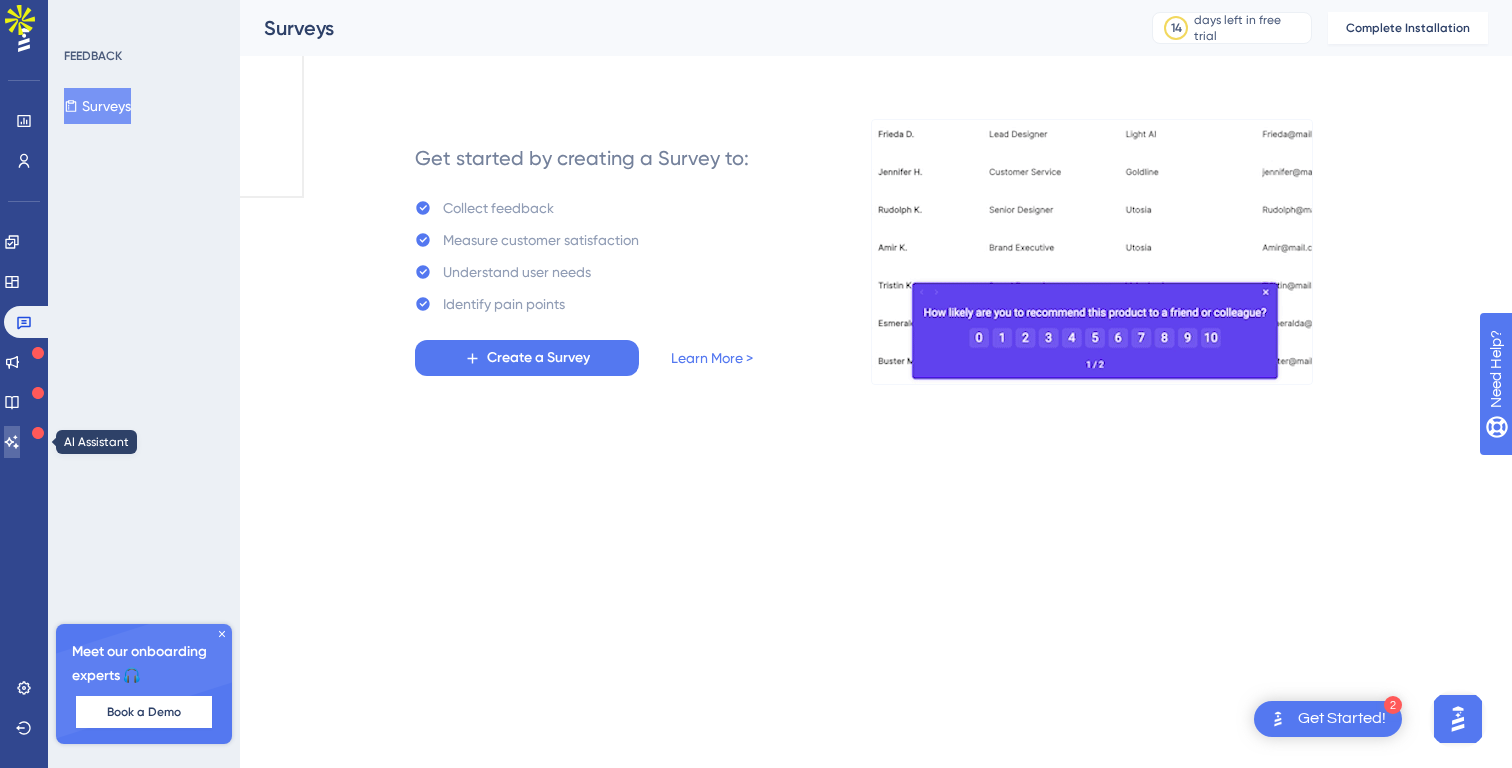 click at bounding box center [12, 442] 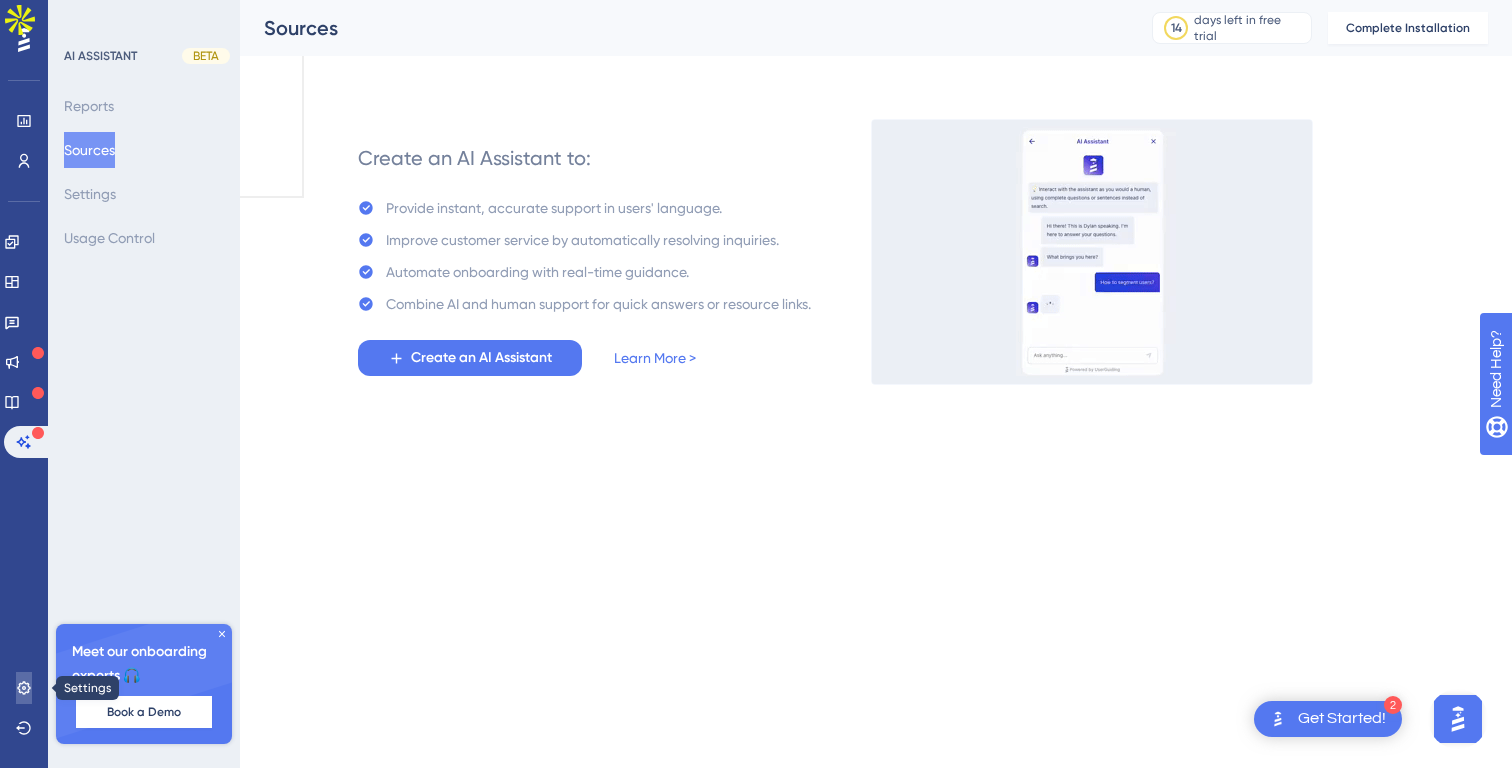 click 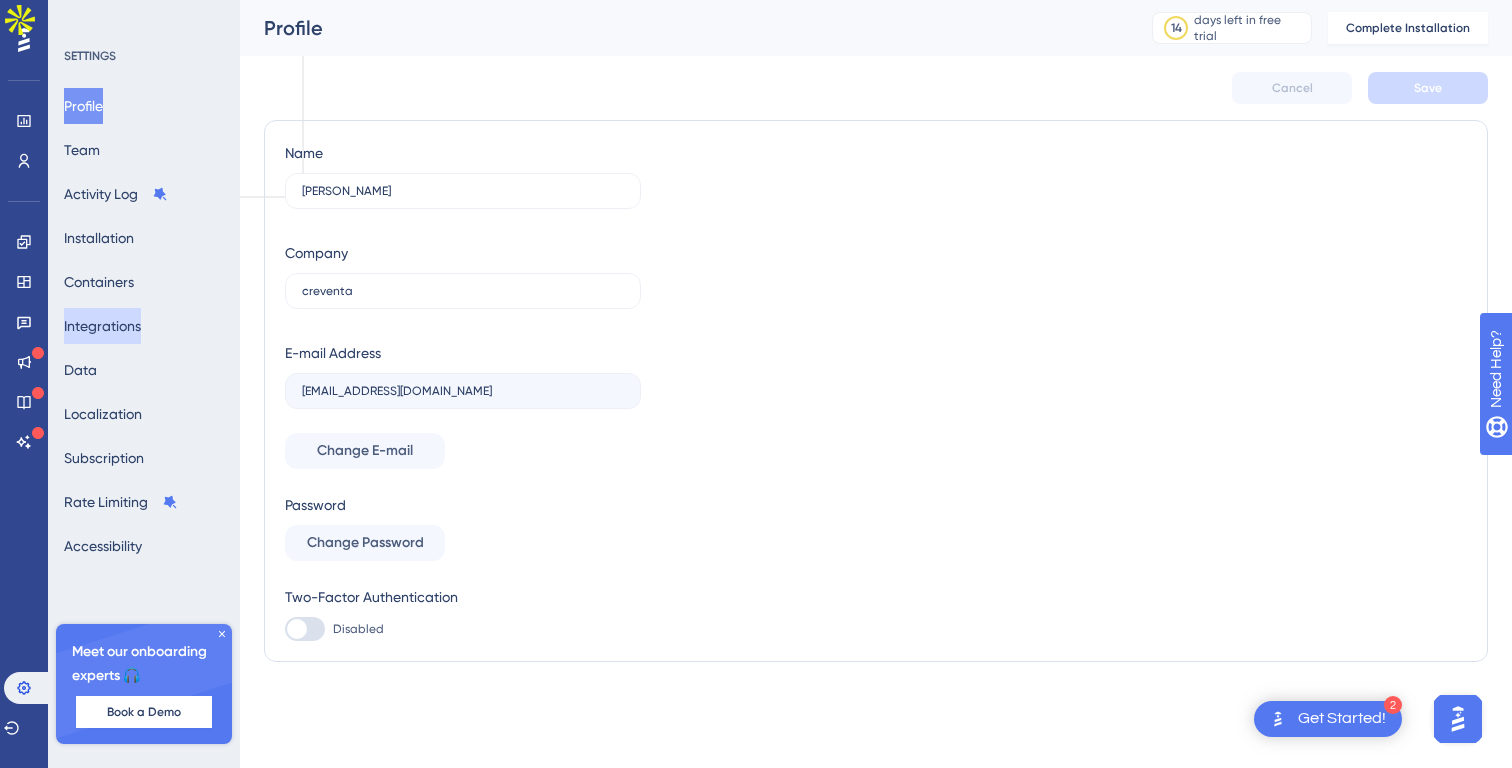 click on "Integrations" at bounding box center [102, 326] 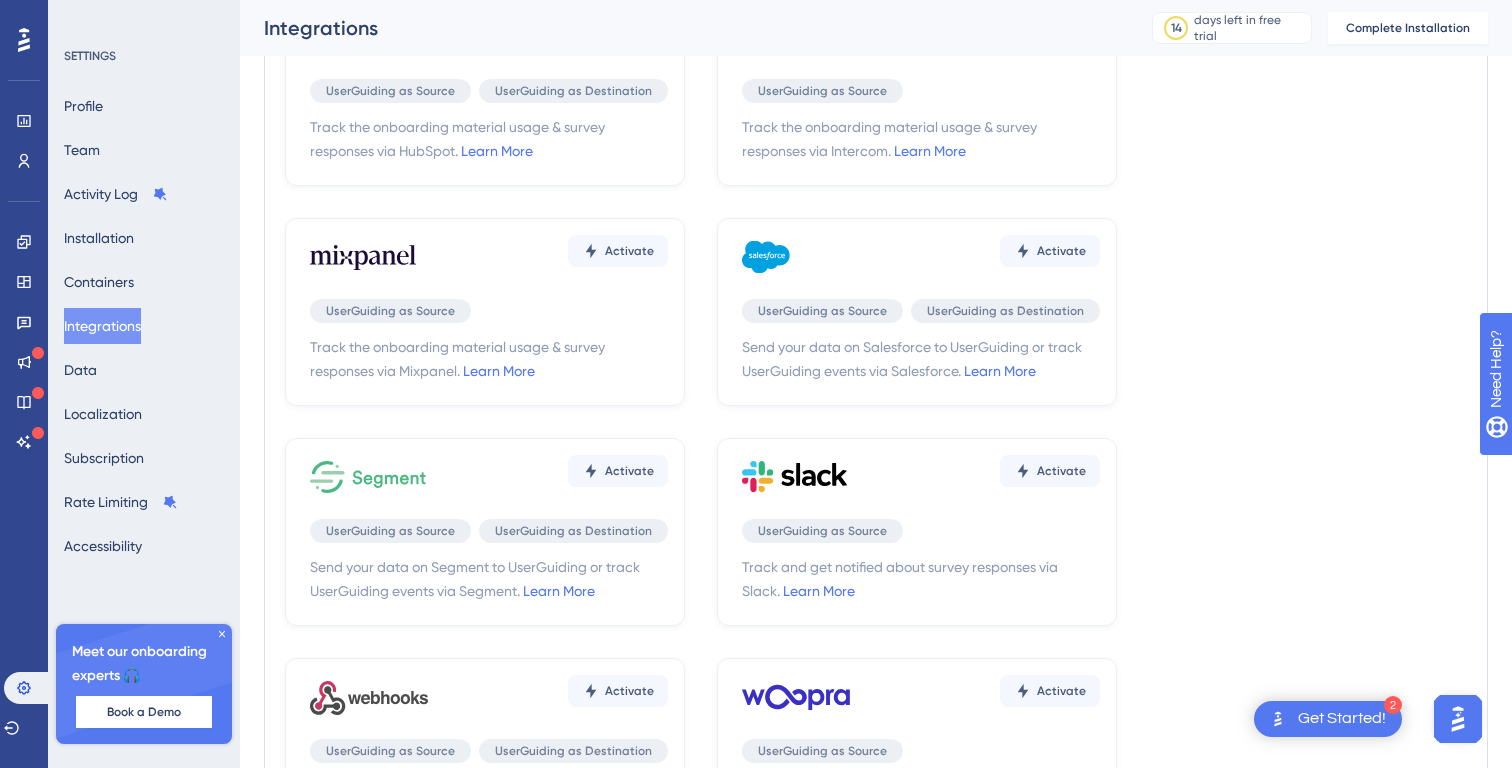 scroll, scrollTop: 0, scrollLeft: 0, axis: both 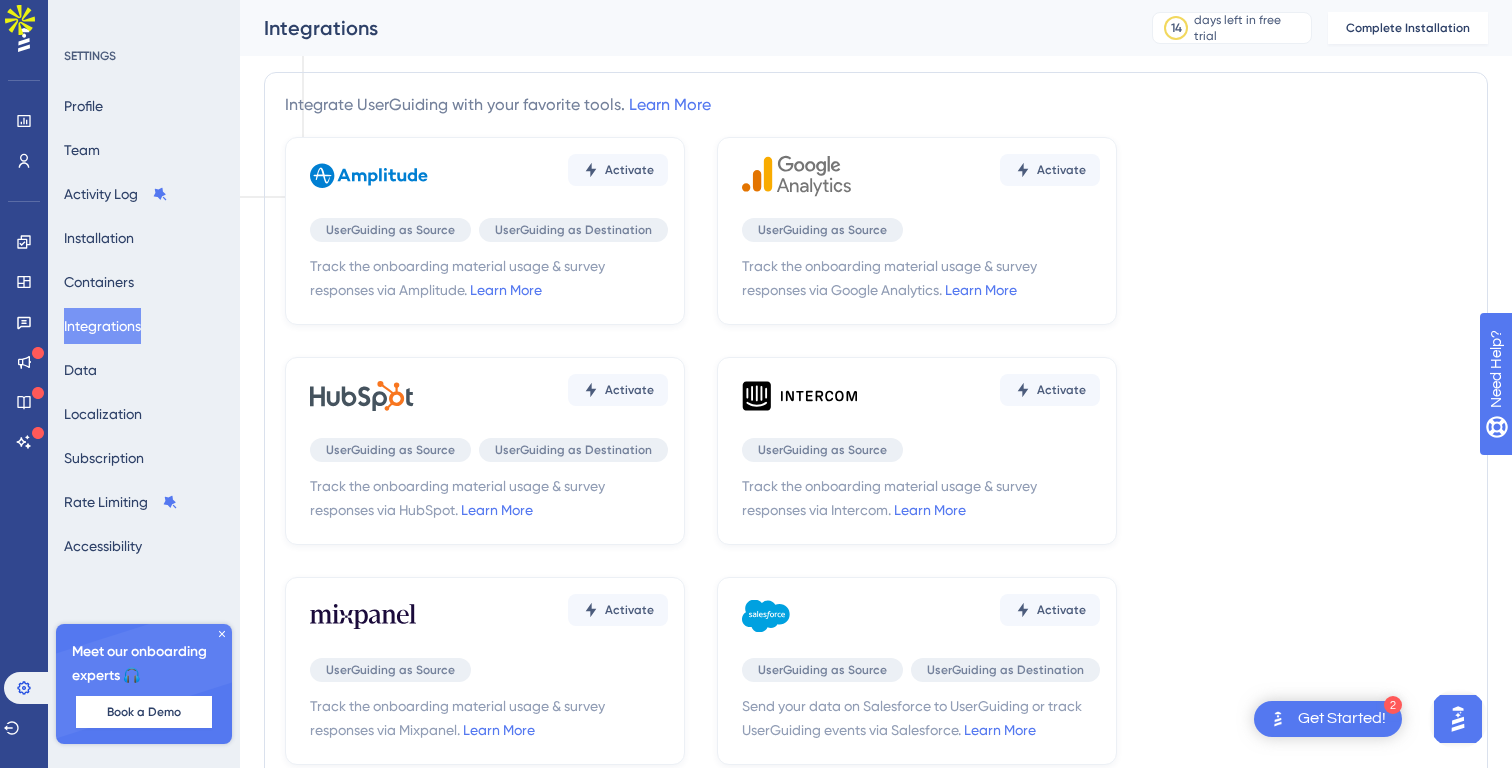 type 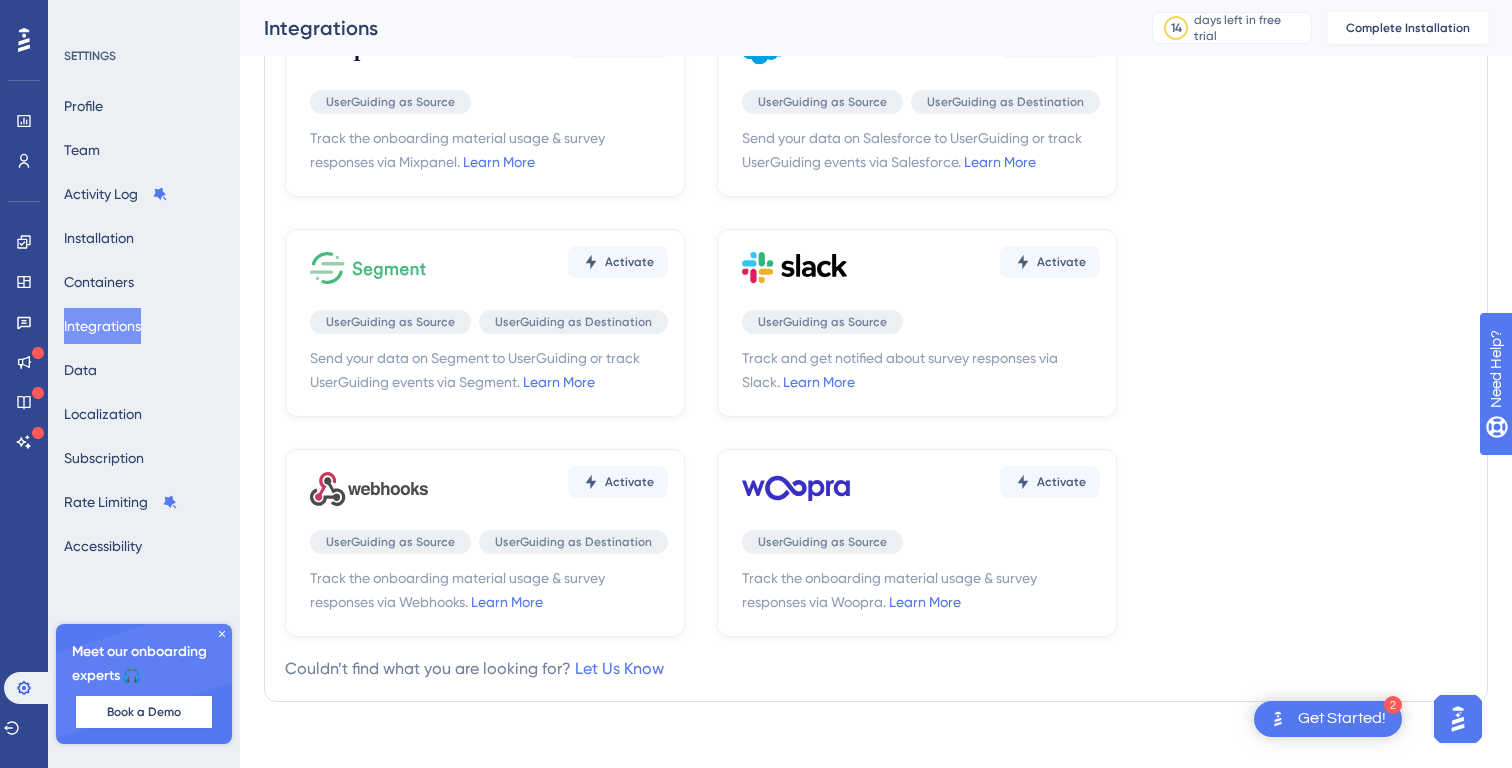 scroll, scrollTop: 598, scrollLeft: 0, axis: vertical 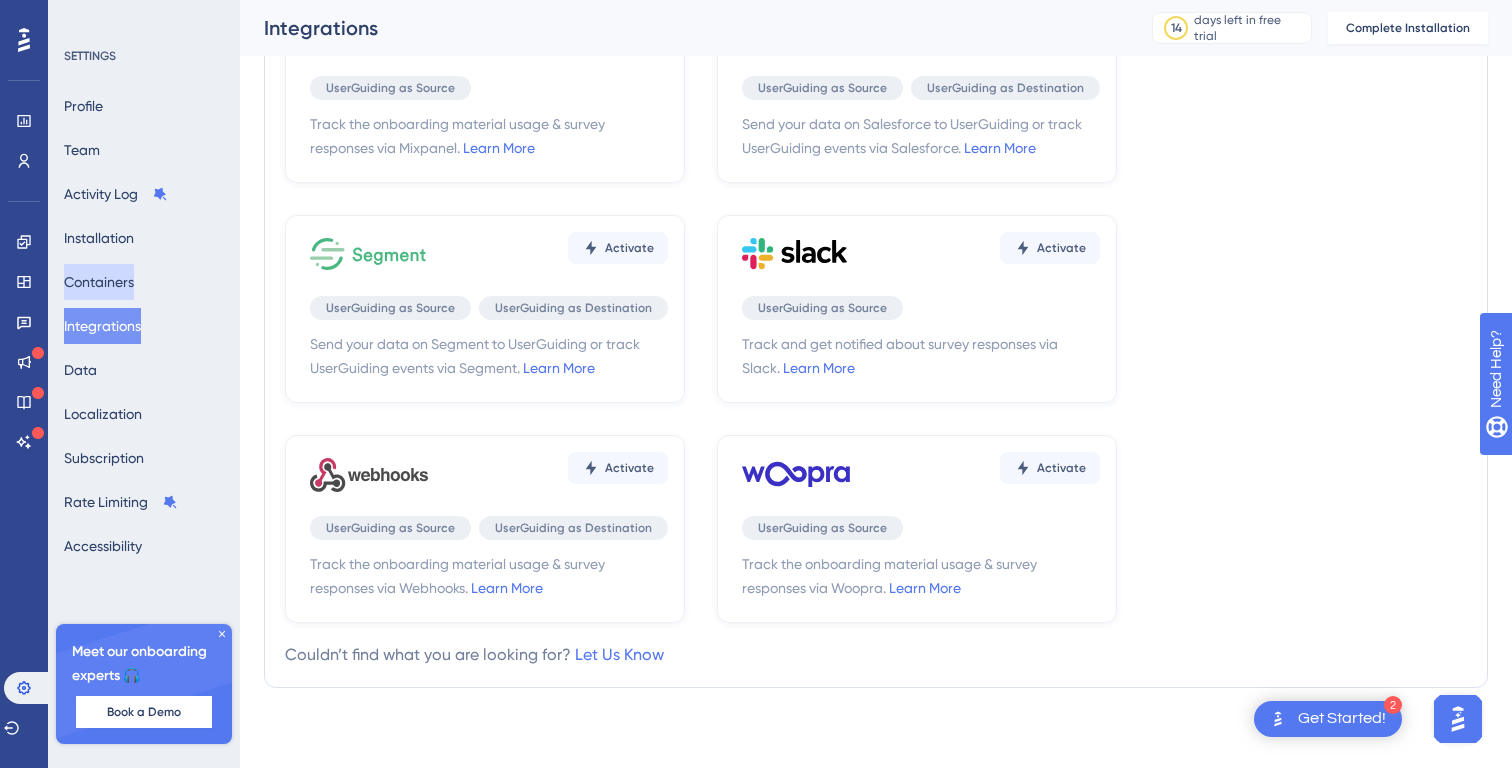 click on "Containers" at bounding box center (99, 282) 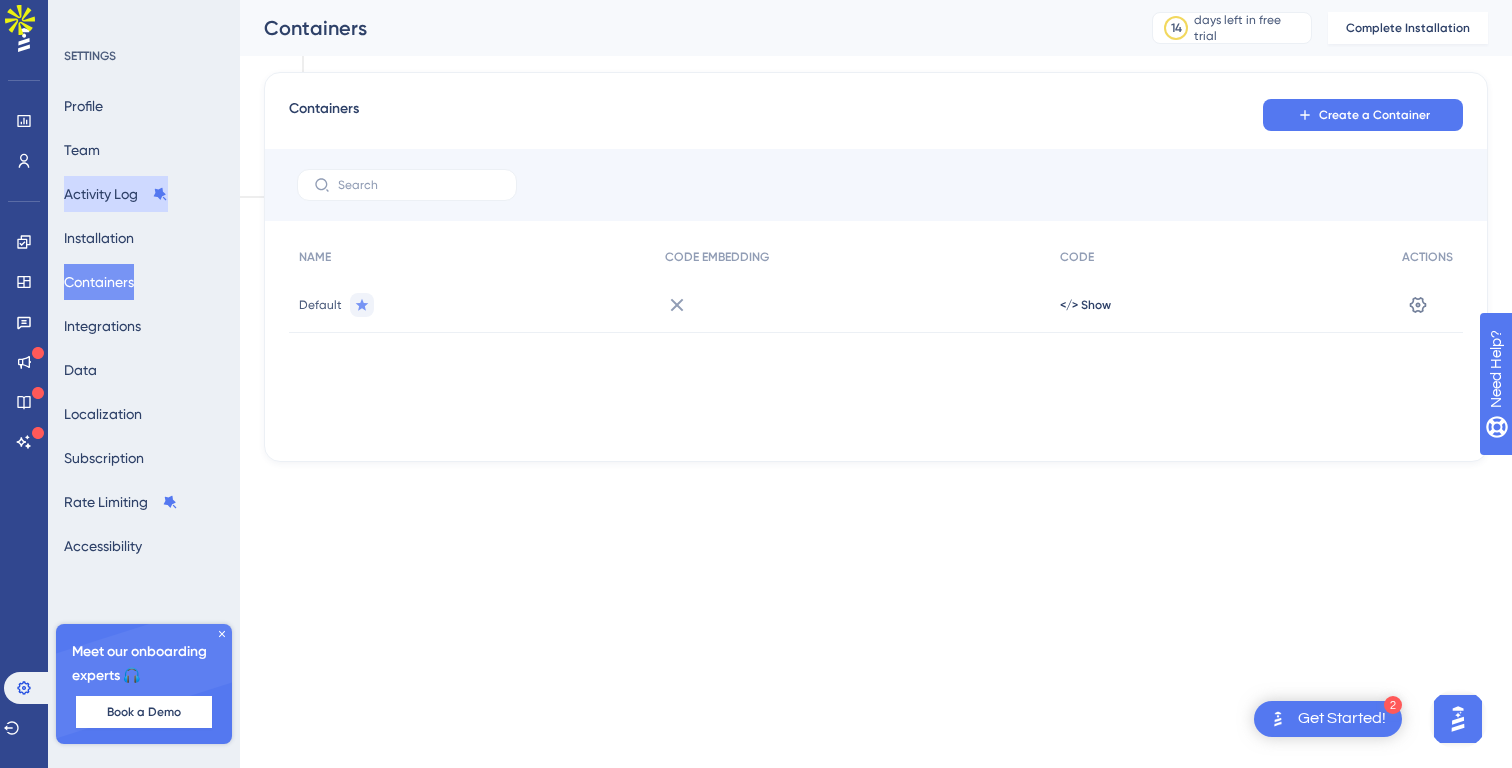 click on "Activity Log" at bounding box center (116, 194) 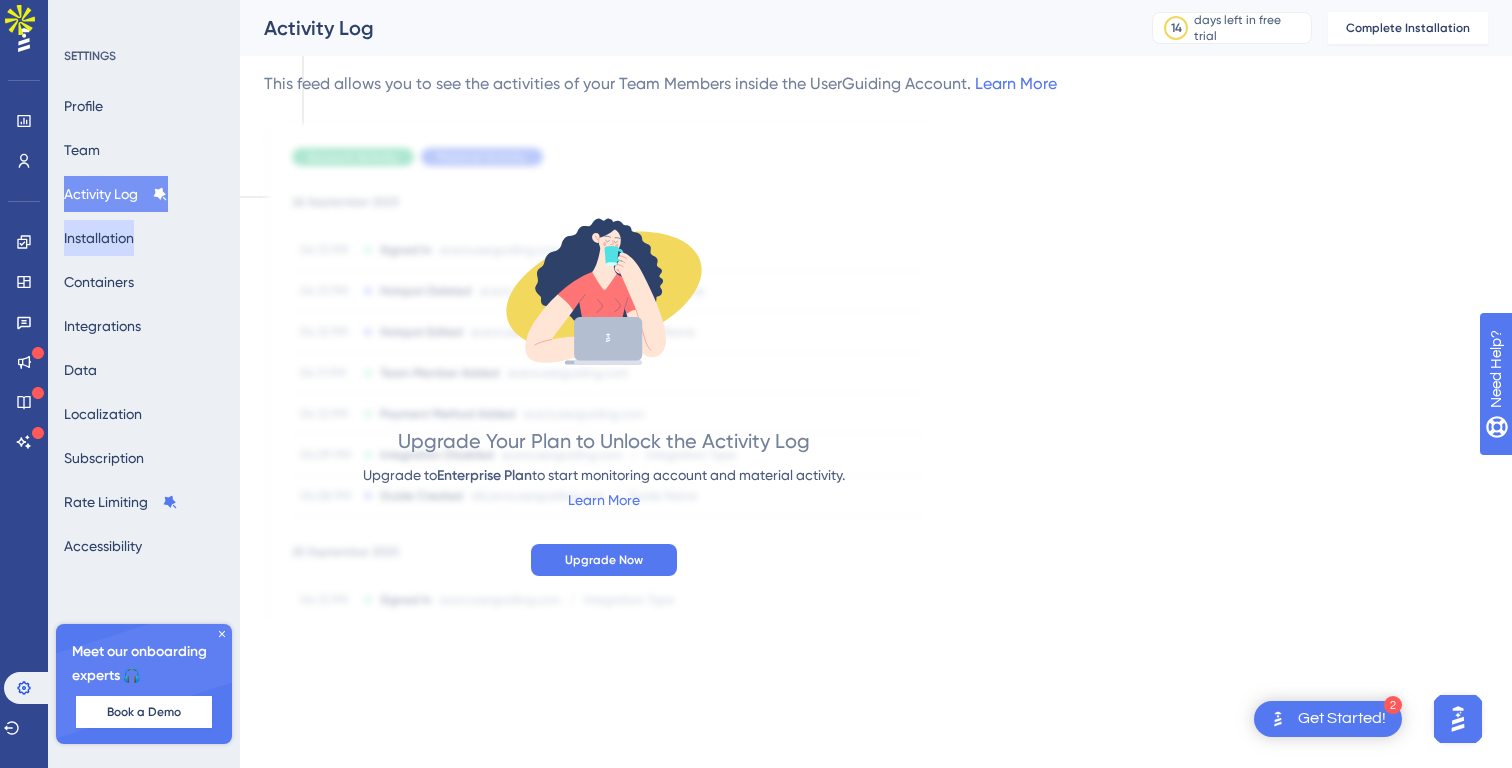 click on "Installation" at bounding box center (99, 238) 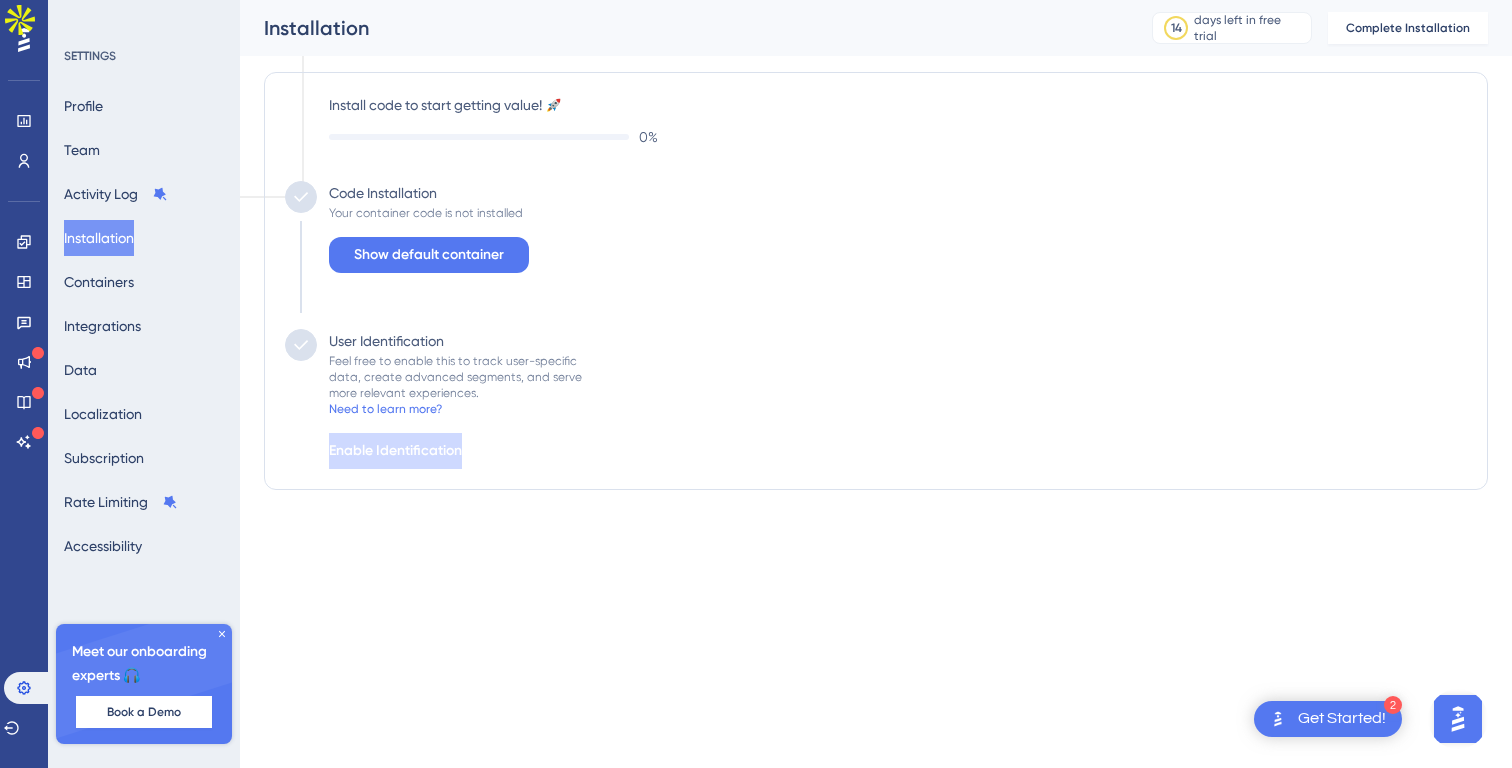 scroll, scrollTop: 0, scrollLeft: 0, axis: both 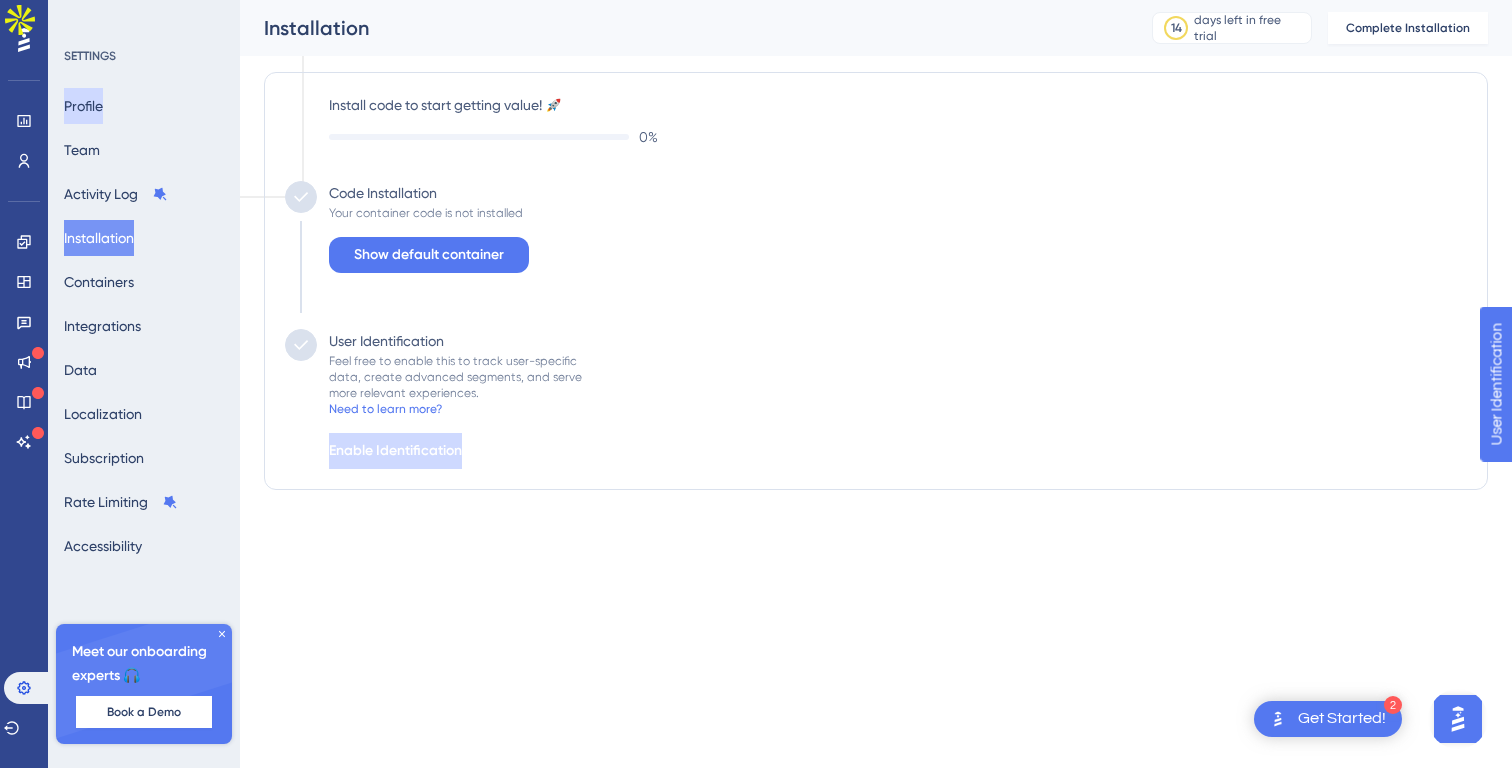 click on "Profile" at bounding box center [83, 106] 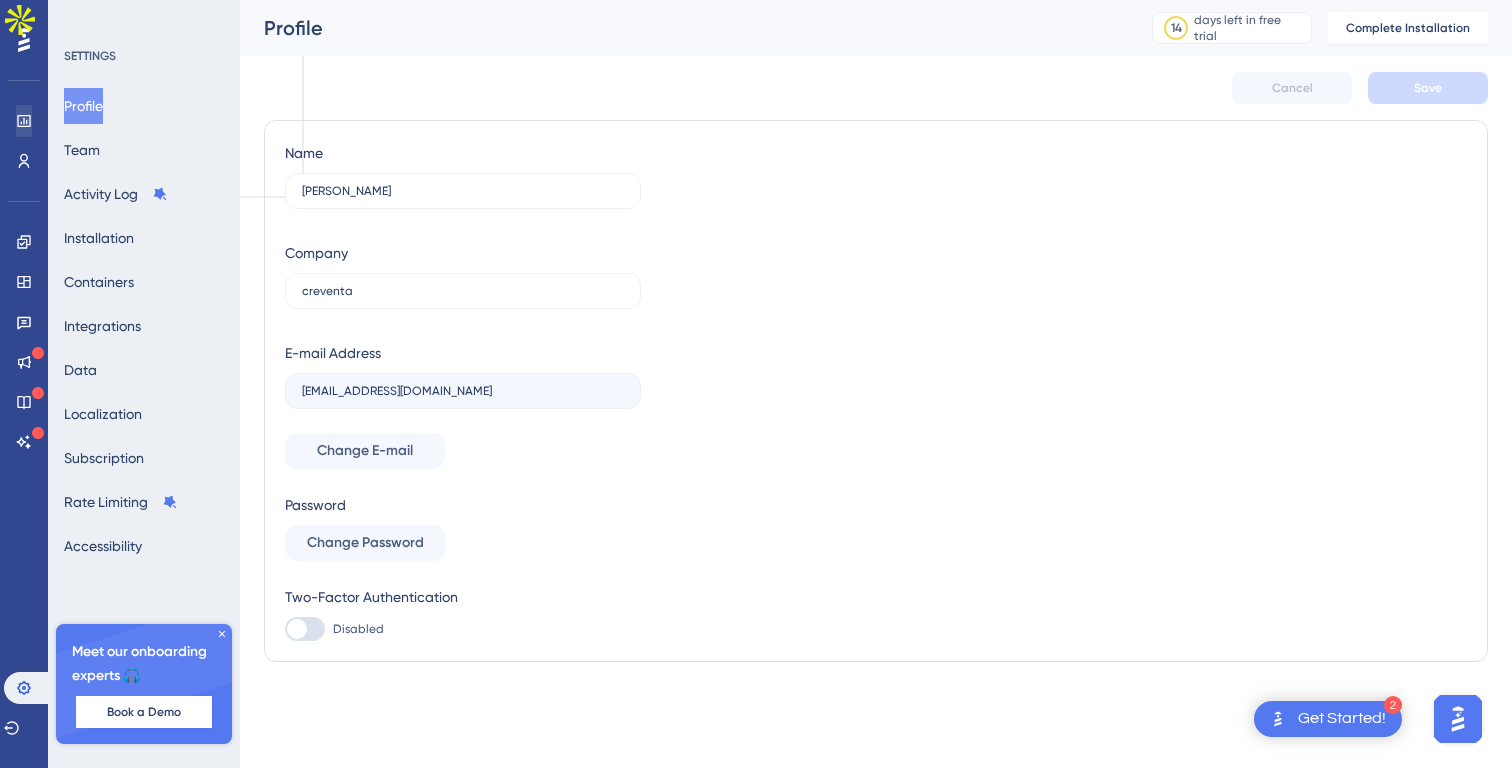 scroll, scrollTop: 0, scrollLeft: 0, axis: both 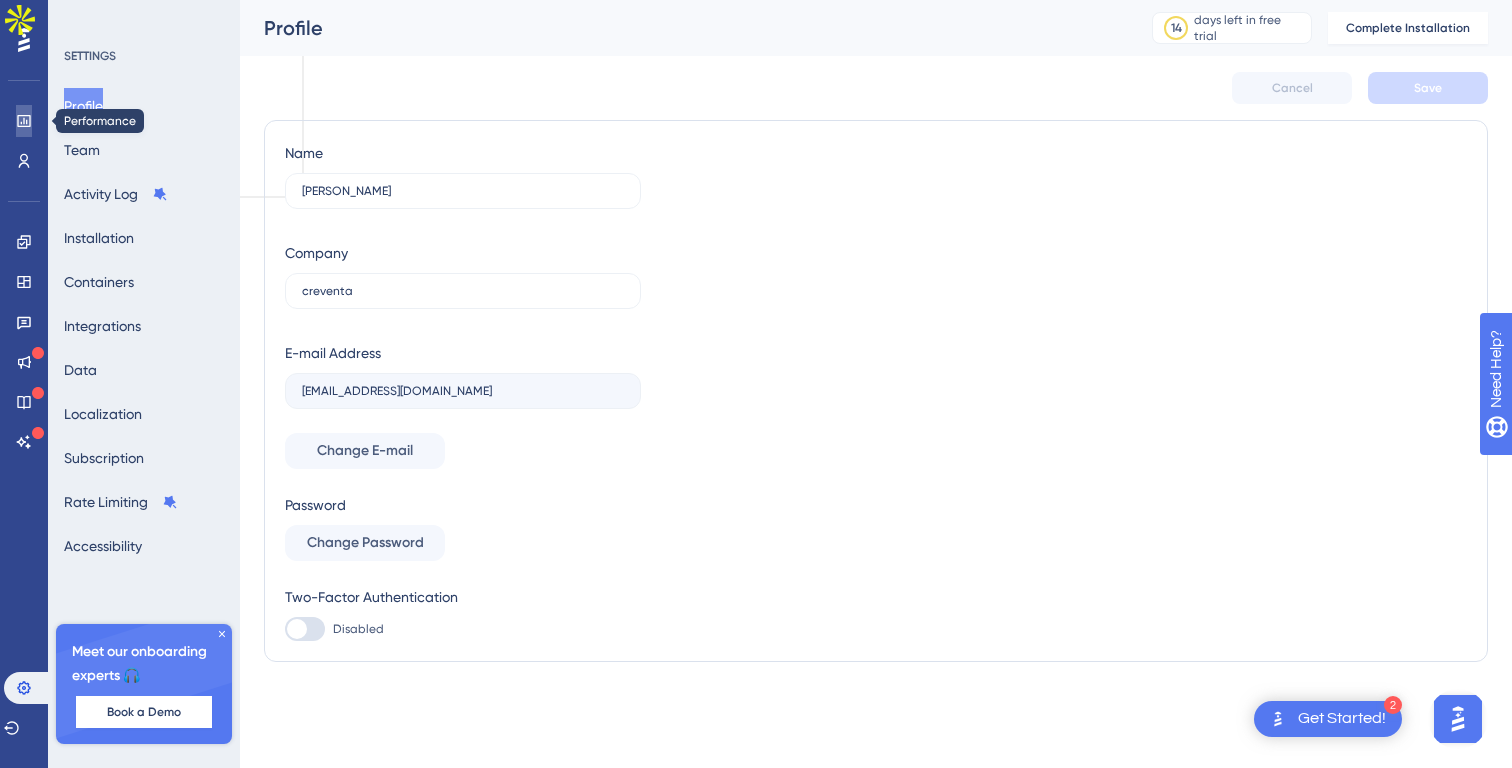click 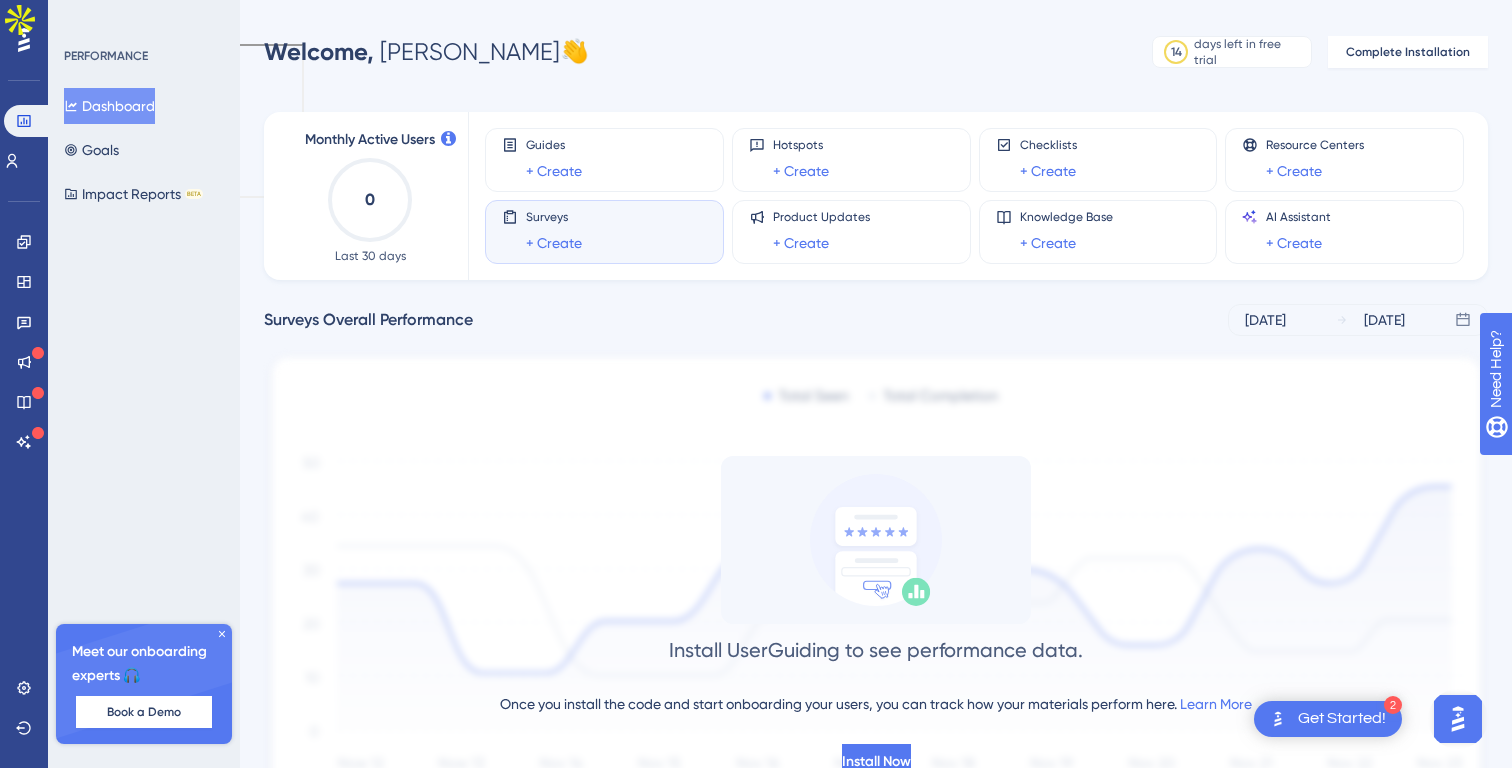 scroll, scrollTop: 107, scrollLeft: 0, axis: vertical 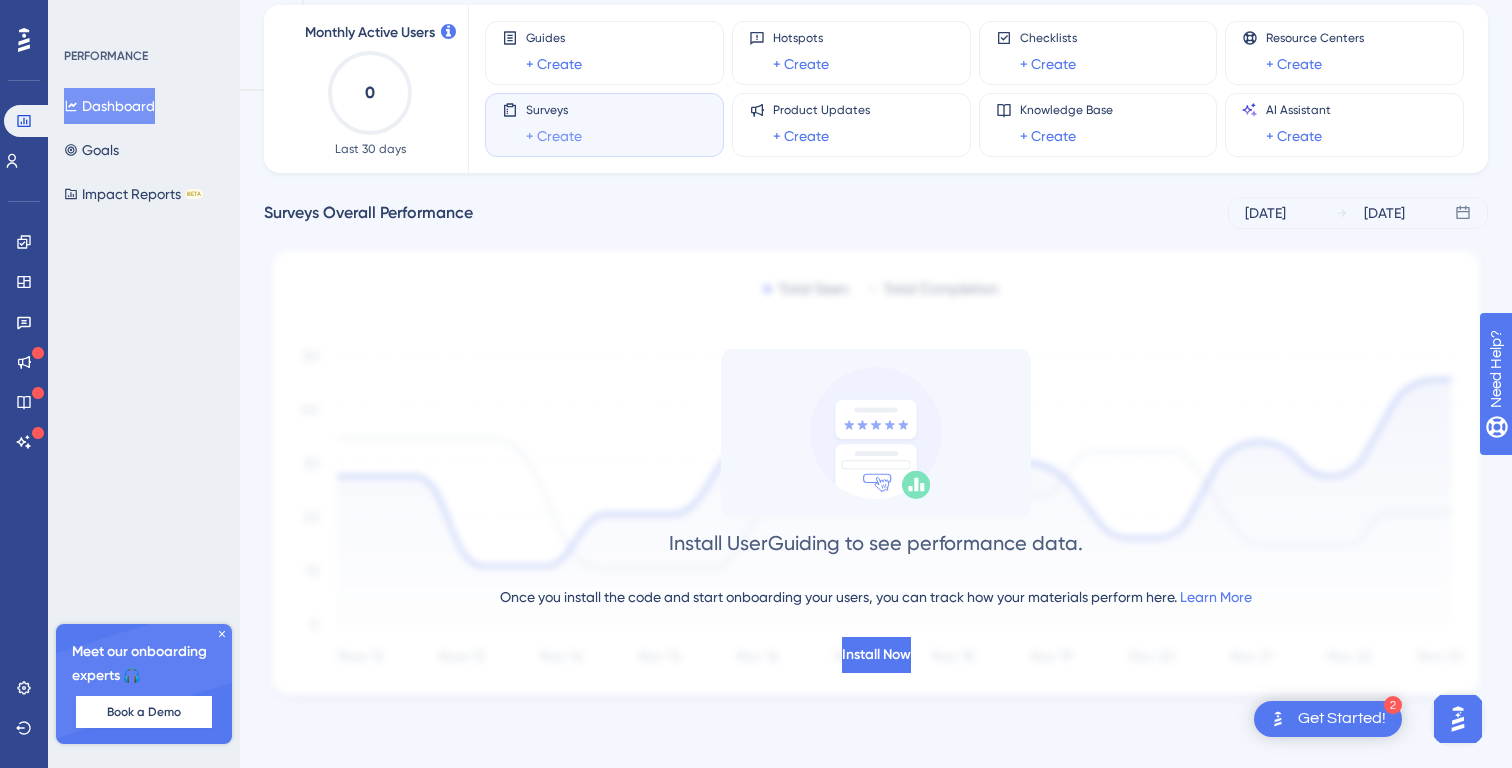 click on "+ Create" at bounding box center [554, 136] 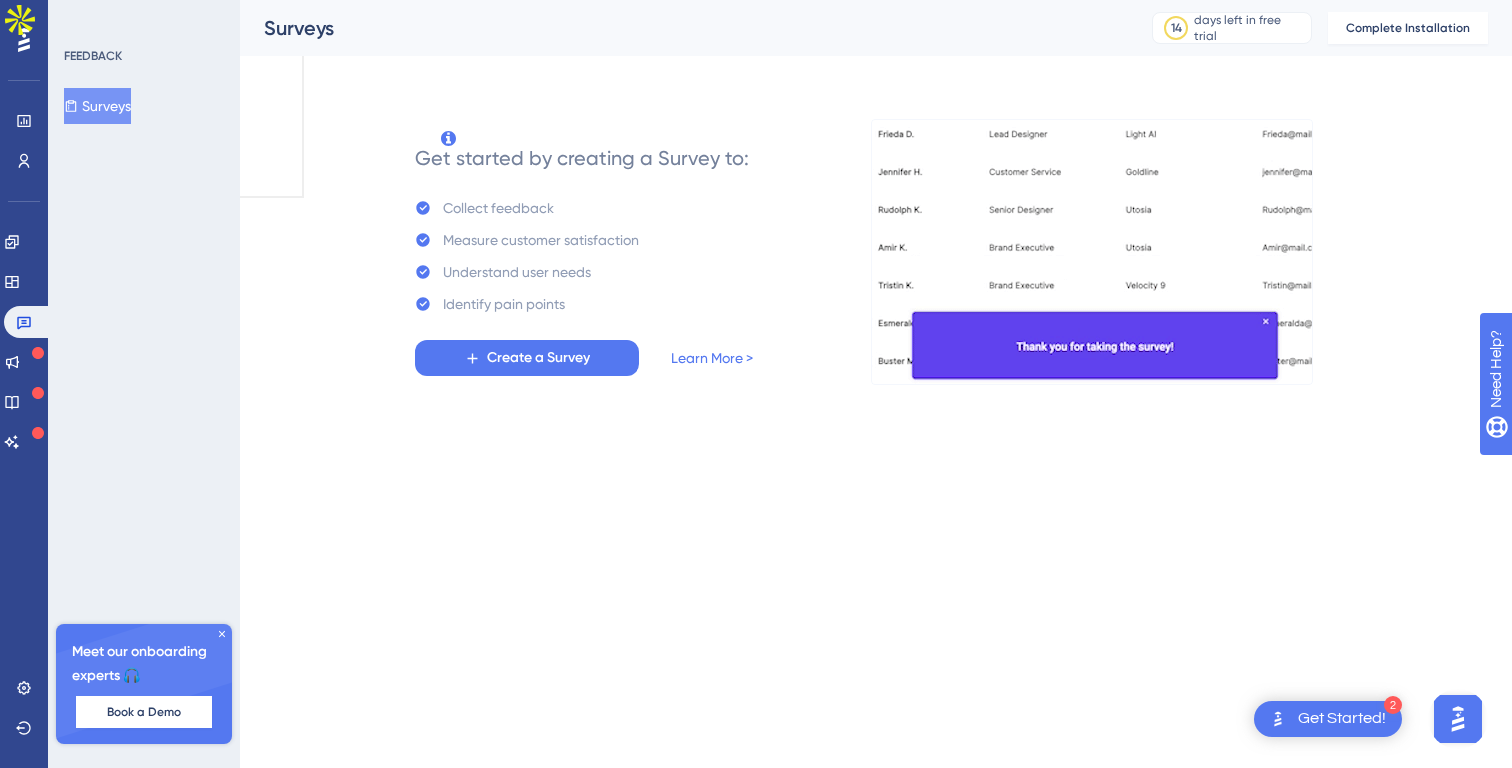 scroll, scrollTop: 0, scrollLeft: 0, axis: both 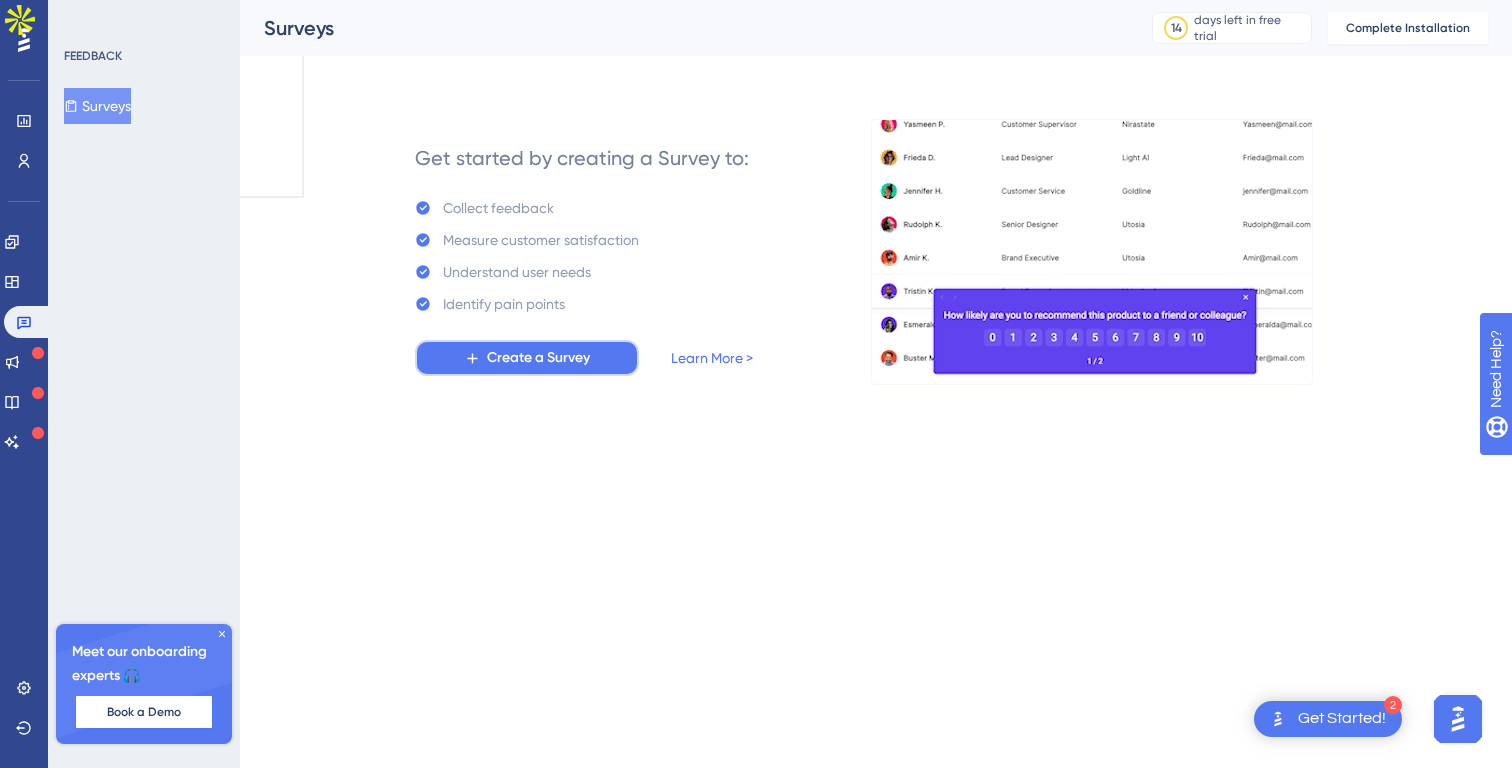 click on "Create a Survey" at bounding box center [538, 358] 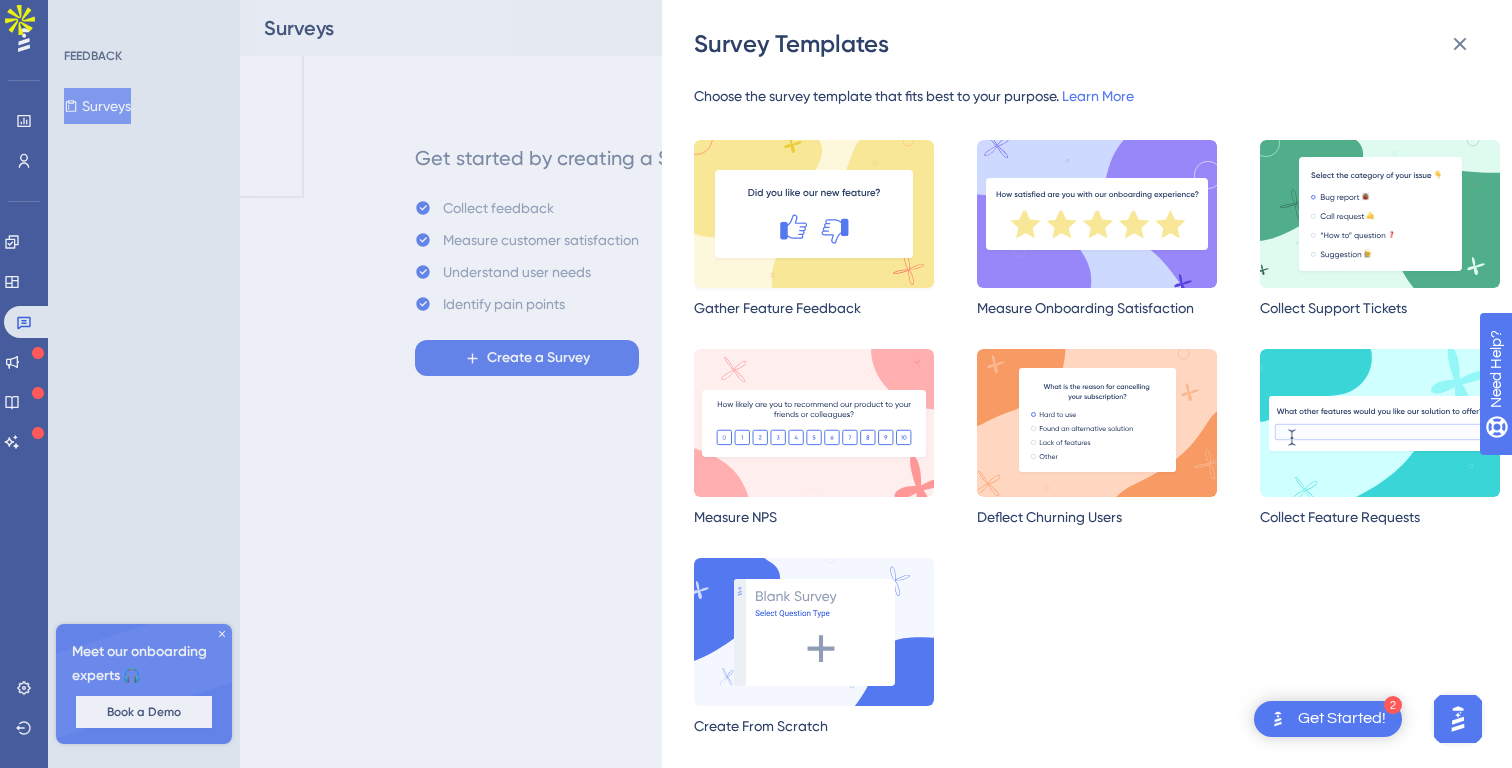 click at bounding box center [814, 214] 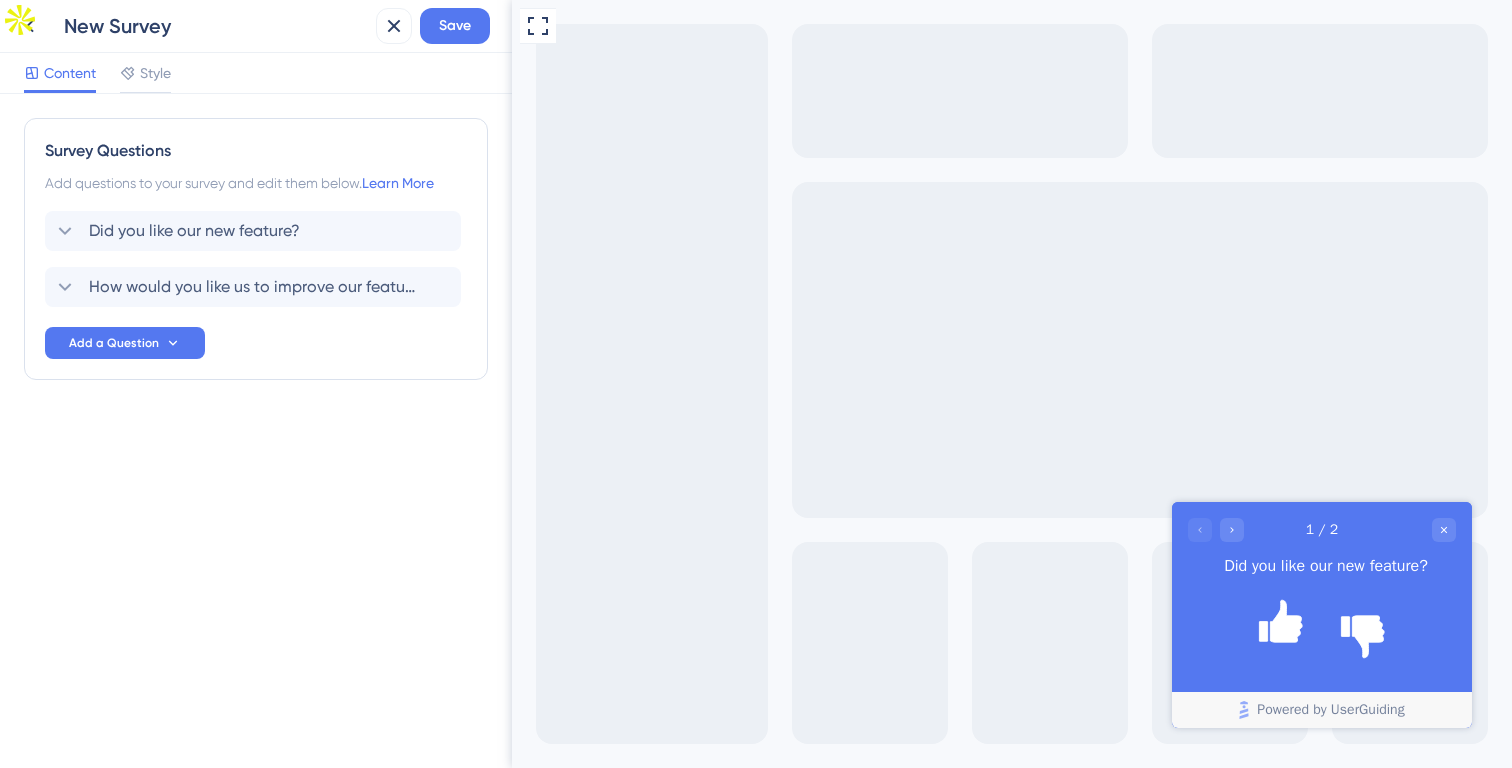 scroll, scrollTop: 0, scrollLeft: 0, axis: both 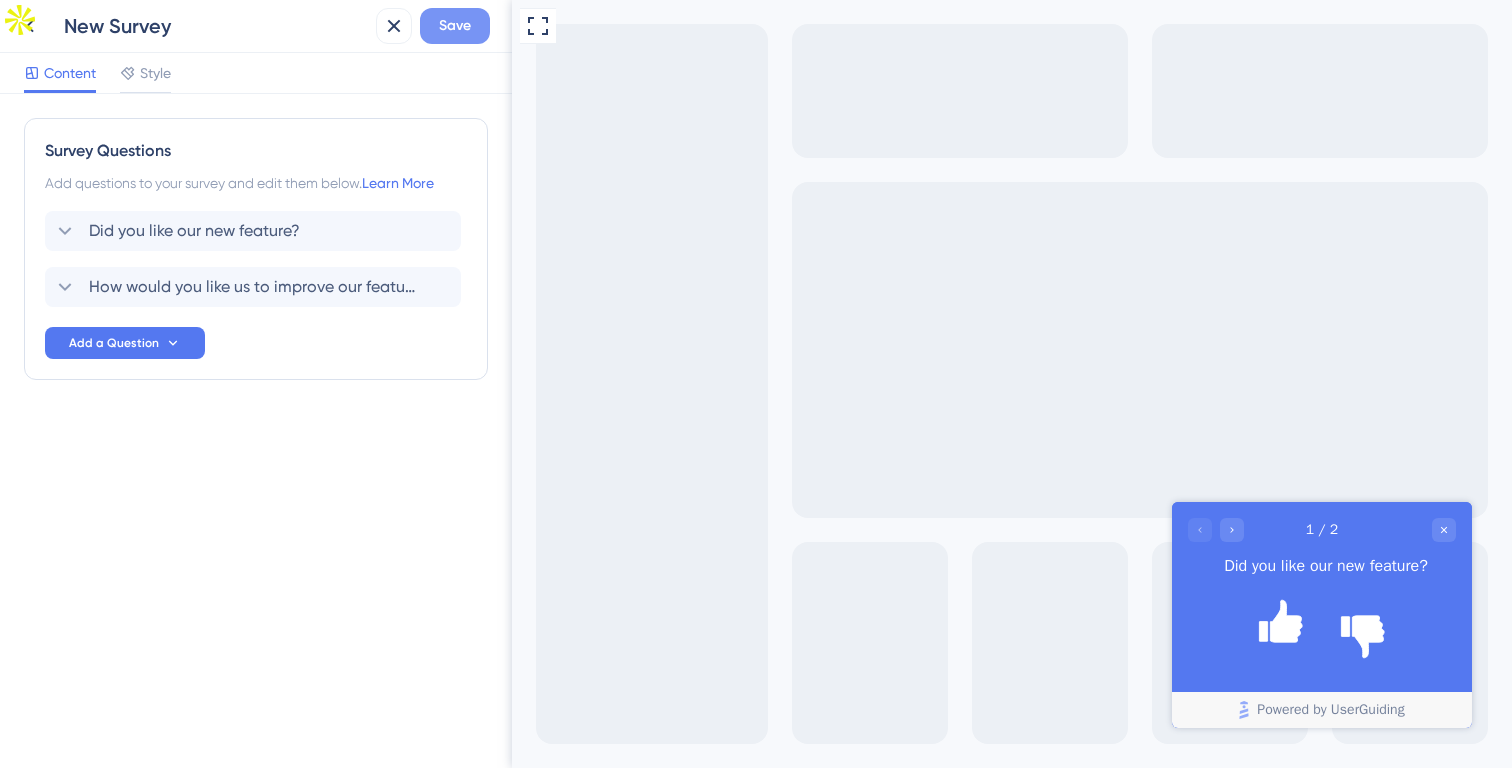 click on "Save" at bounding box center (455, 26) 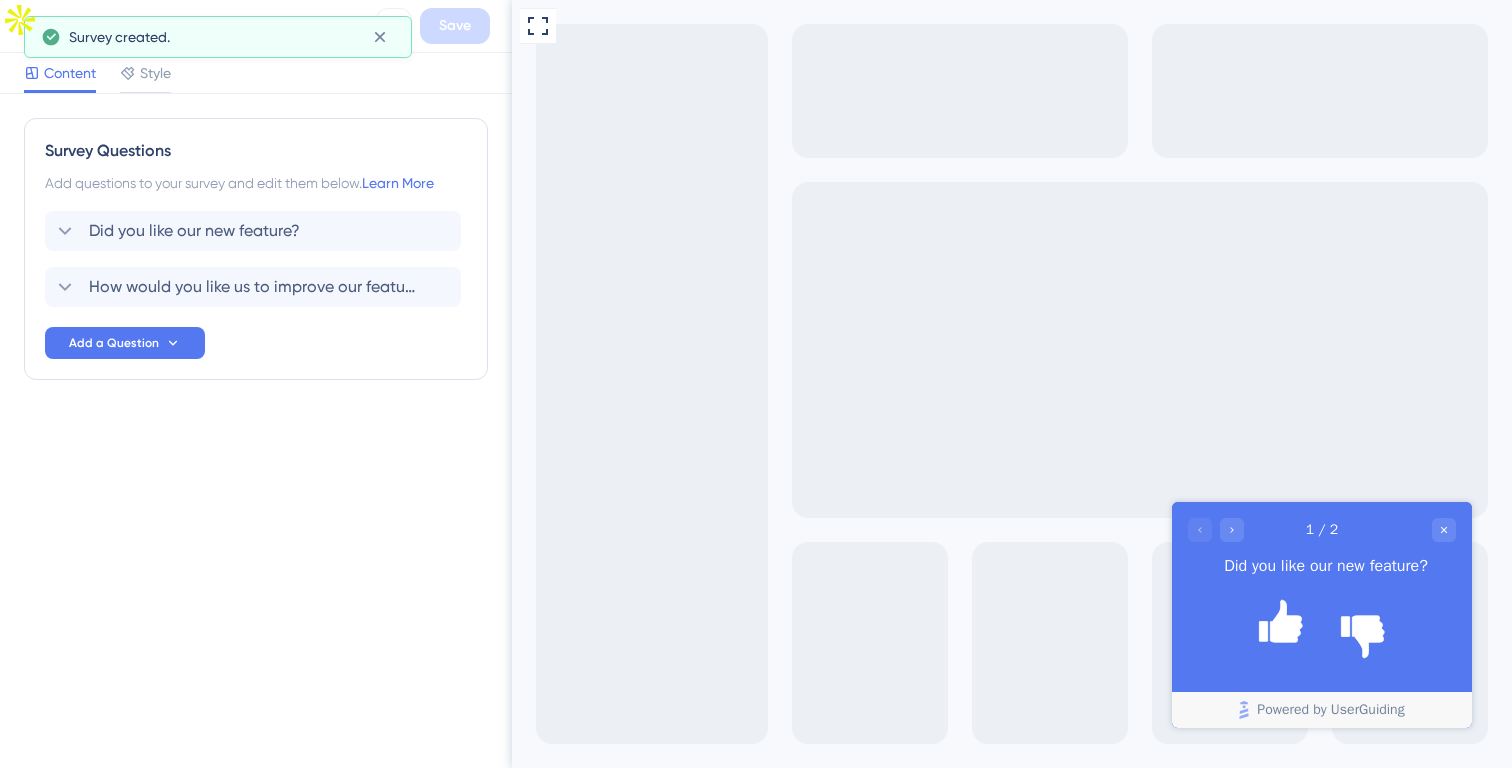 scroll, scrollTop: 0, scrollLeft: 0, axis: both 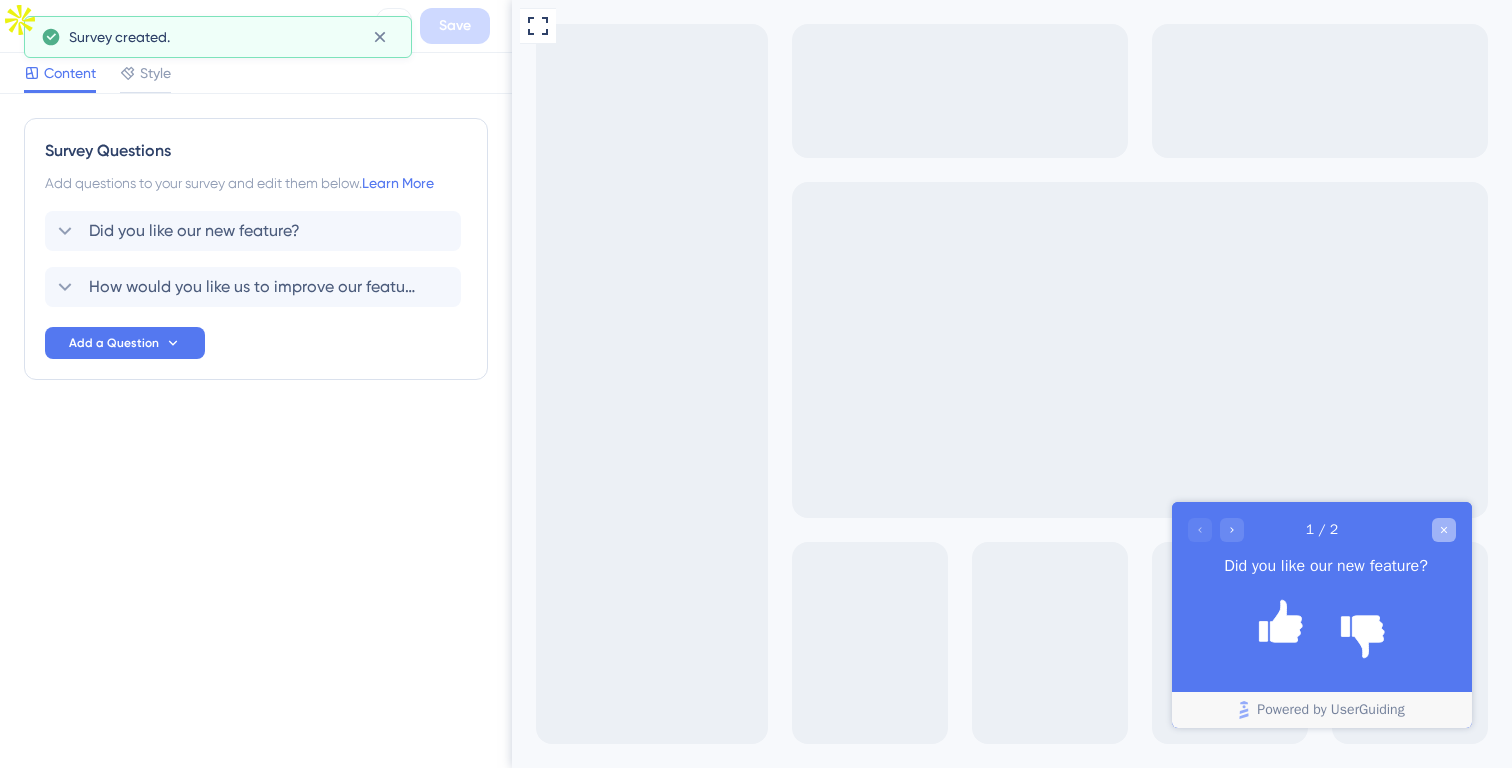 click at bounding box center [1444, 530] 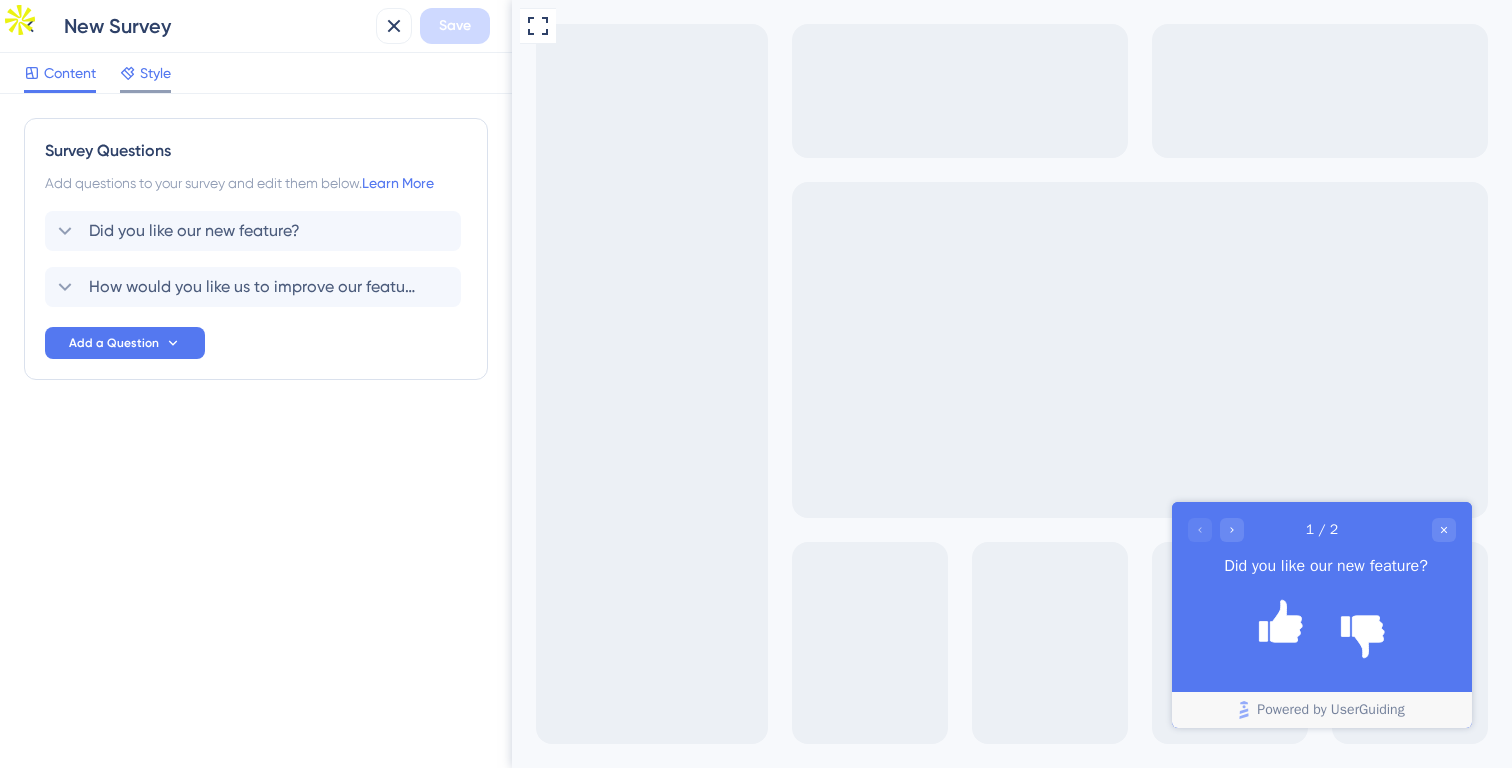click on "Style" at bounding box center (155, 73) 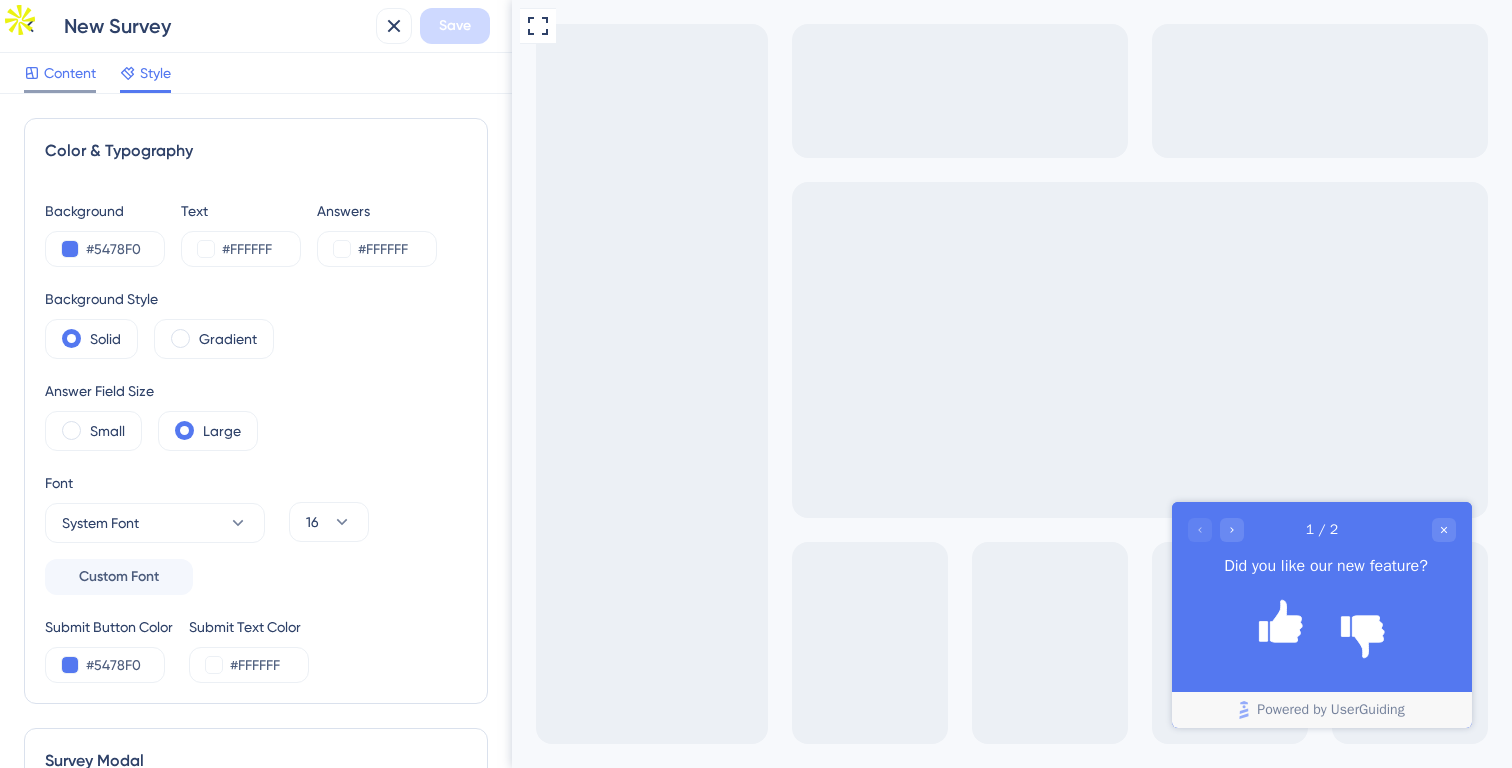 click on "Content" at bounding box center (70, 73) 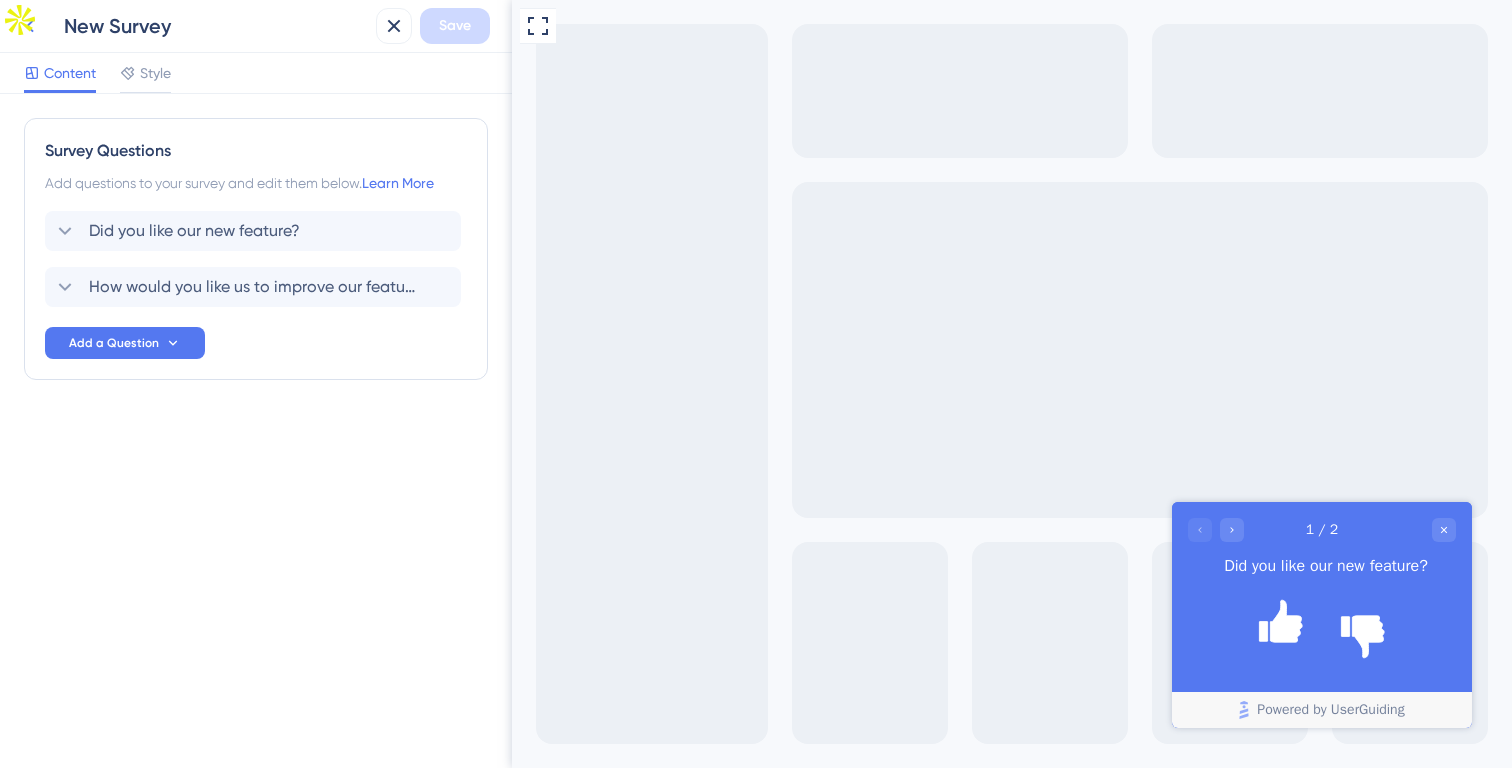 scroll, scrollTop: 0, scrollLeft: 0, axis: both 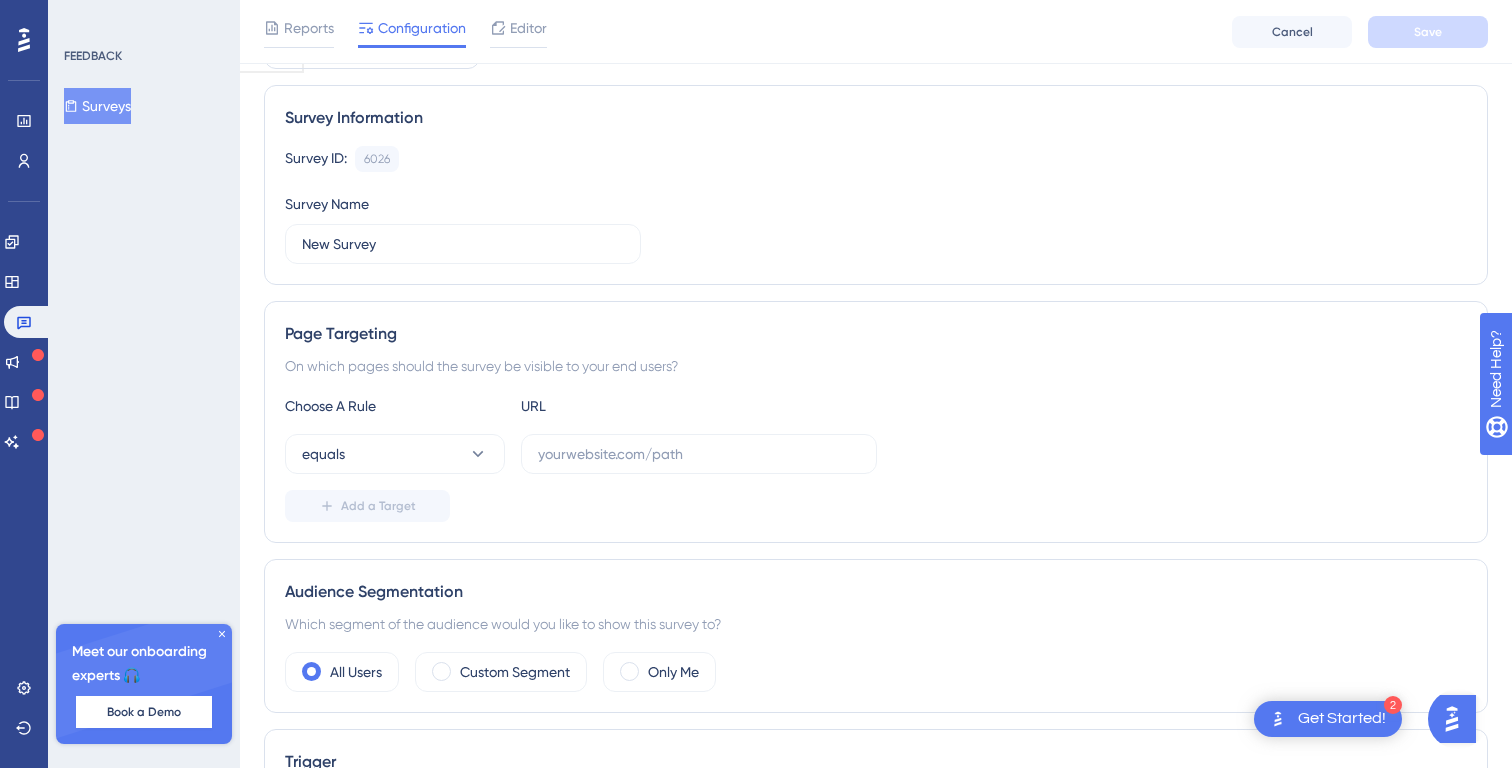 click 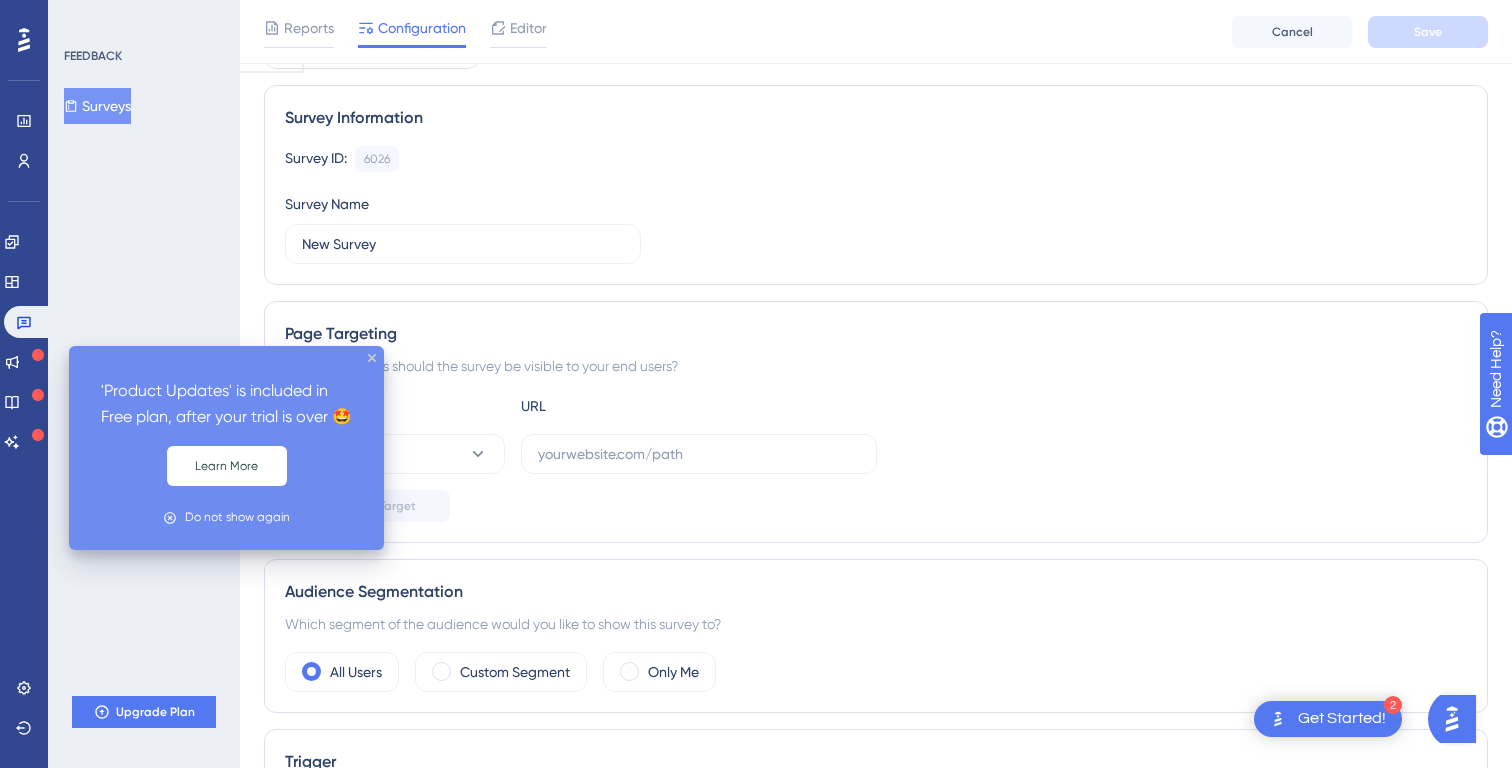 click at bounding box center (38, 355) 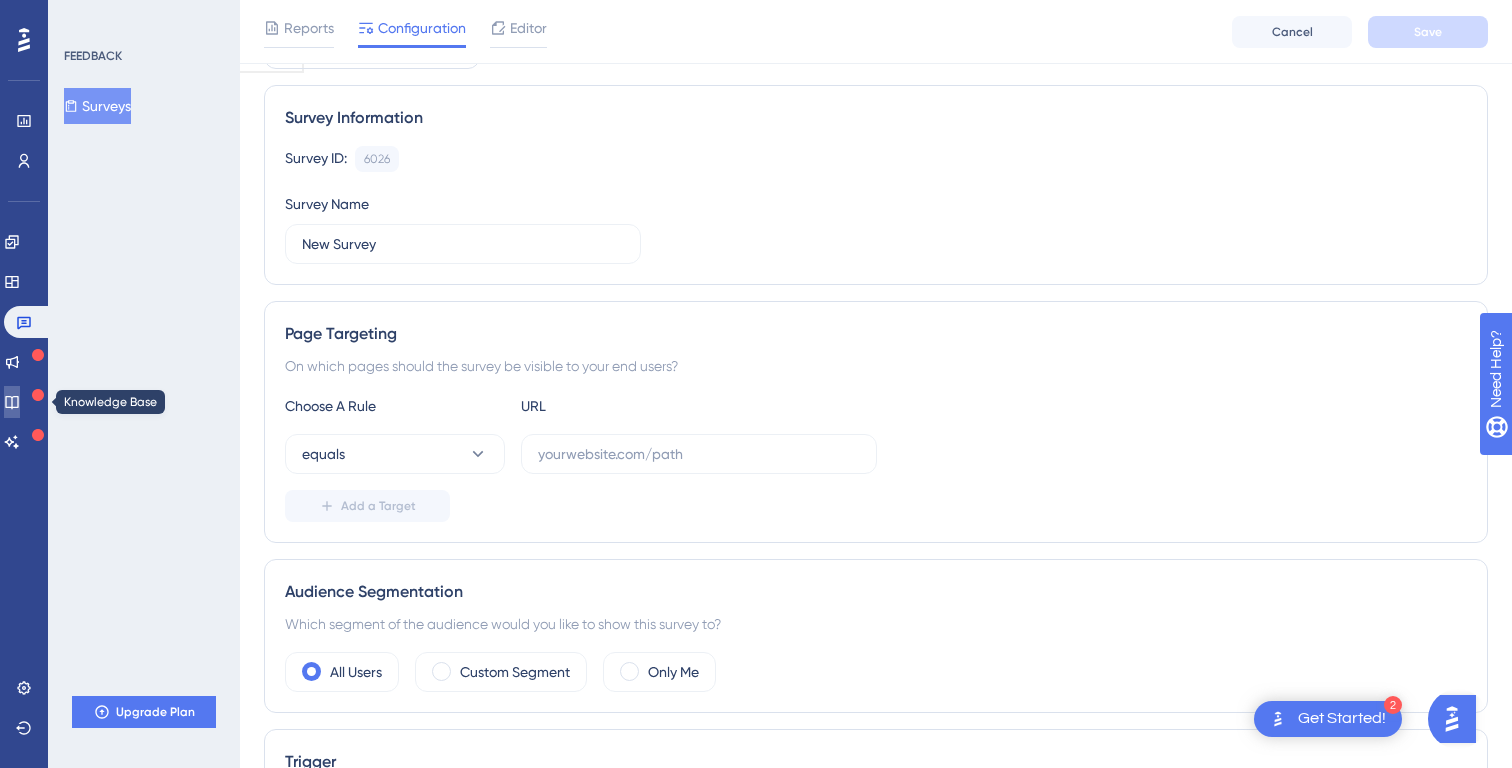 click at bounding box center [12, 402] 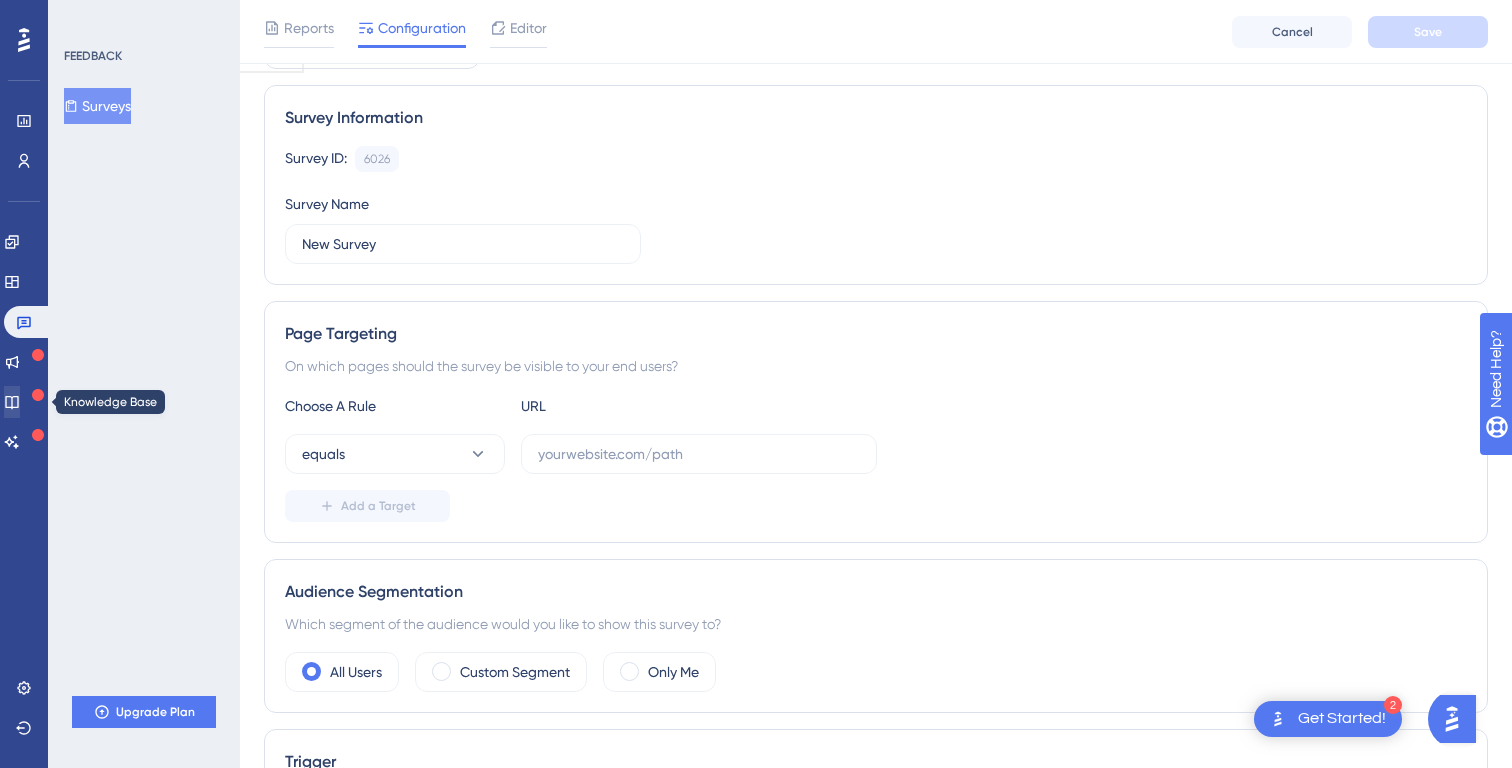 scroll, scrollTop: 0, scrollLeft: 0, axis: both 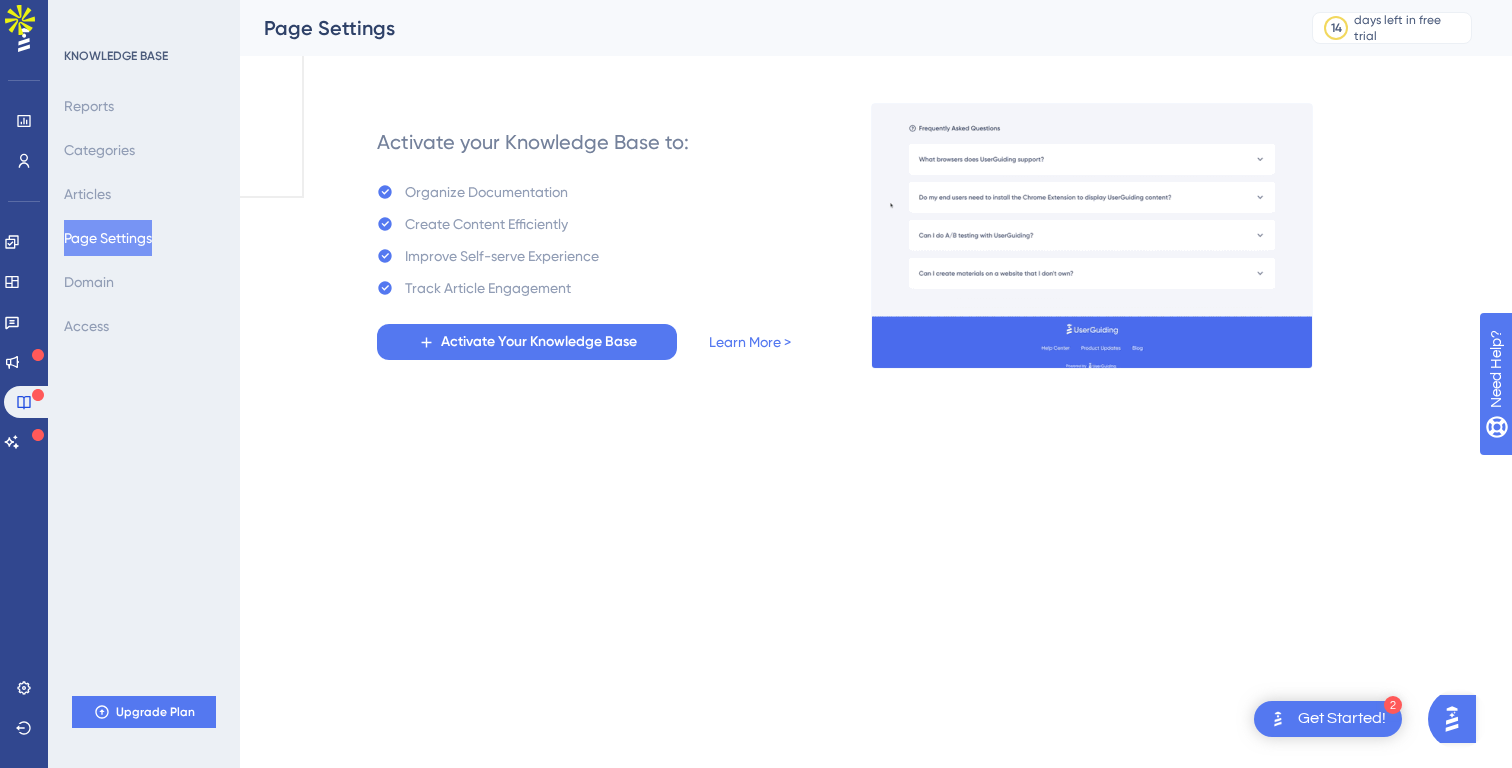 click on "Activate your Knowledge Base to: Organize Documentation Create Content Efficiently Improve Self-serve Experience Track Article Engagement Activate Your Knowledge Base Learn More >" at bounding box center [584, 236] 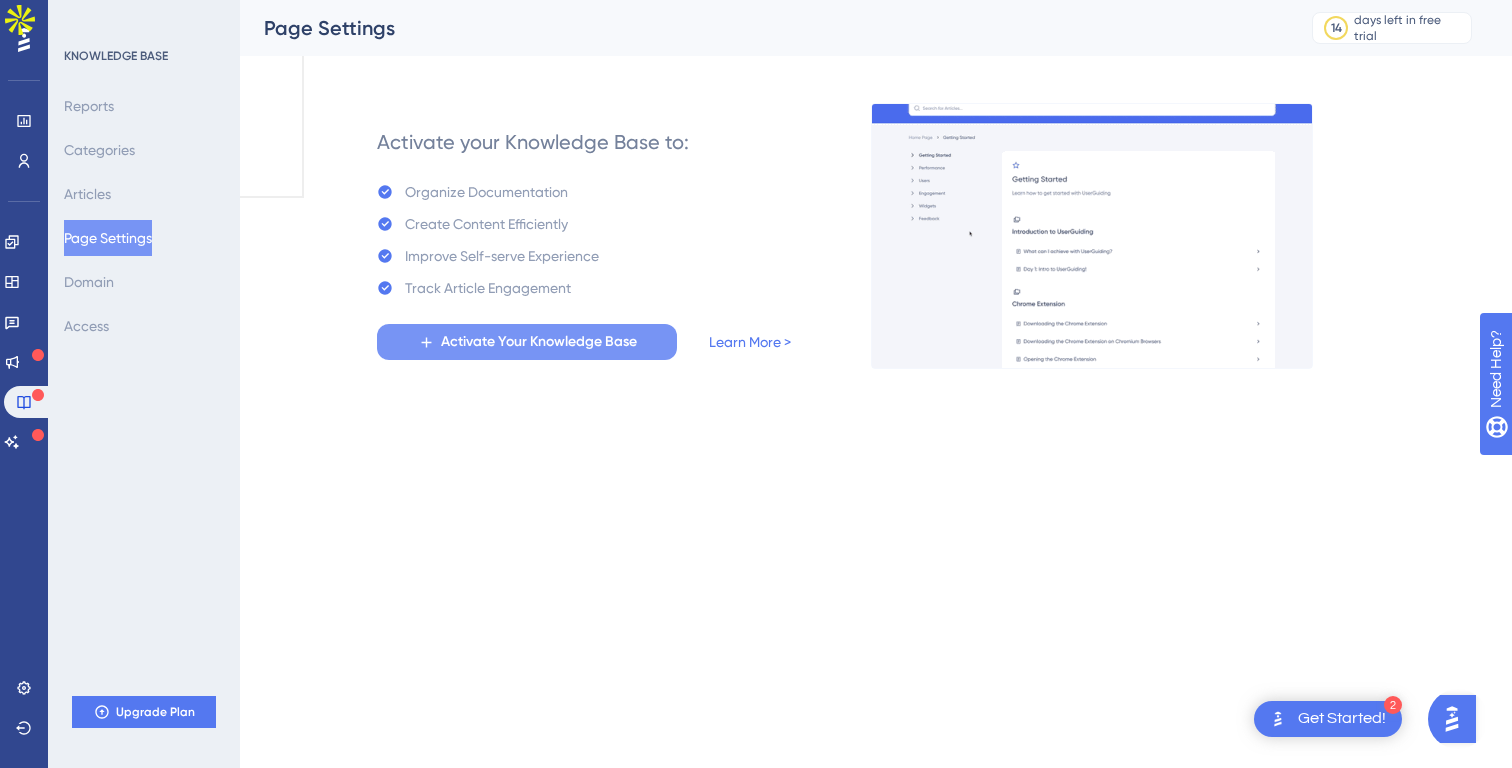 click on "Activate Your Knowledge Base" at bounding box center (539, 342) 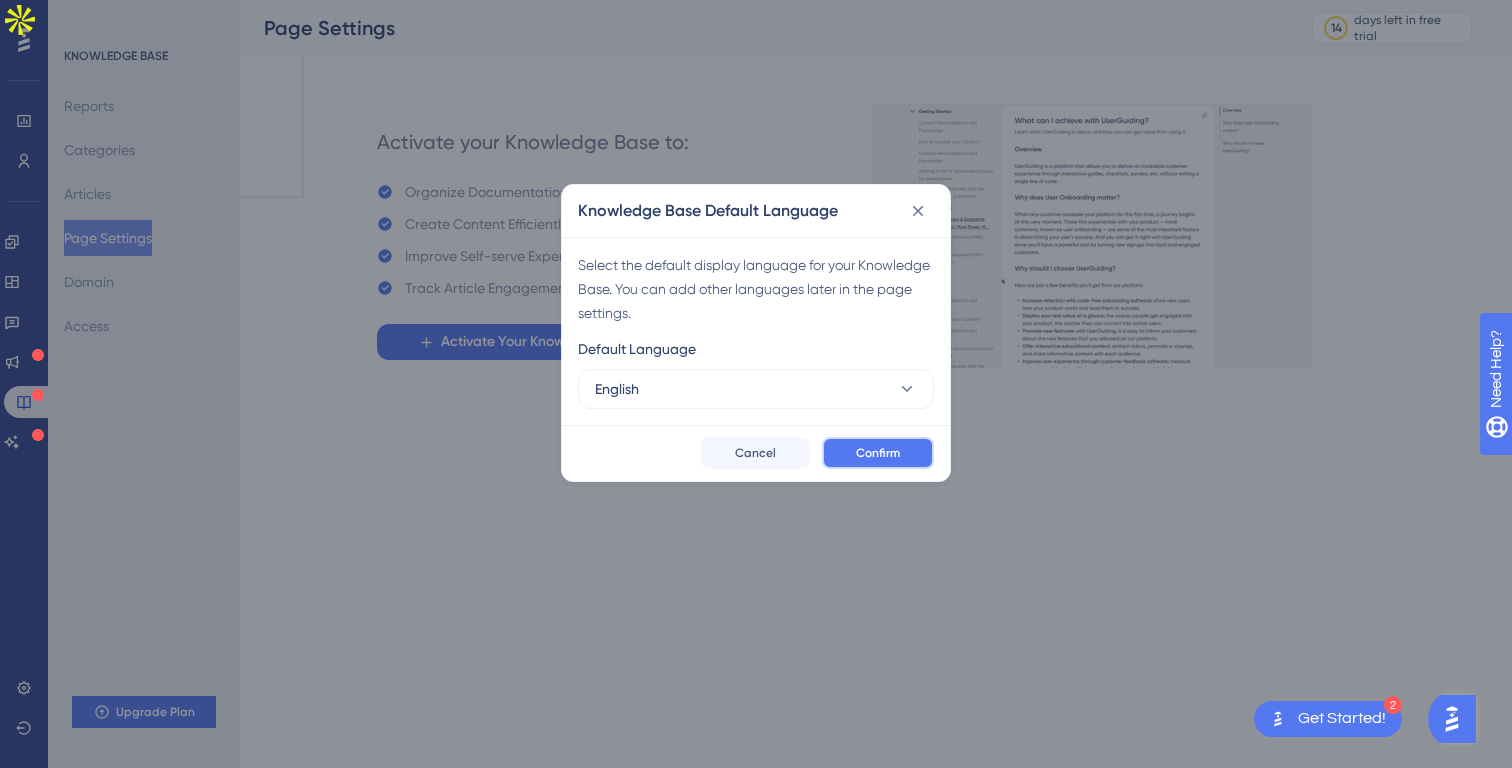click on "Confirm" at bounding box center [878, 453] 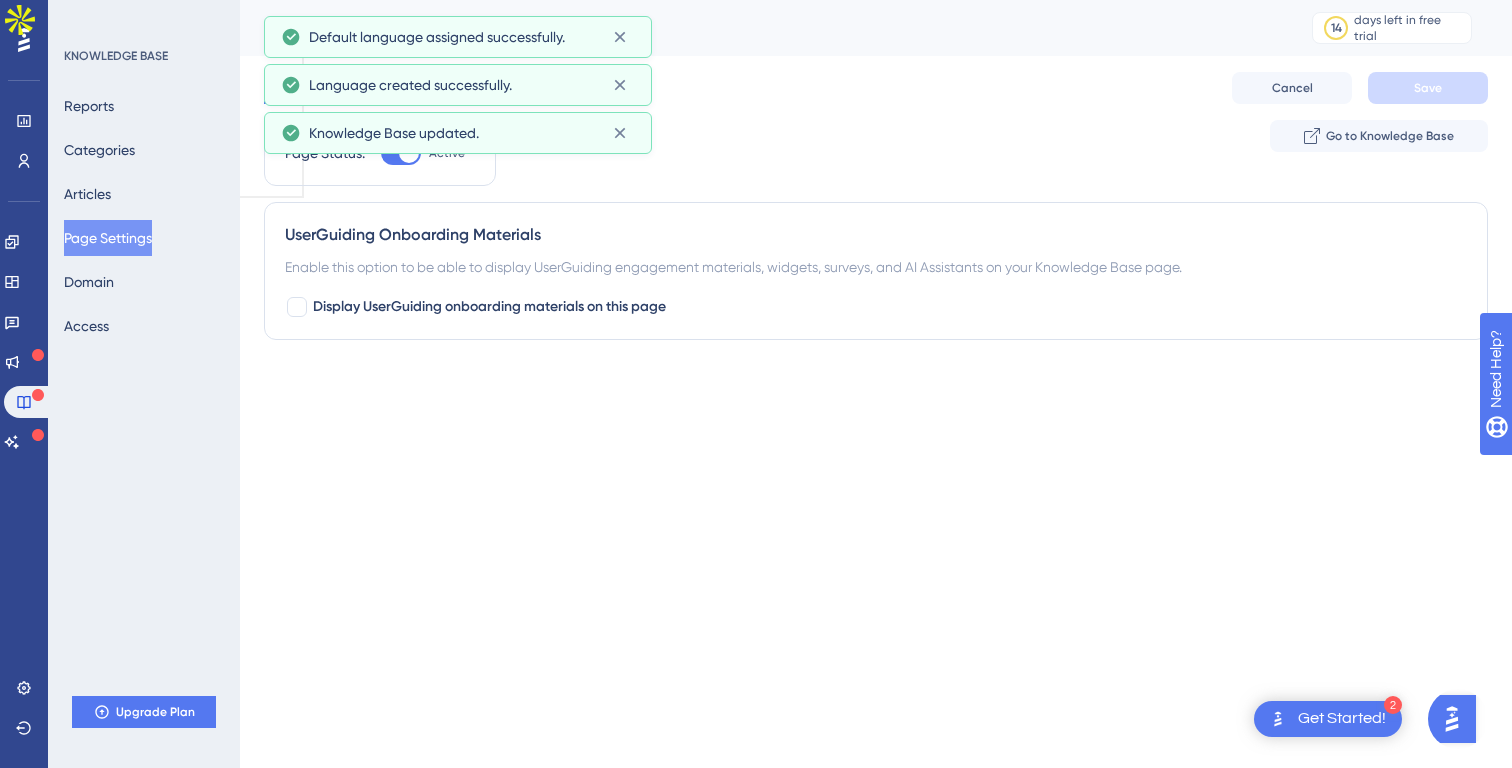click on "2 Get Started!" at bounding box center [1328, 719] 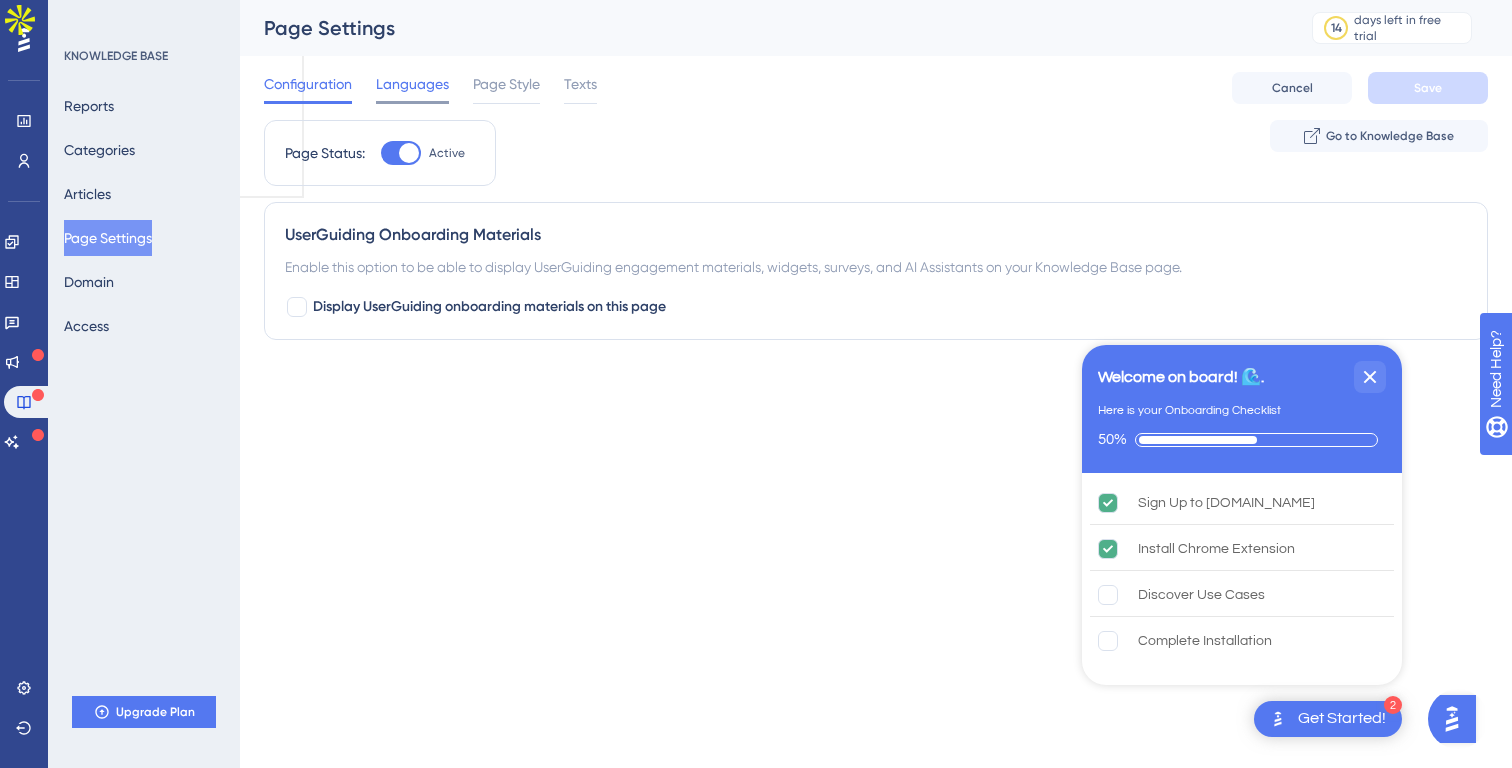 click on "Languages" at bounding box center (412, 84) 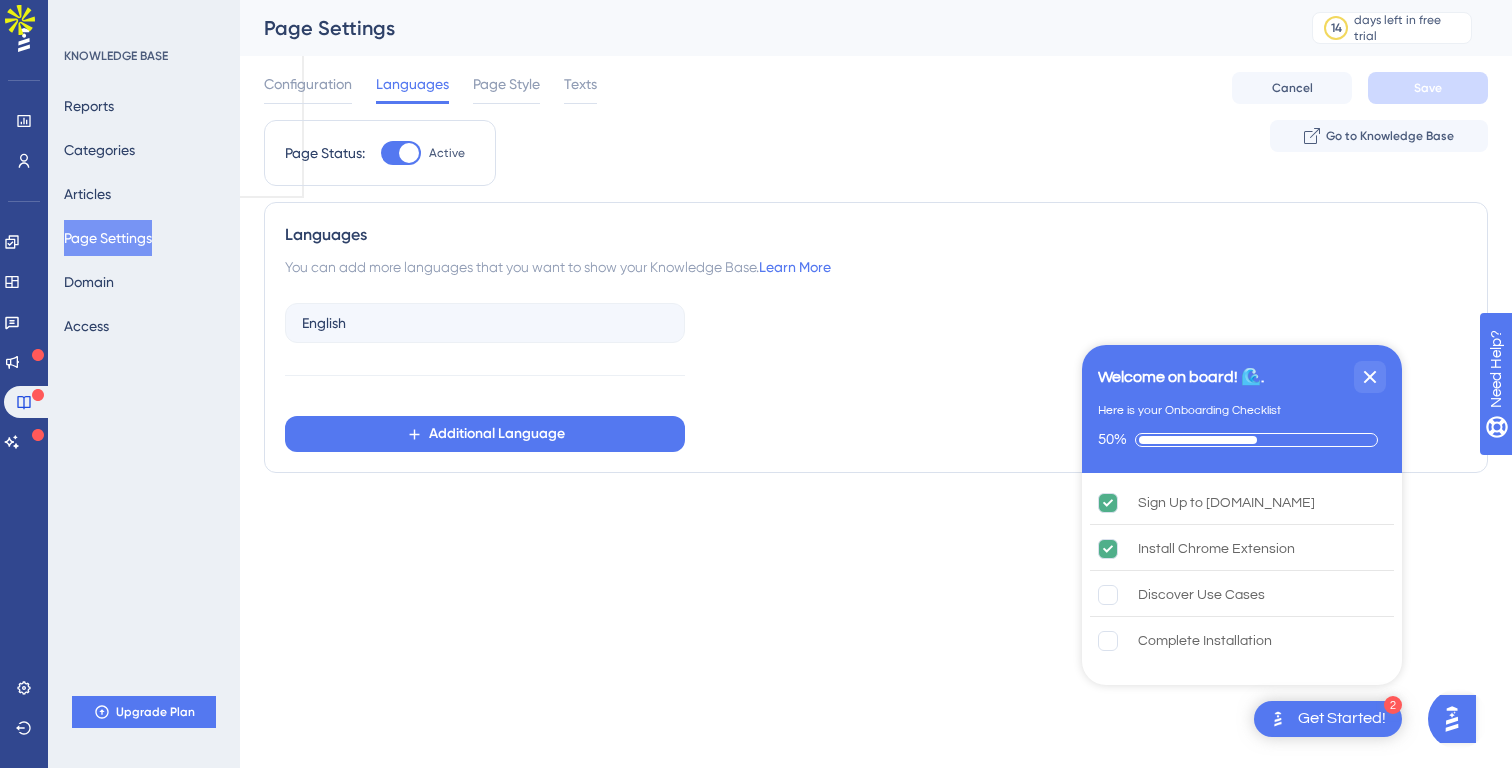 click on "Configuration Languages Page Style Texts" at bounding box center [430, 88] 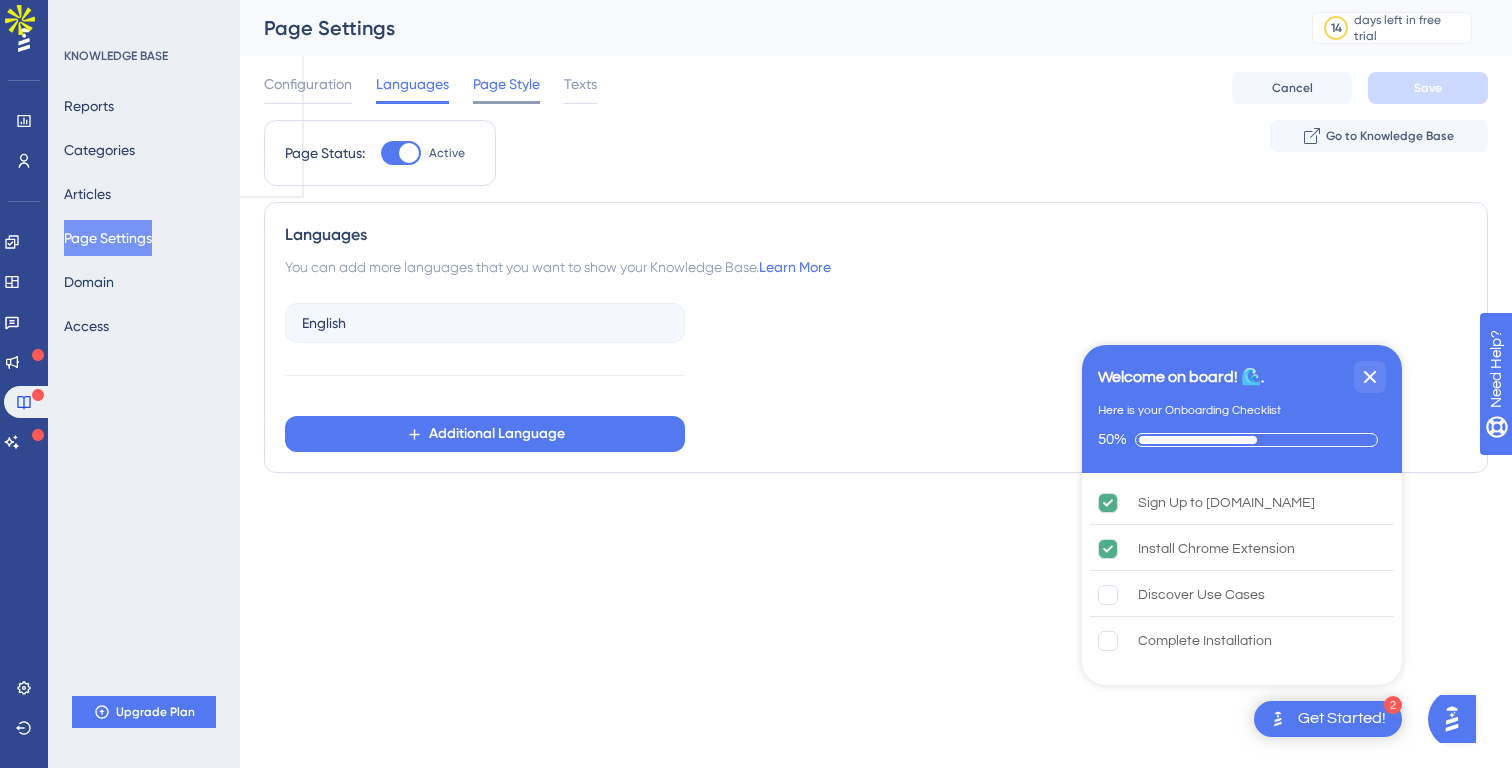 click on "Page Style" at bounding box center (506, 84) 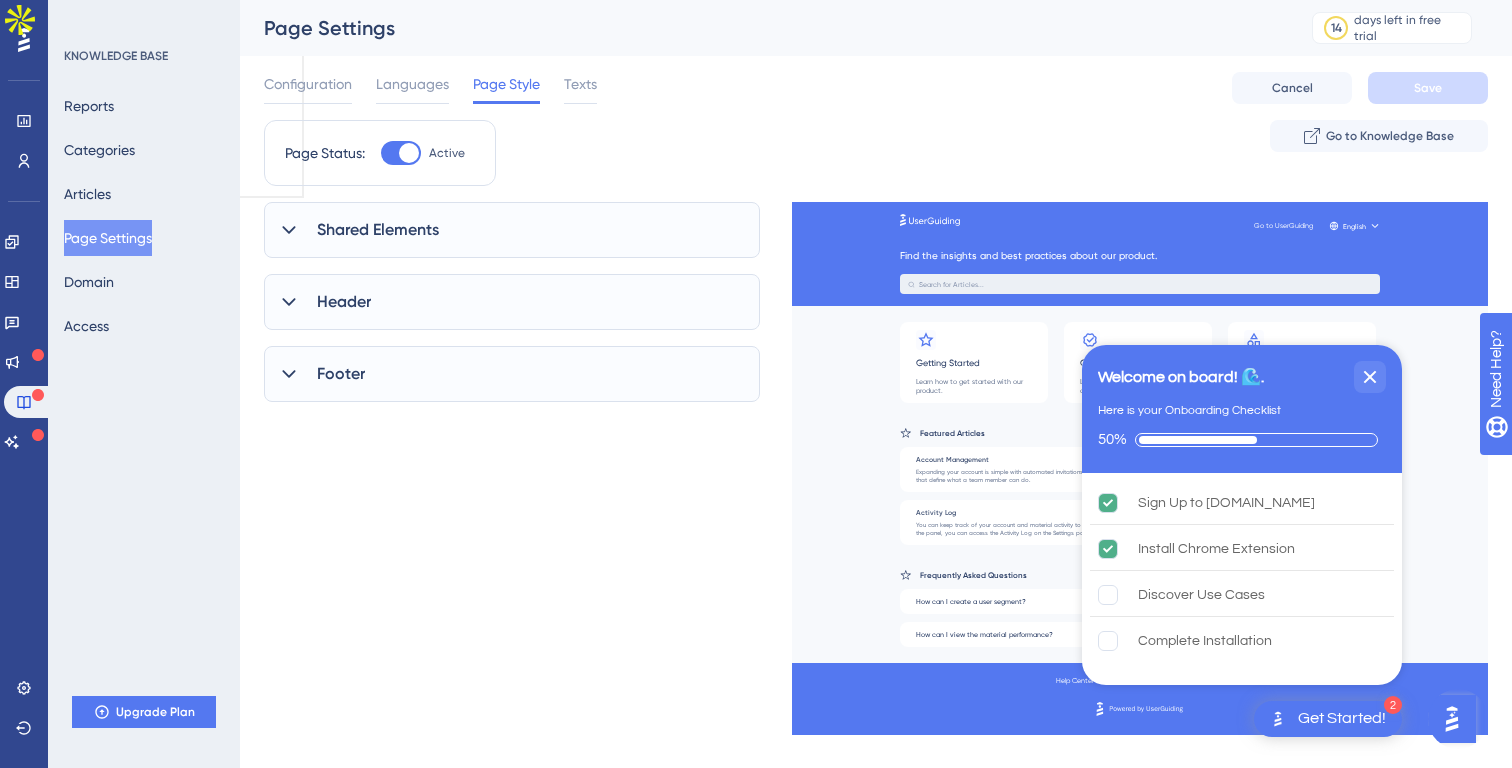 click on "Configuration Languages Page Style Texts" at bounding box center (430, 88) 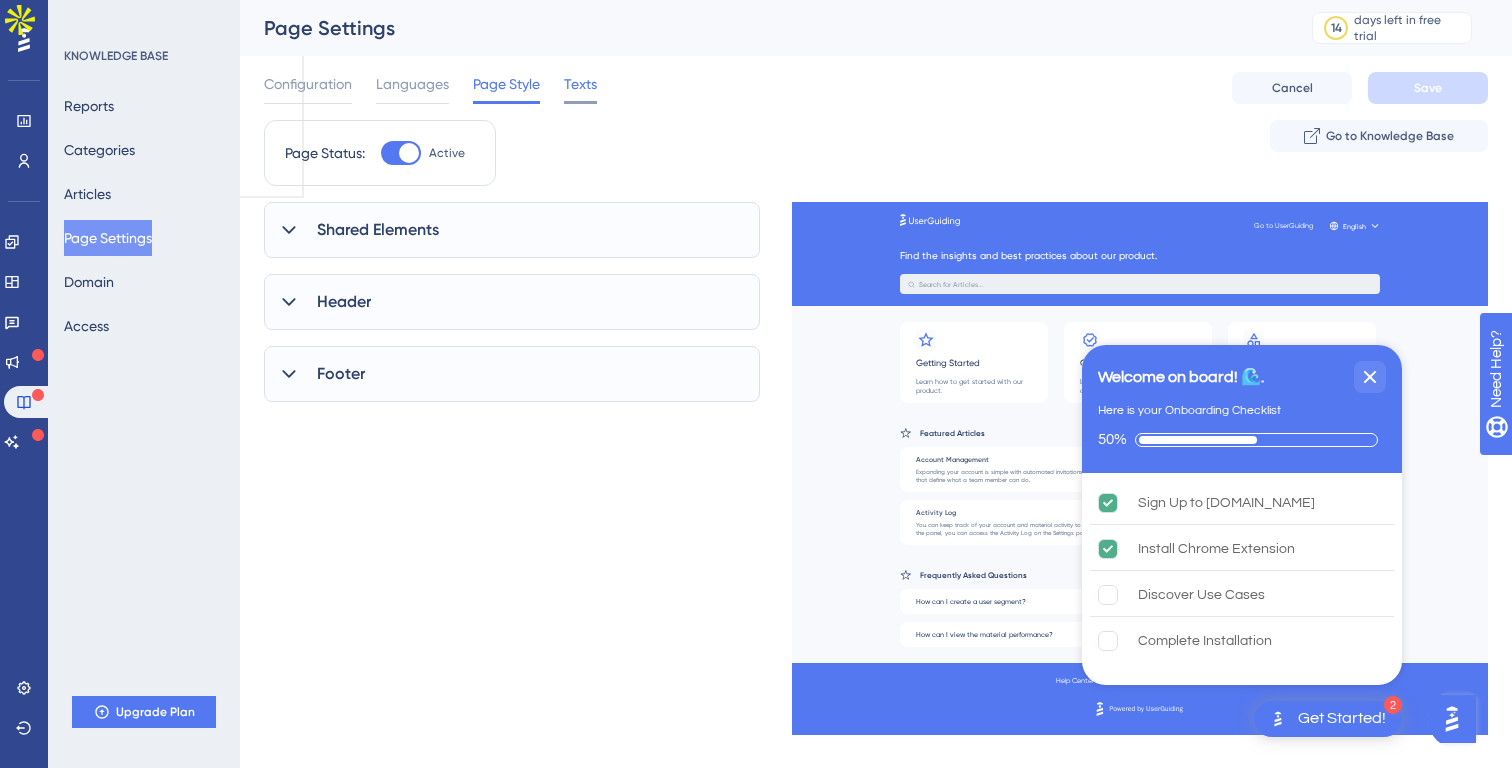 click on "Texts" at bounding box center [580, 84] 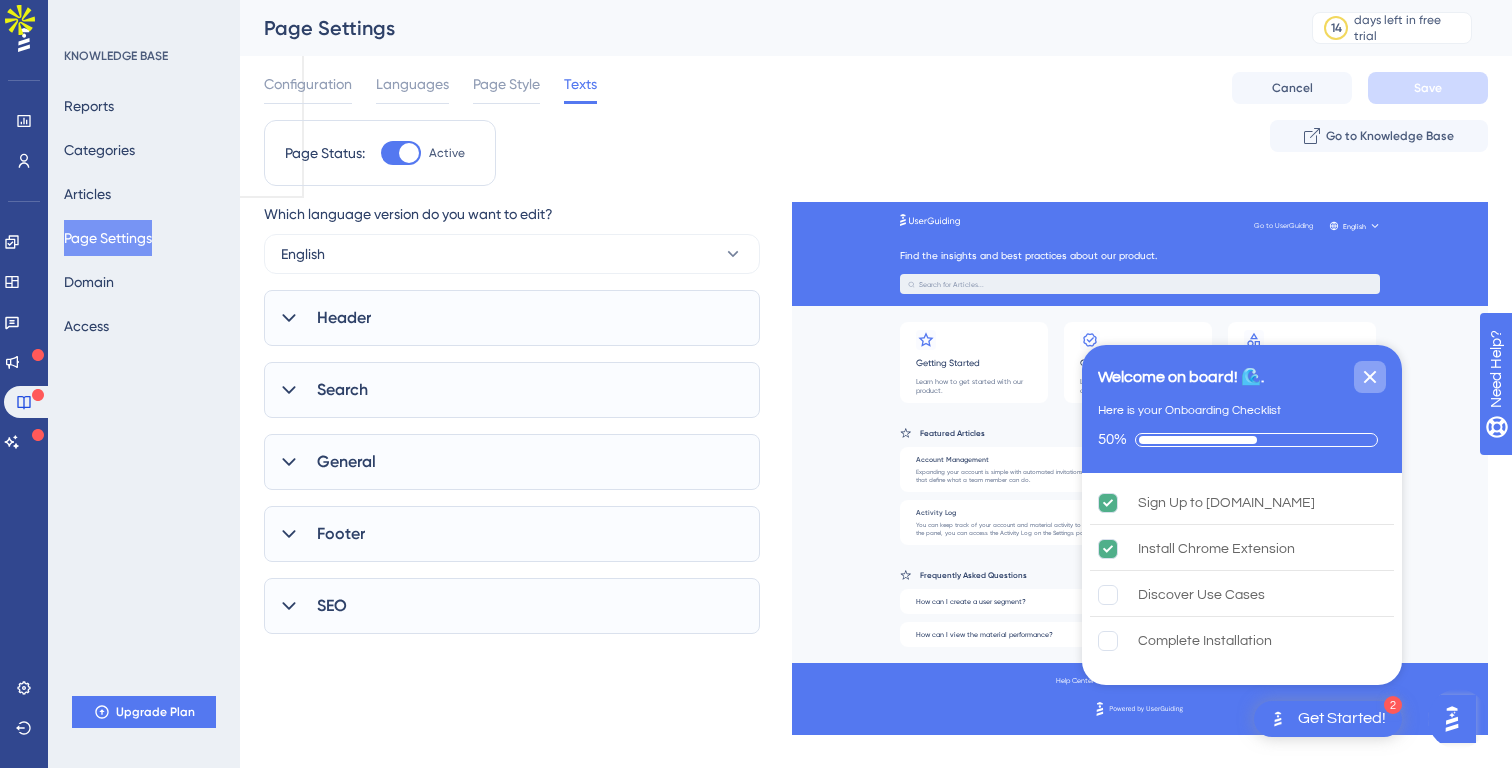 click 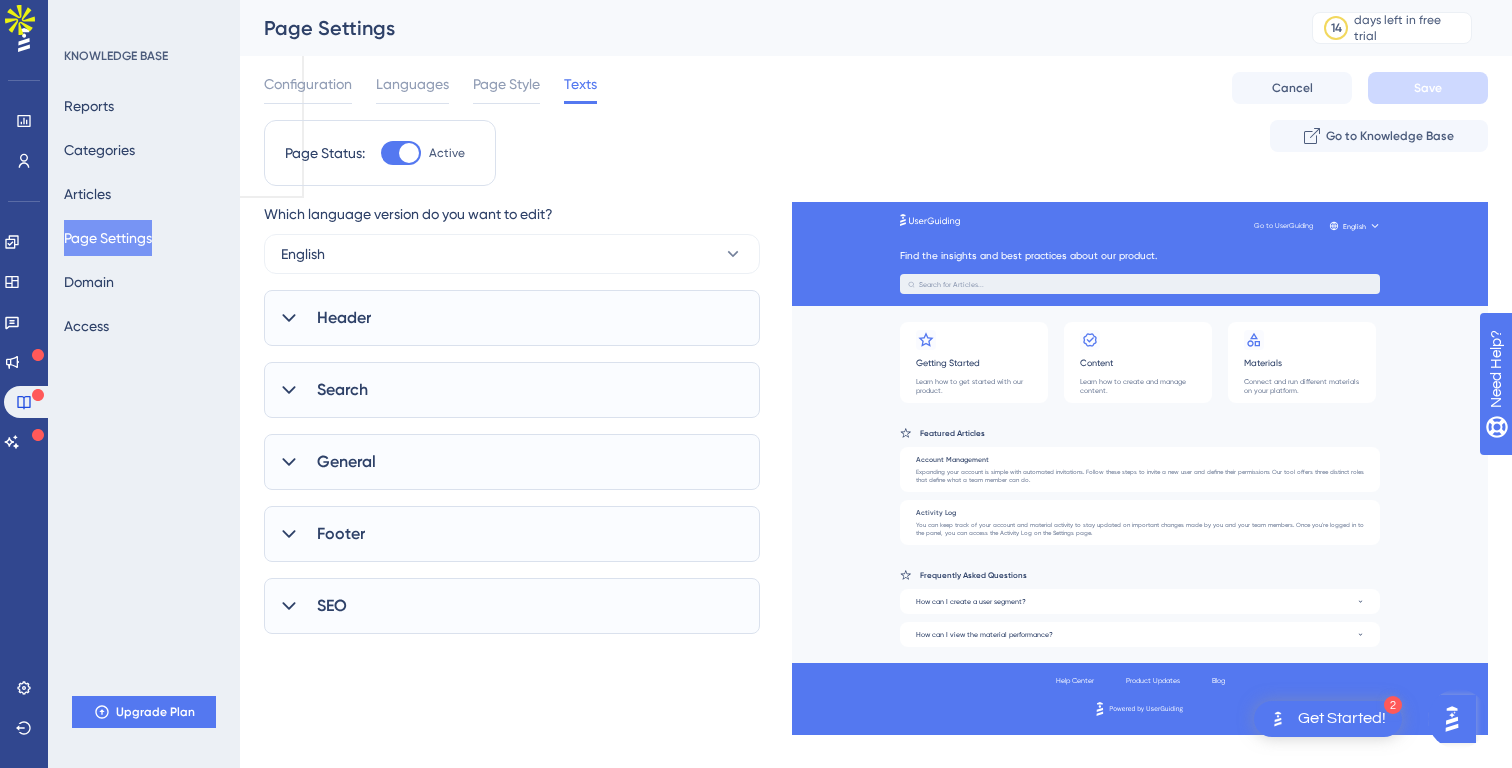 click on "Page Settings" at bounding box center [108, 238] 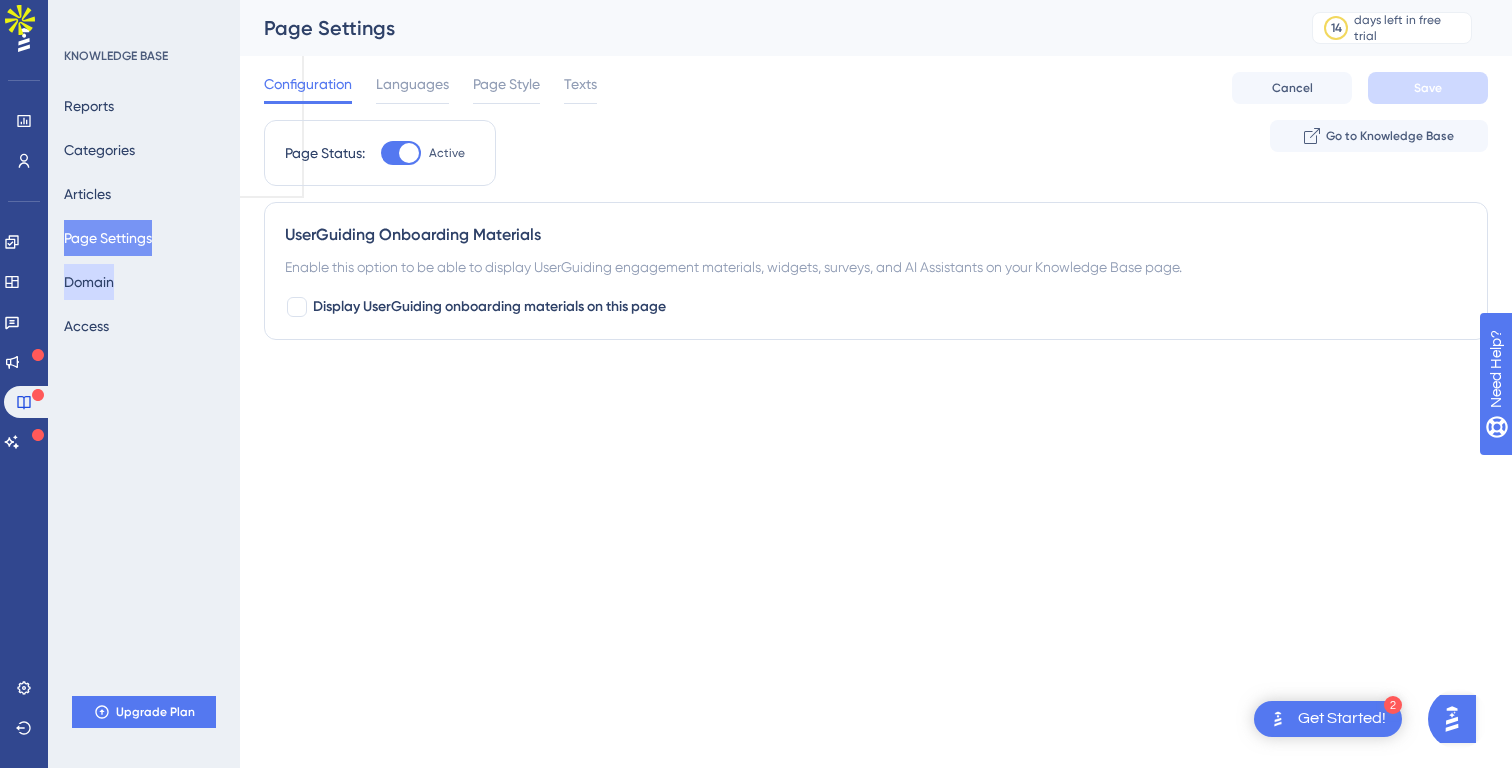 click on "Domain" at bounding box center (89, 282) 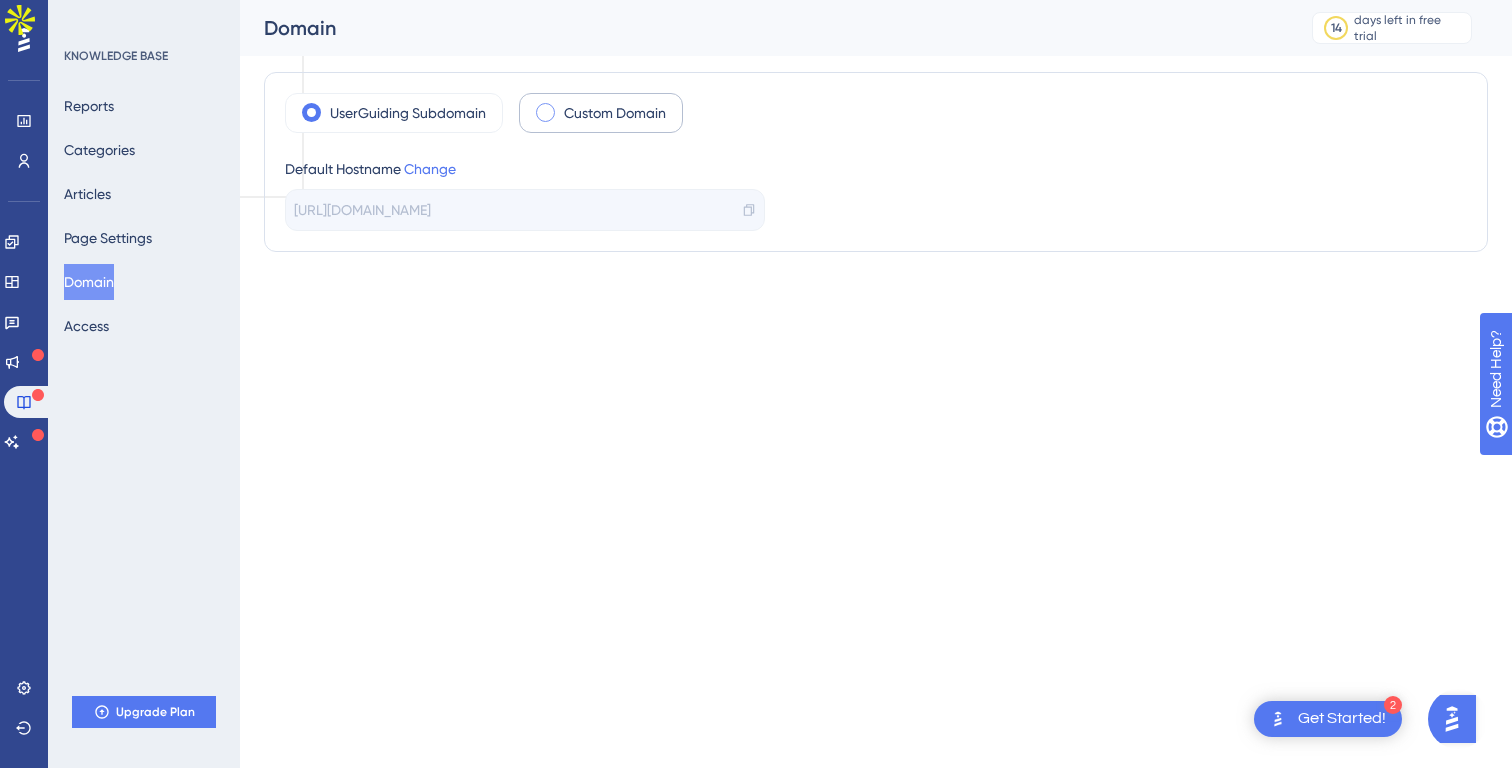 click on "Custom Domain" at bounding box center (601, 113) 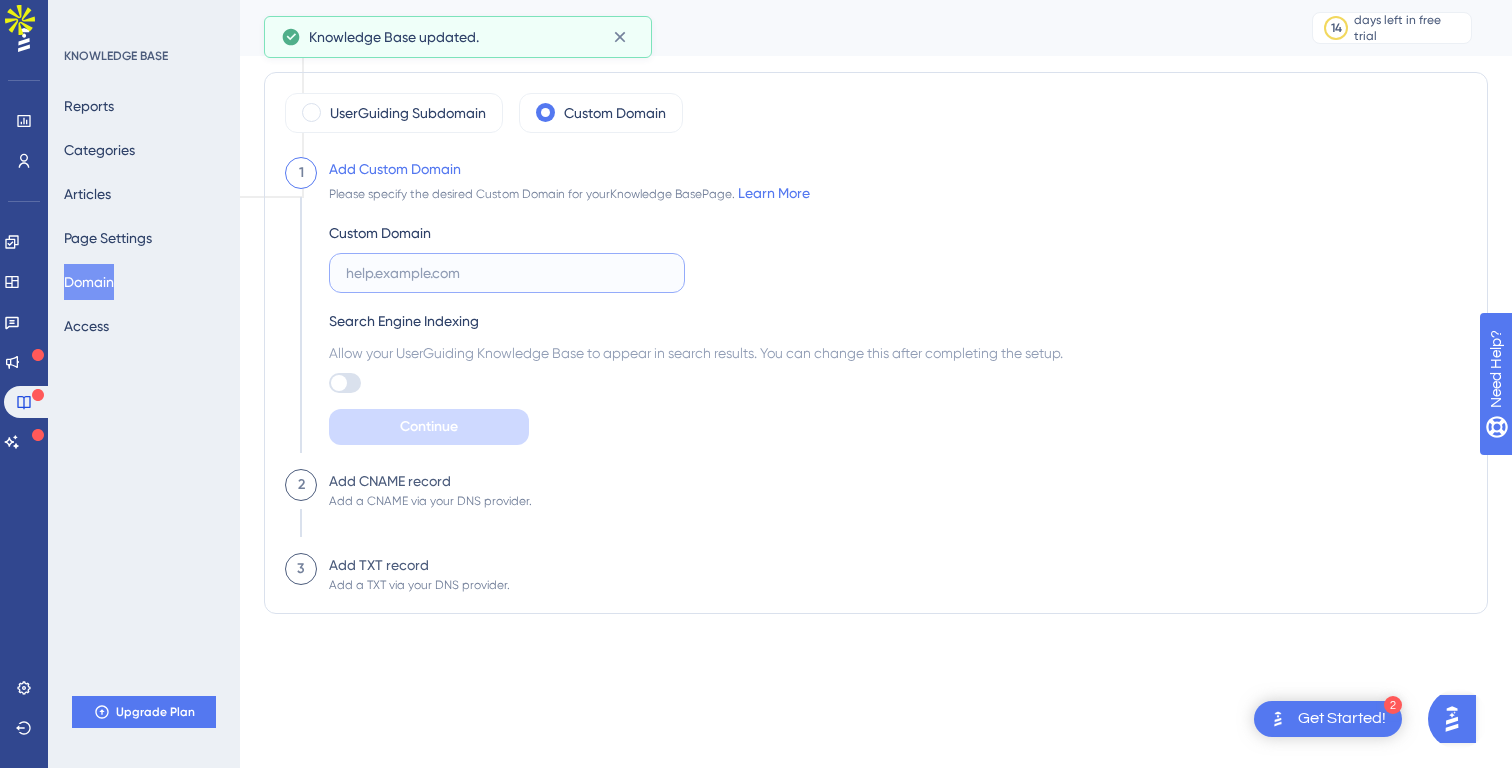 click at bounding box center (507, 273) 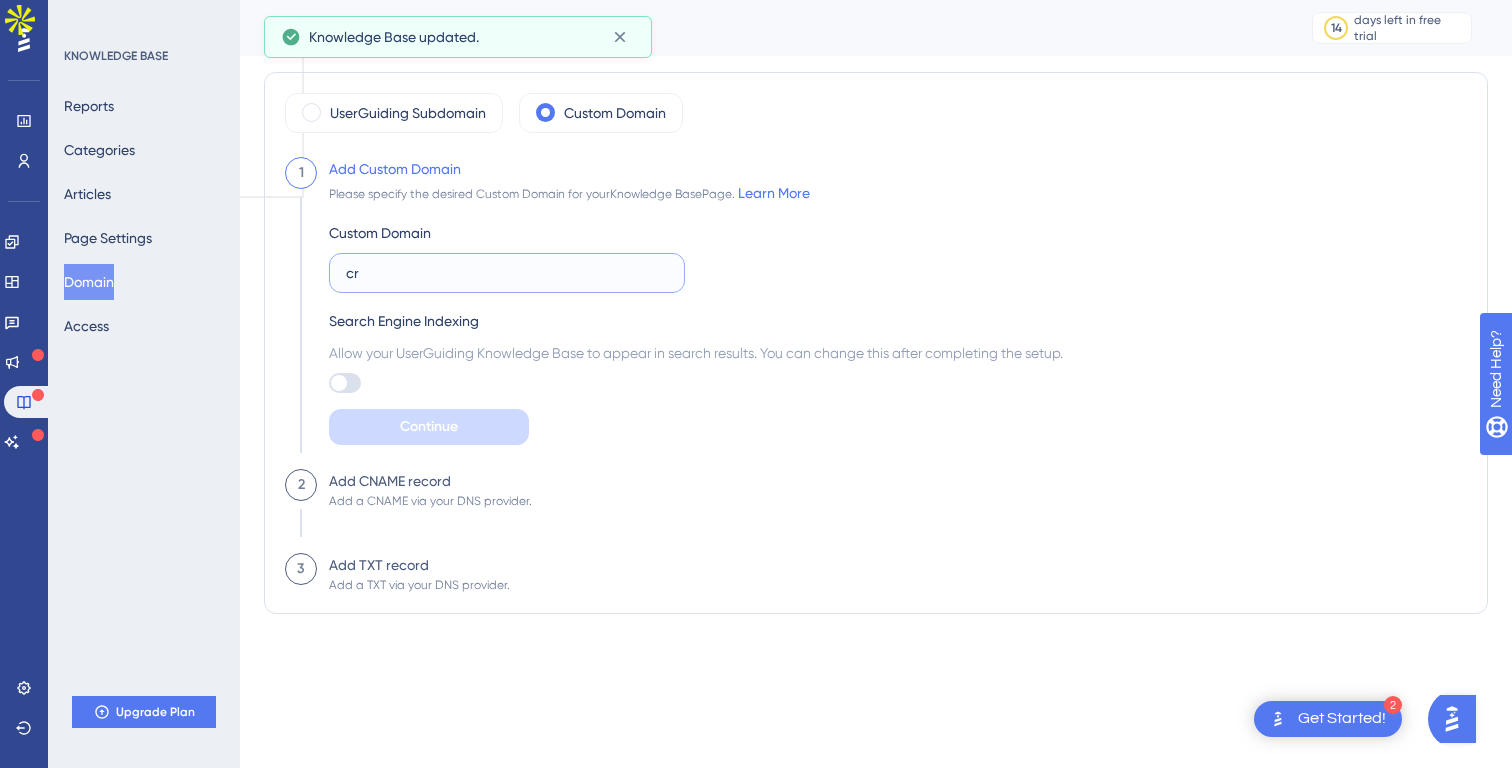 type on "c" 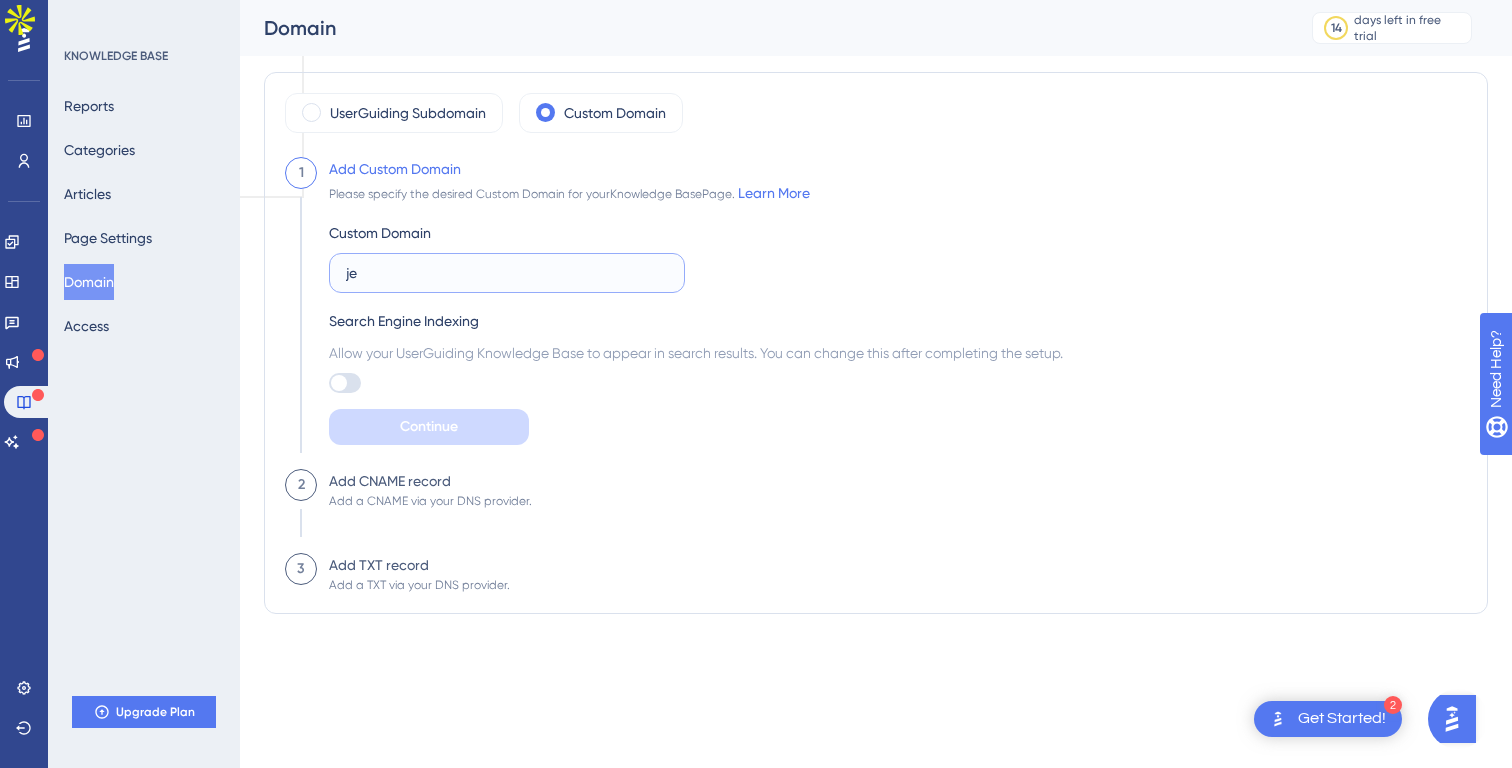 type on "j" 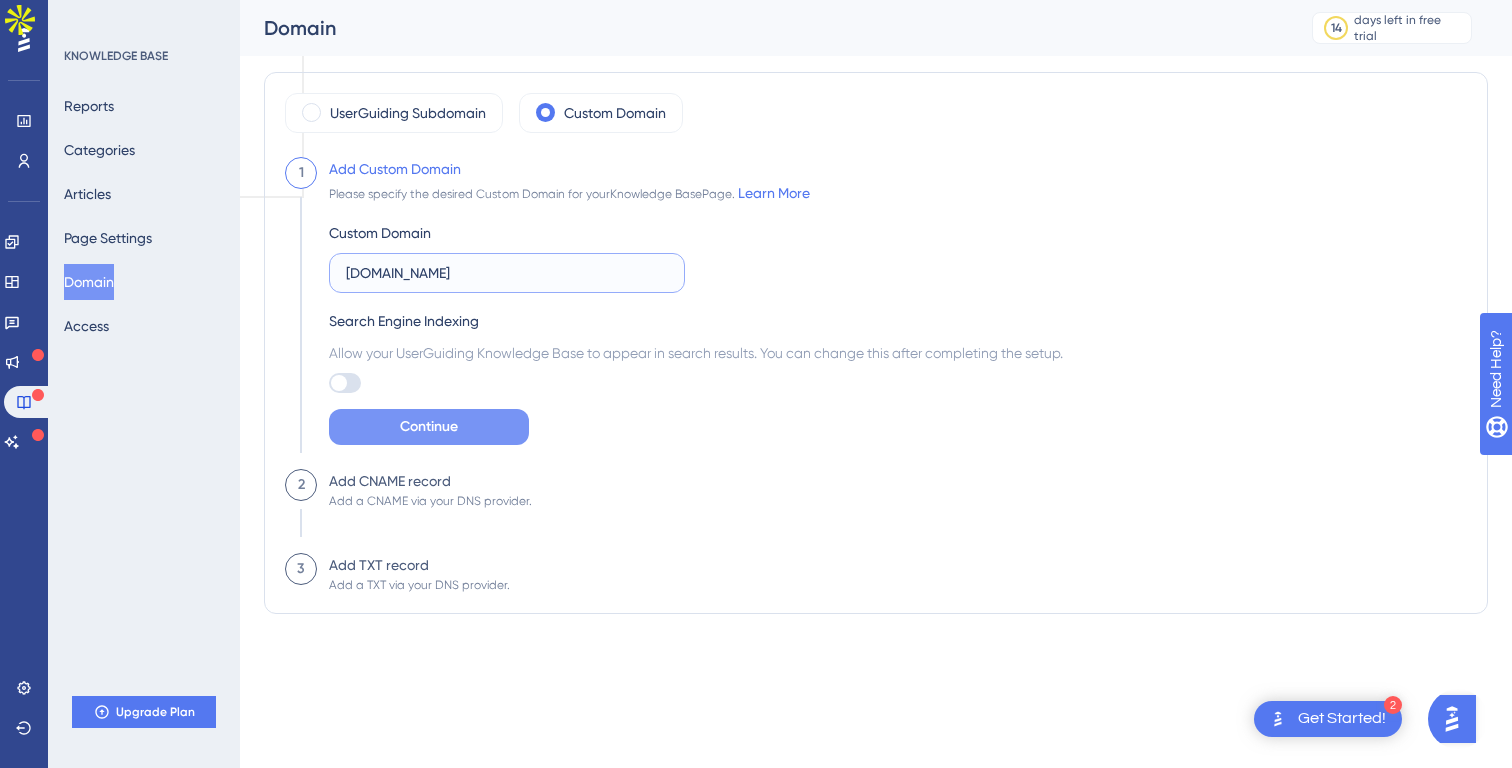 type on "[DOMAIN_NAME]" 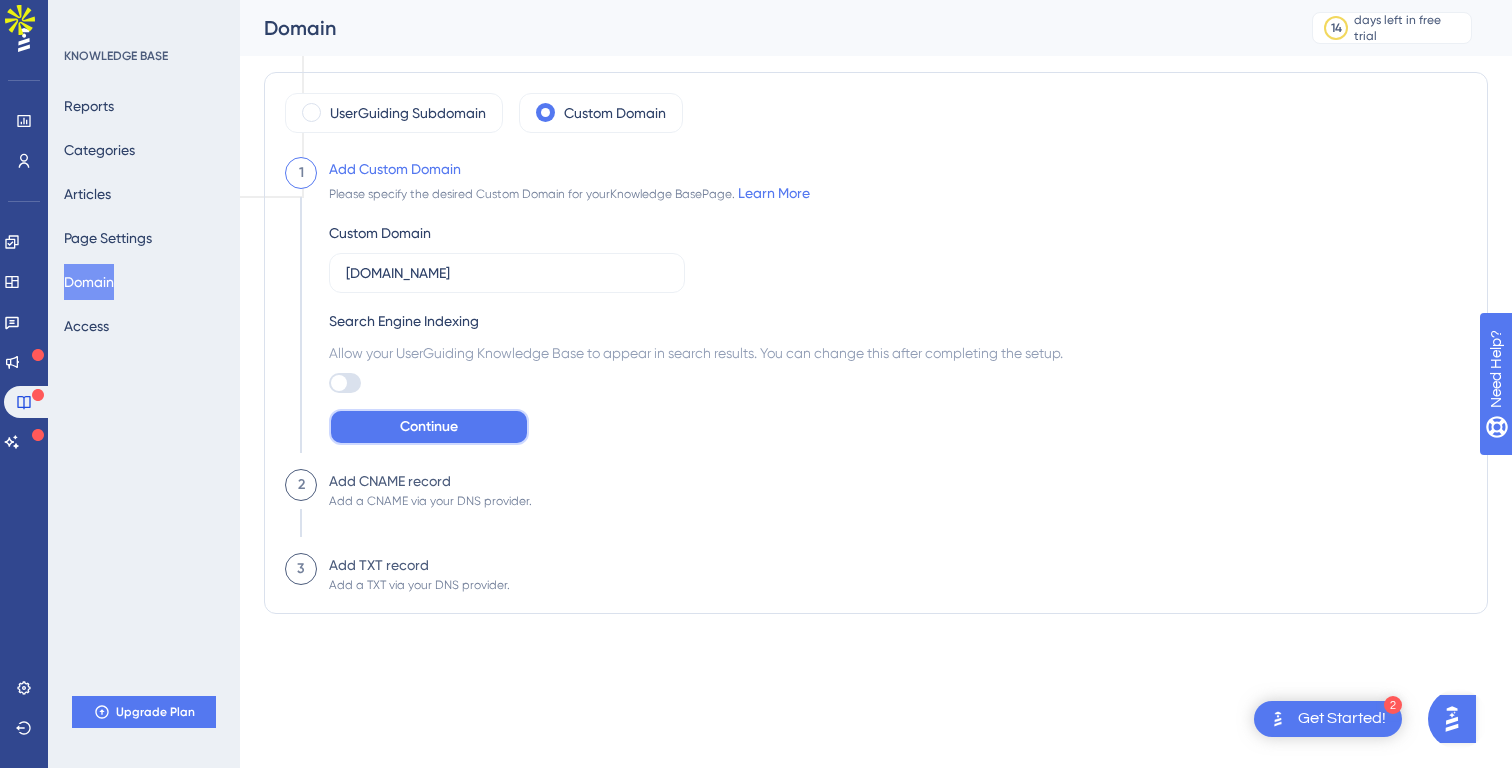 click on "Continue" at bounding box center (429, 427) 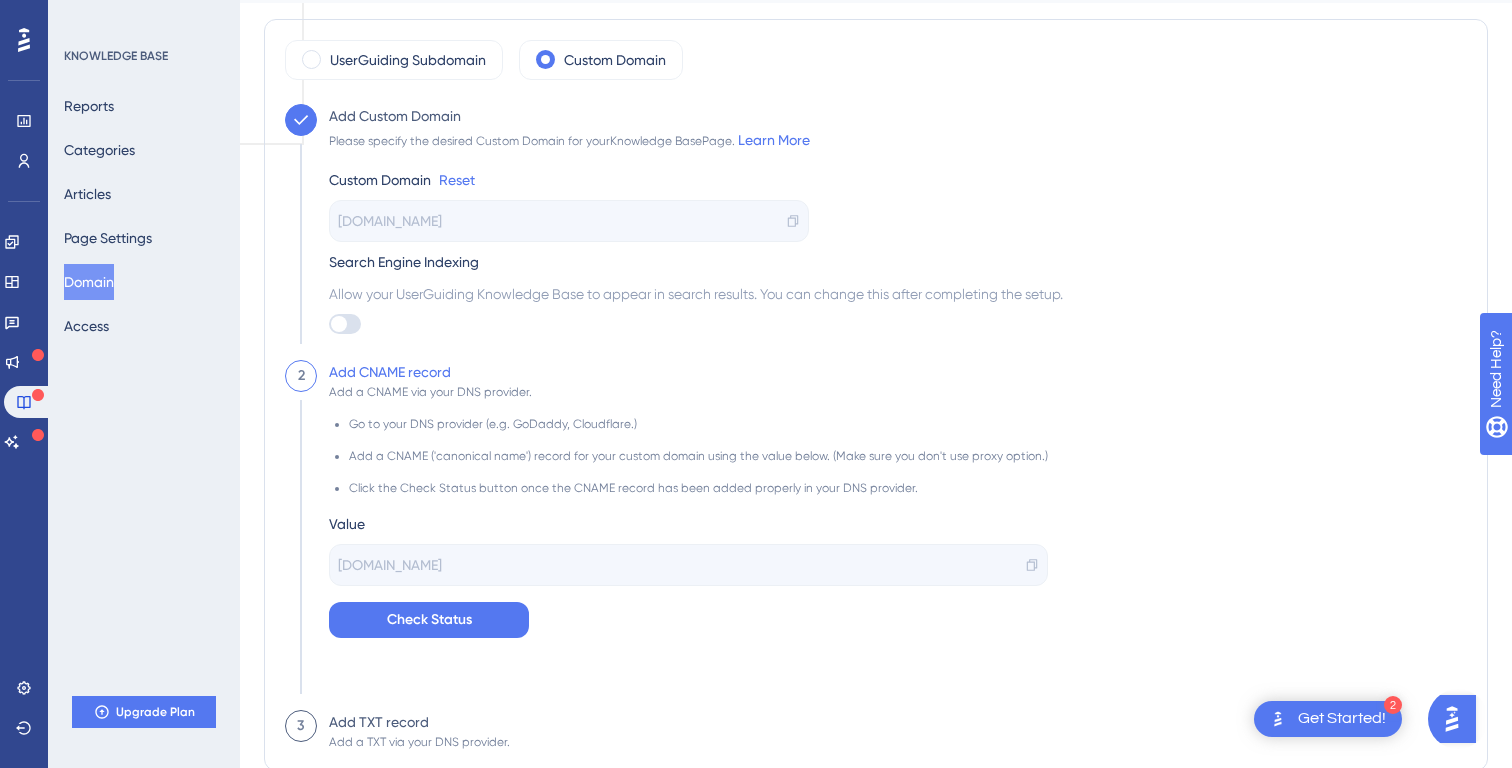 scroll, scrollTop: 136, scrollLeft: 0, axis: vertical 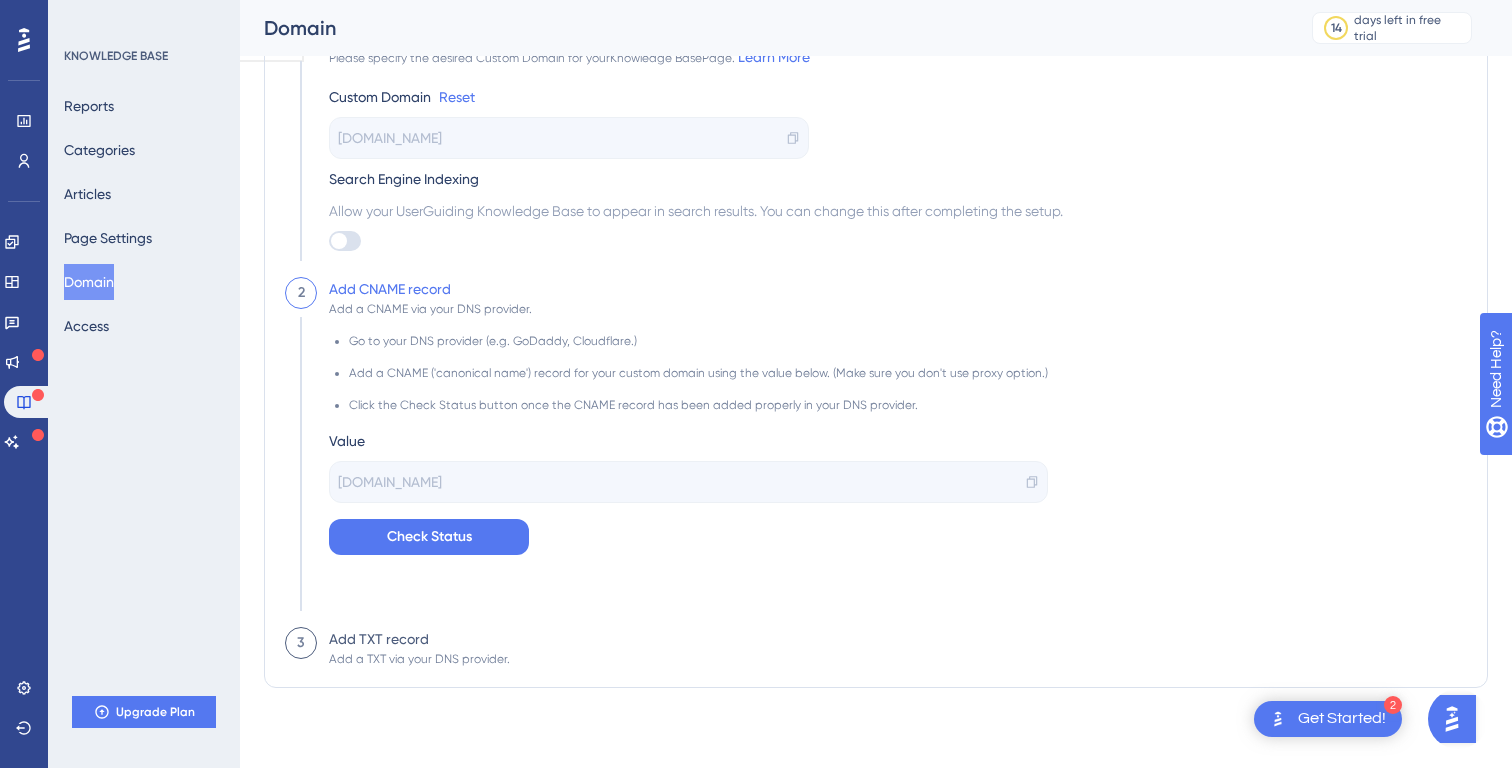 click on "[DOMAIN_NAME]" at bounding box center [390, 482] 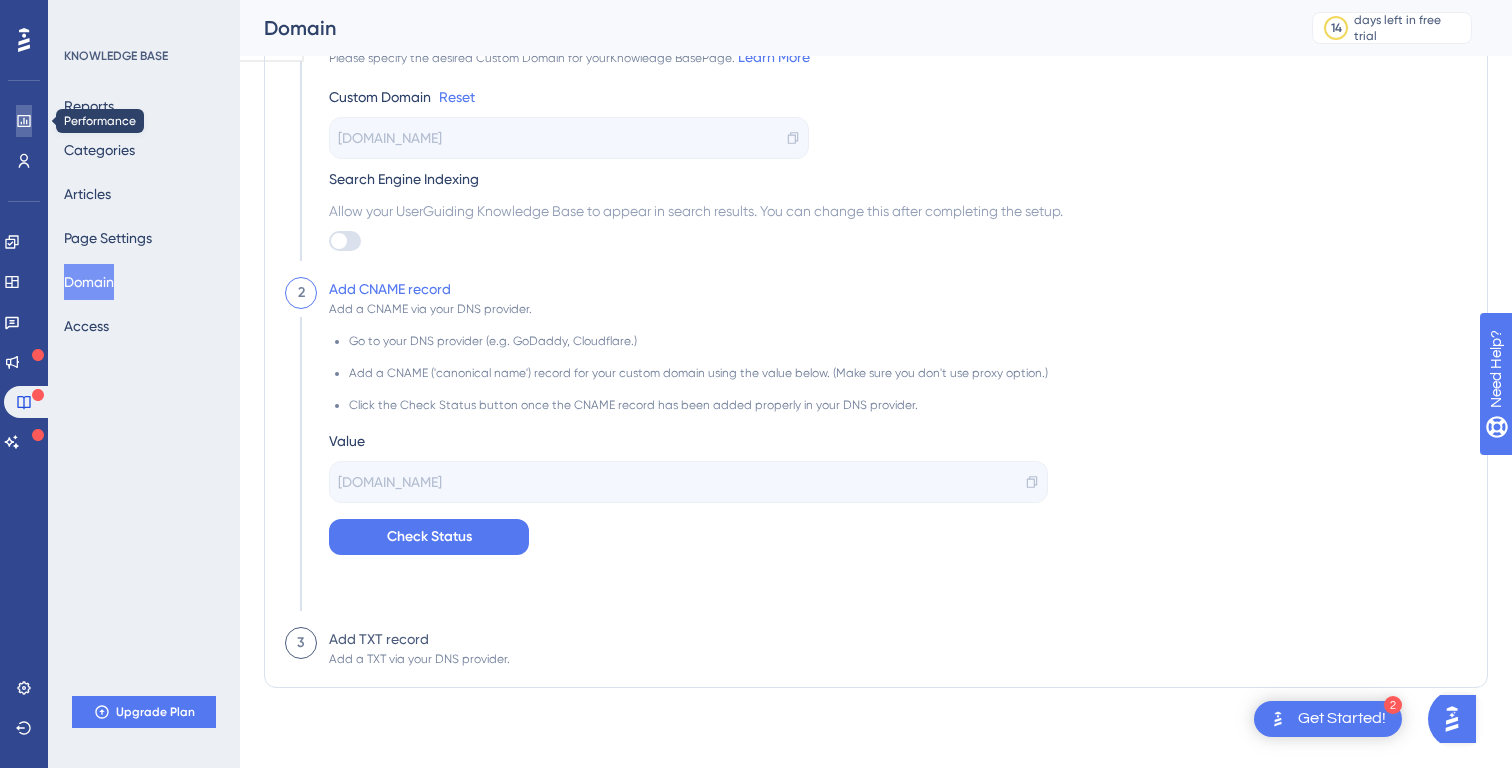 click at bounding box center (24, 121) 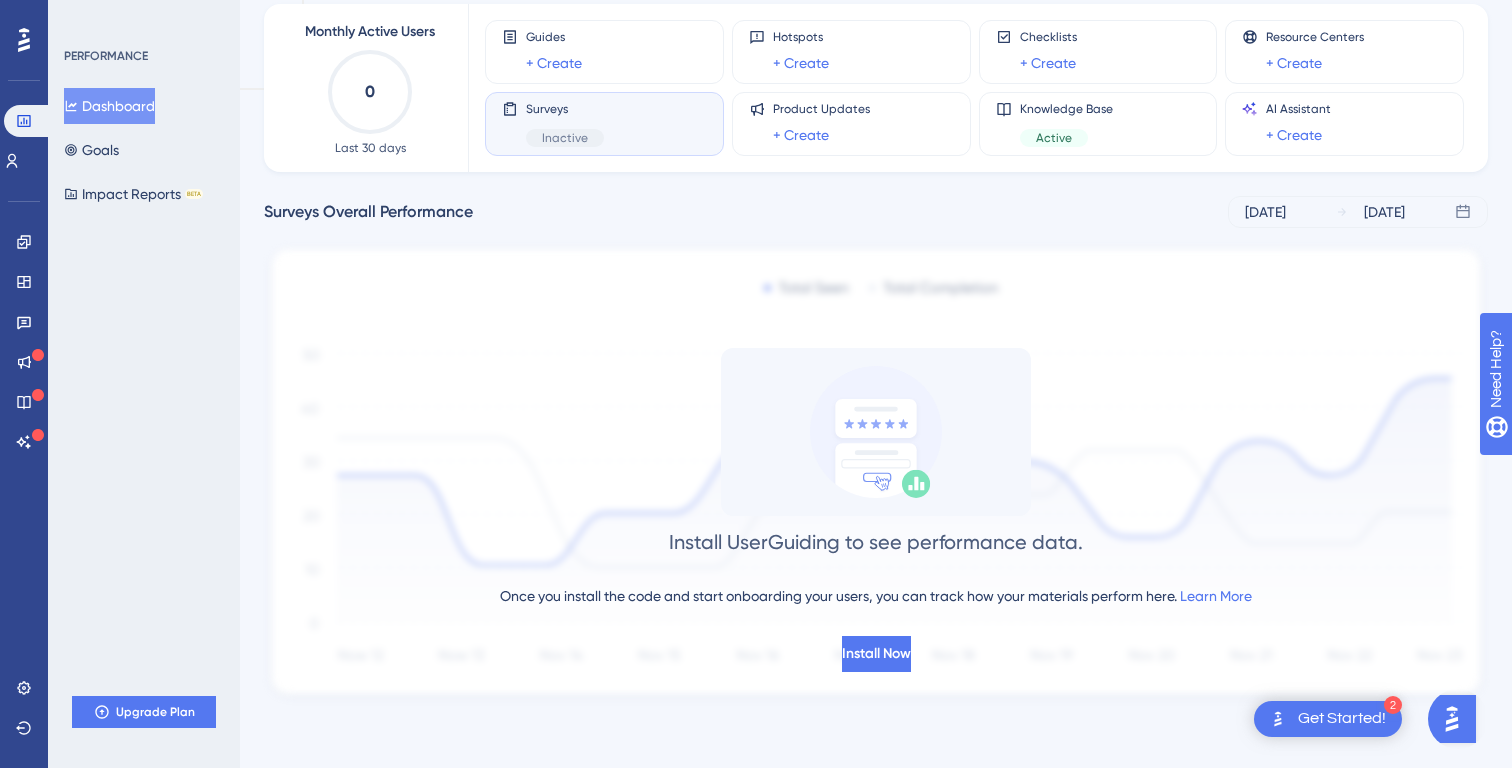 scroll, scrollTop: 0, scrollLeft: 0, axis: both 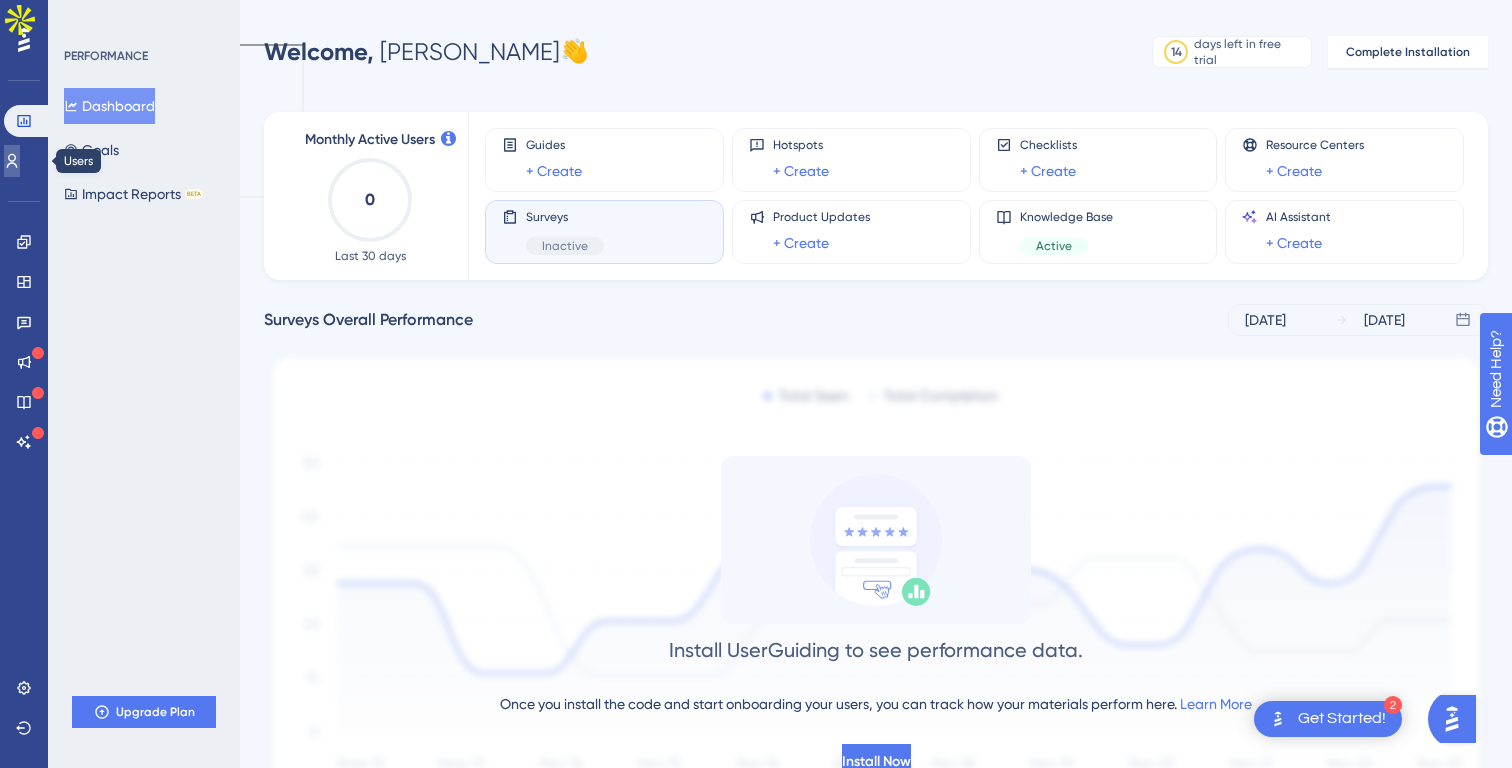 click at bounding box center (12, 161) 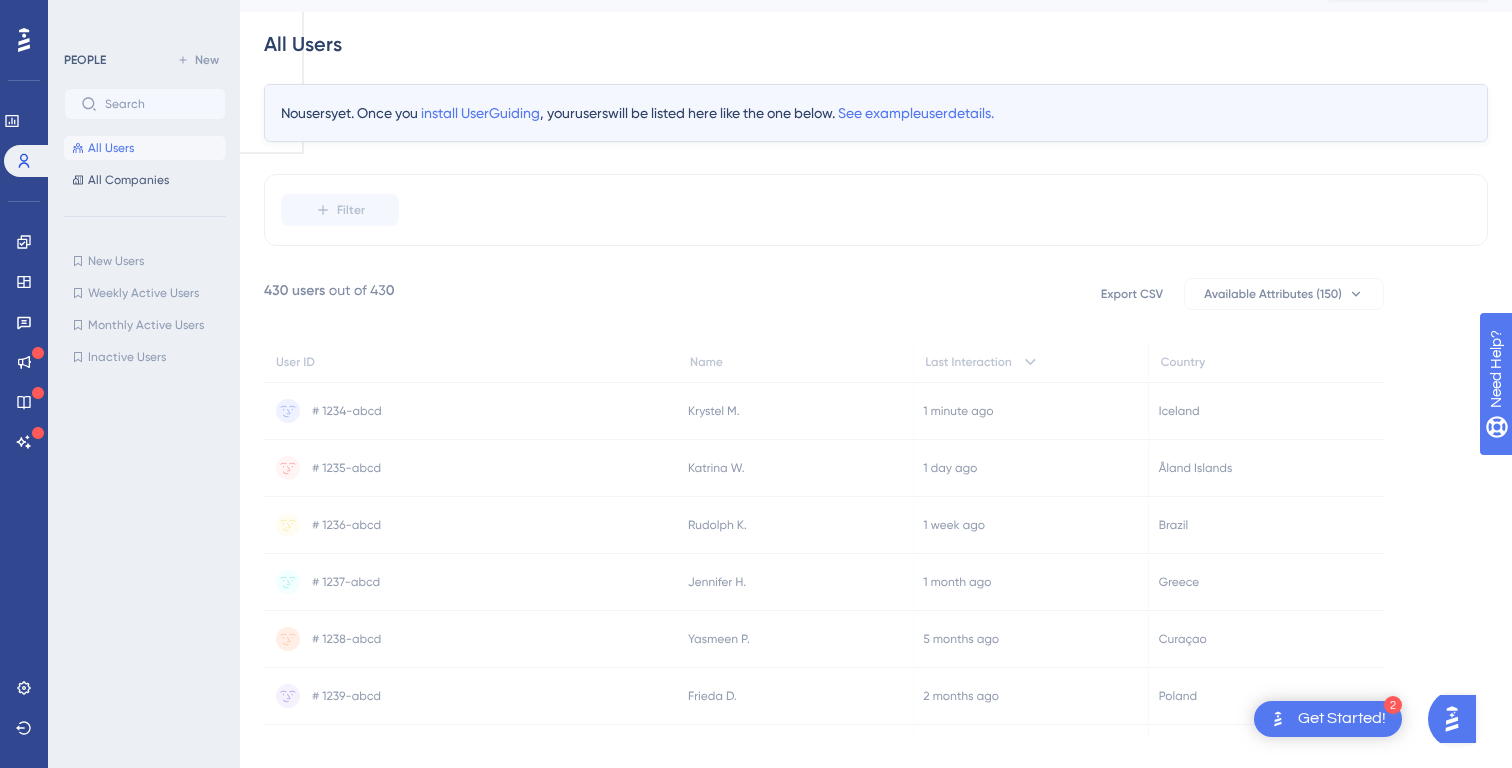 scroll, scrollTop: 42, scrollLeft: 0, axis: vertical 